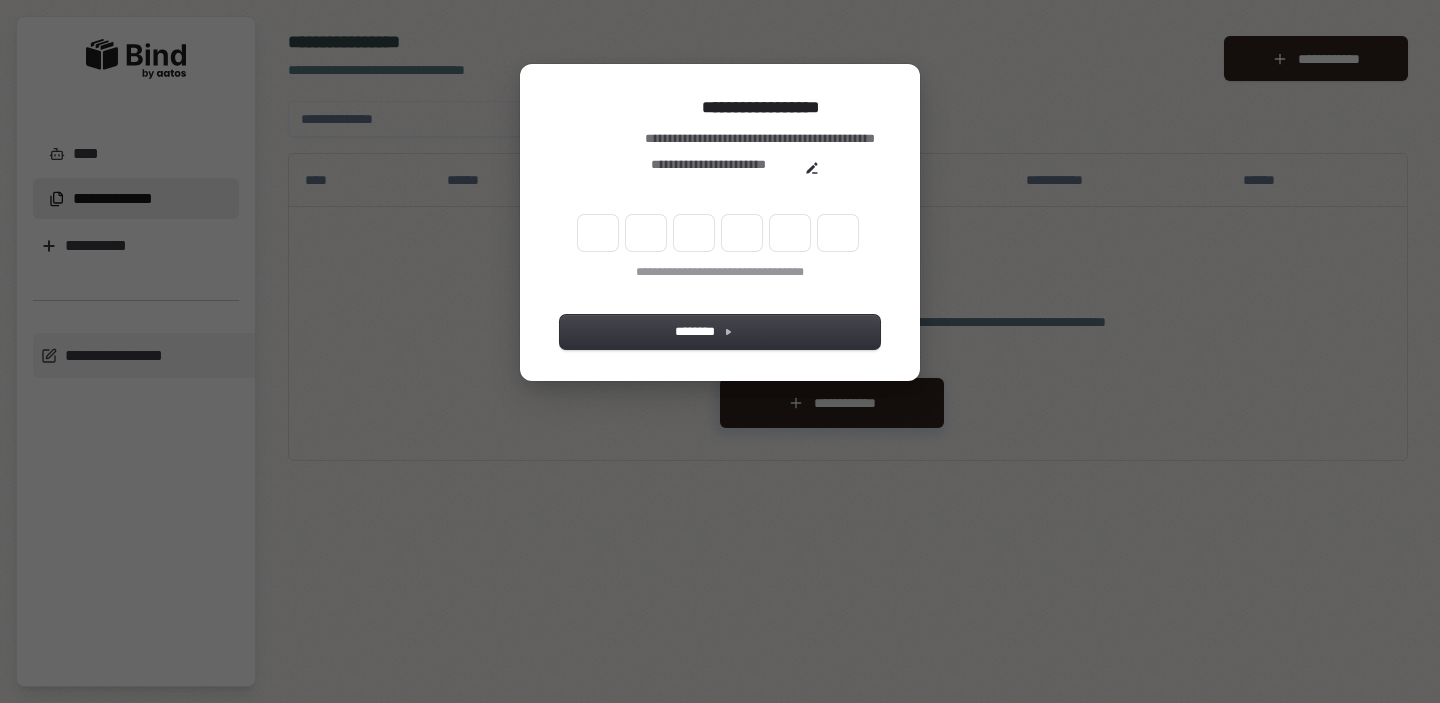 scroll, scrollTop: 0, scrollLeft: 0, axis: both 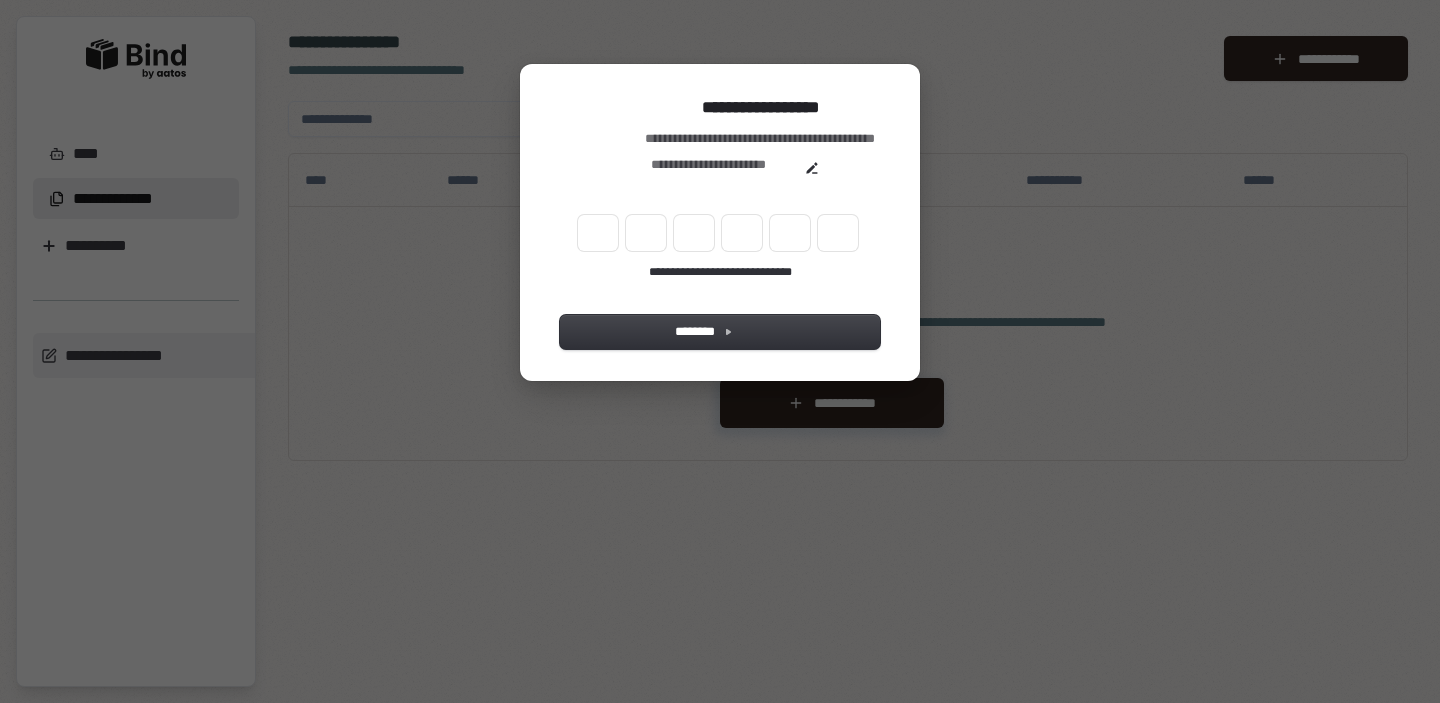 type on "*" 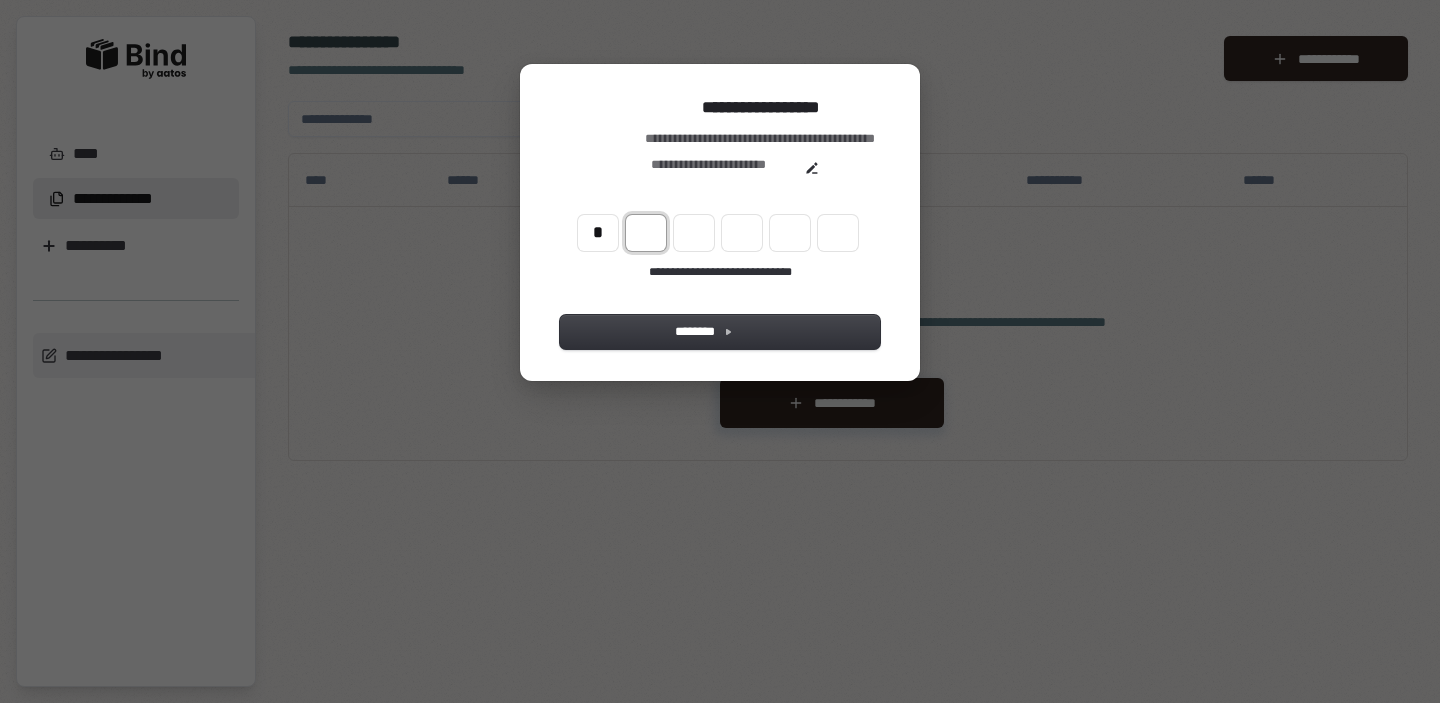 type on "*" 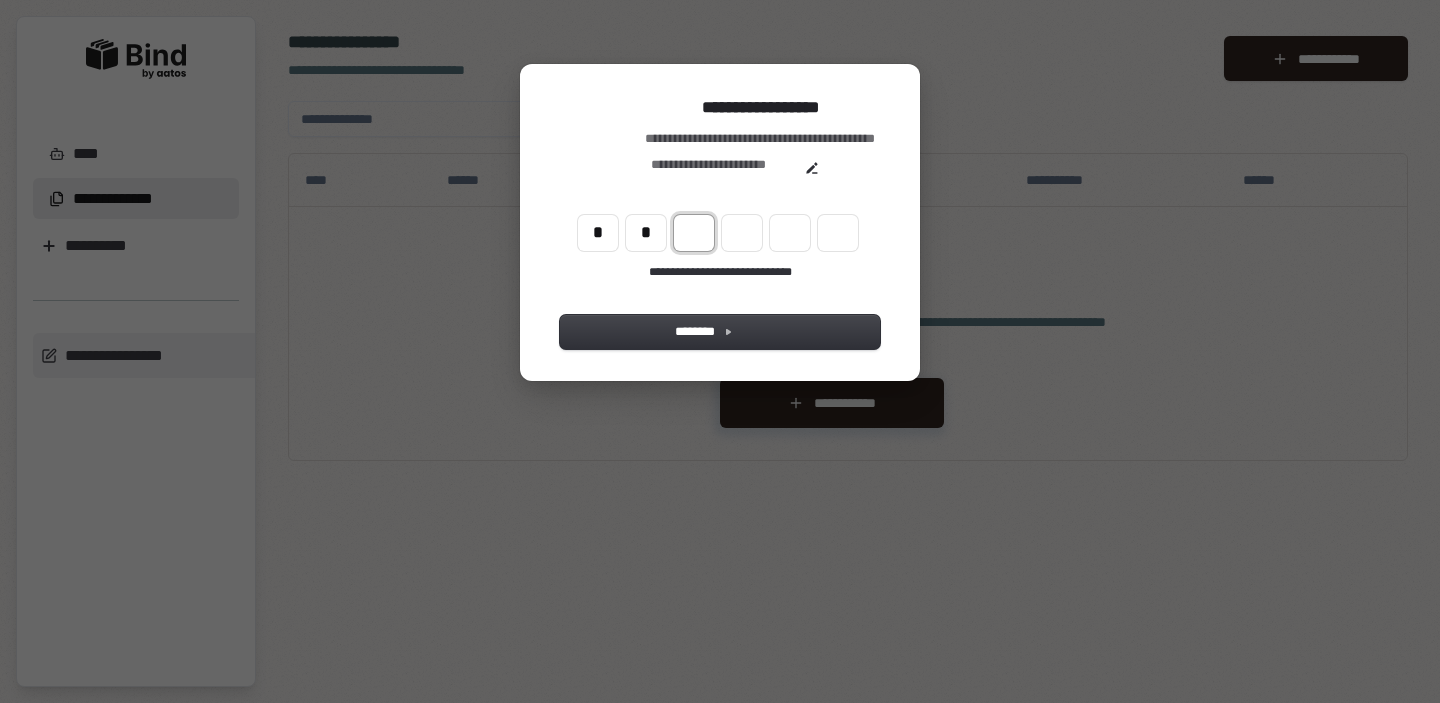 type on "**" 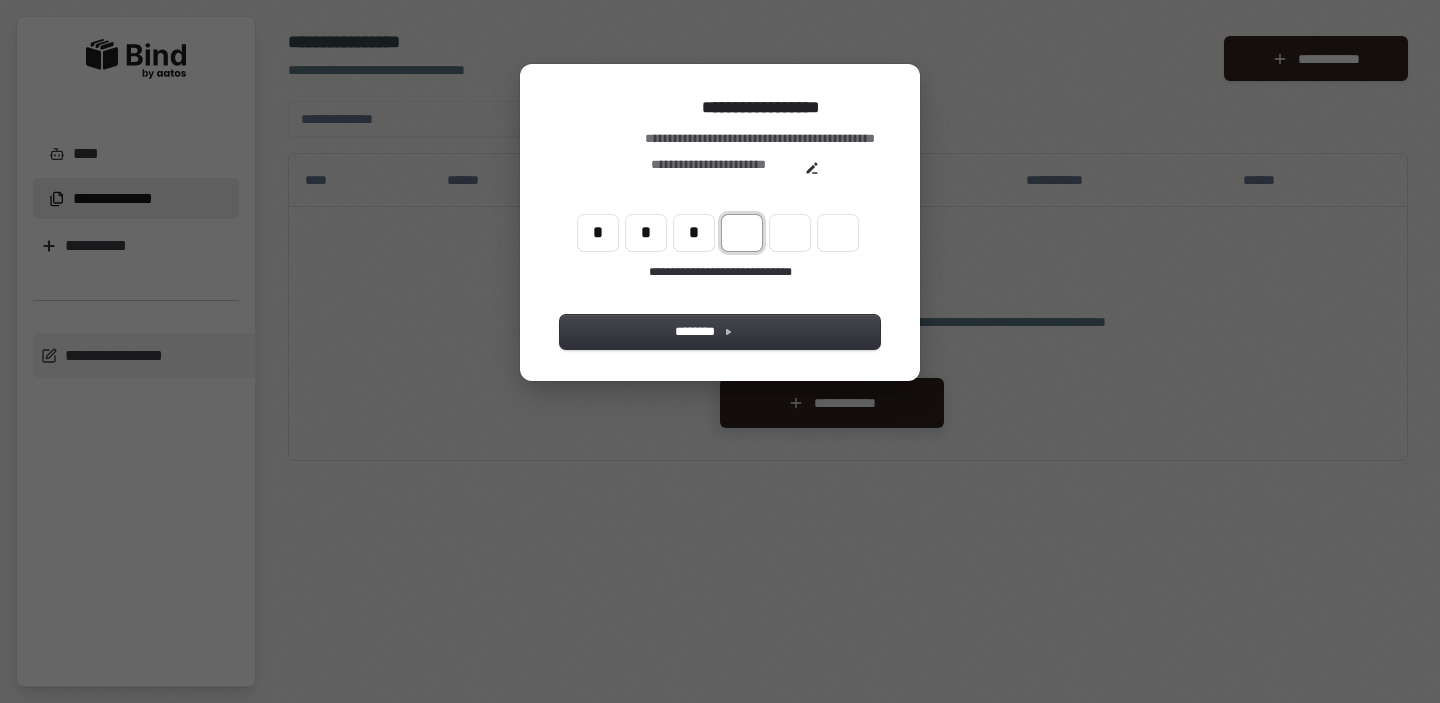 type on "***" 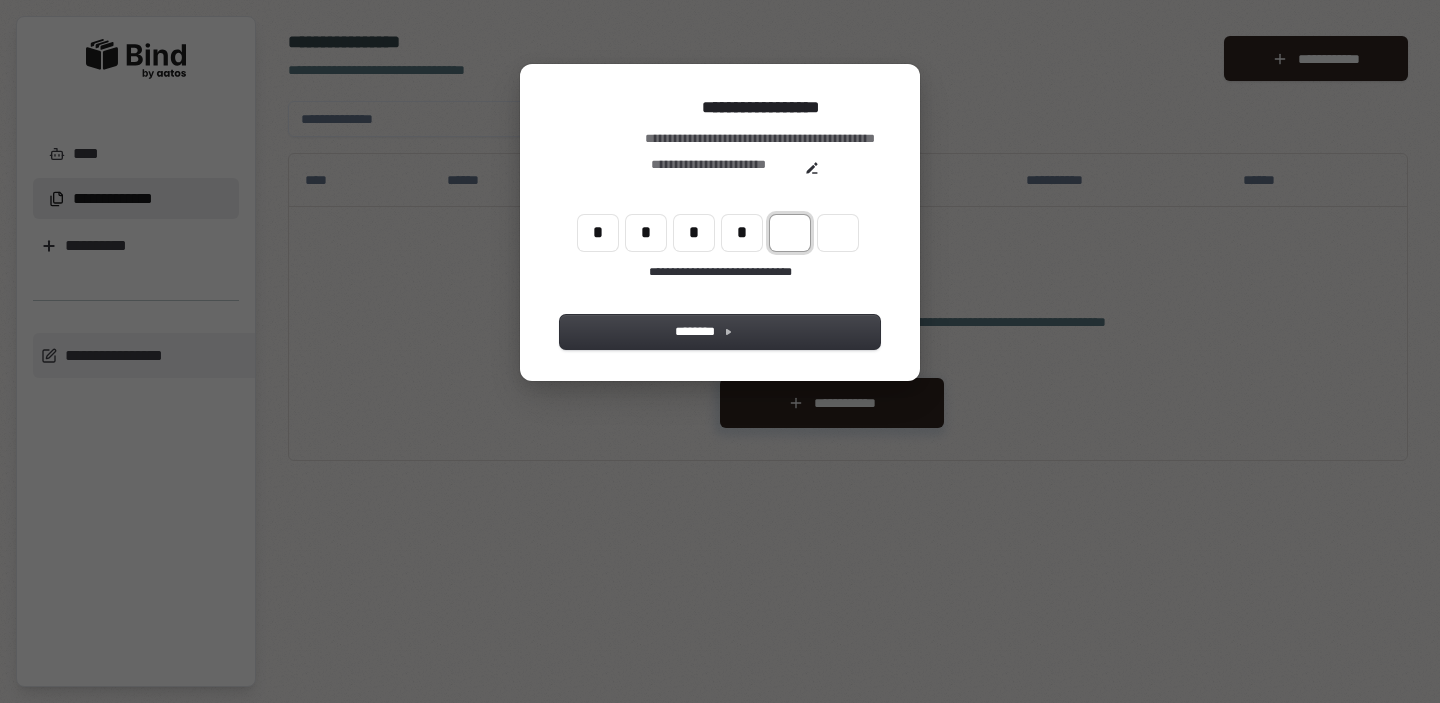 type on "****" 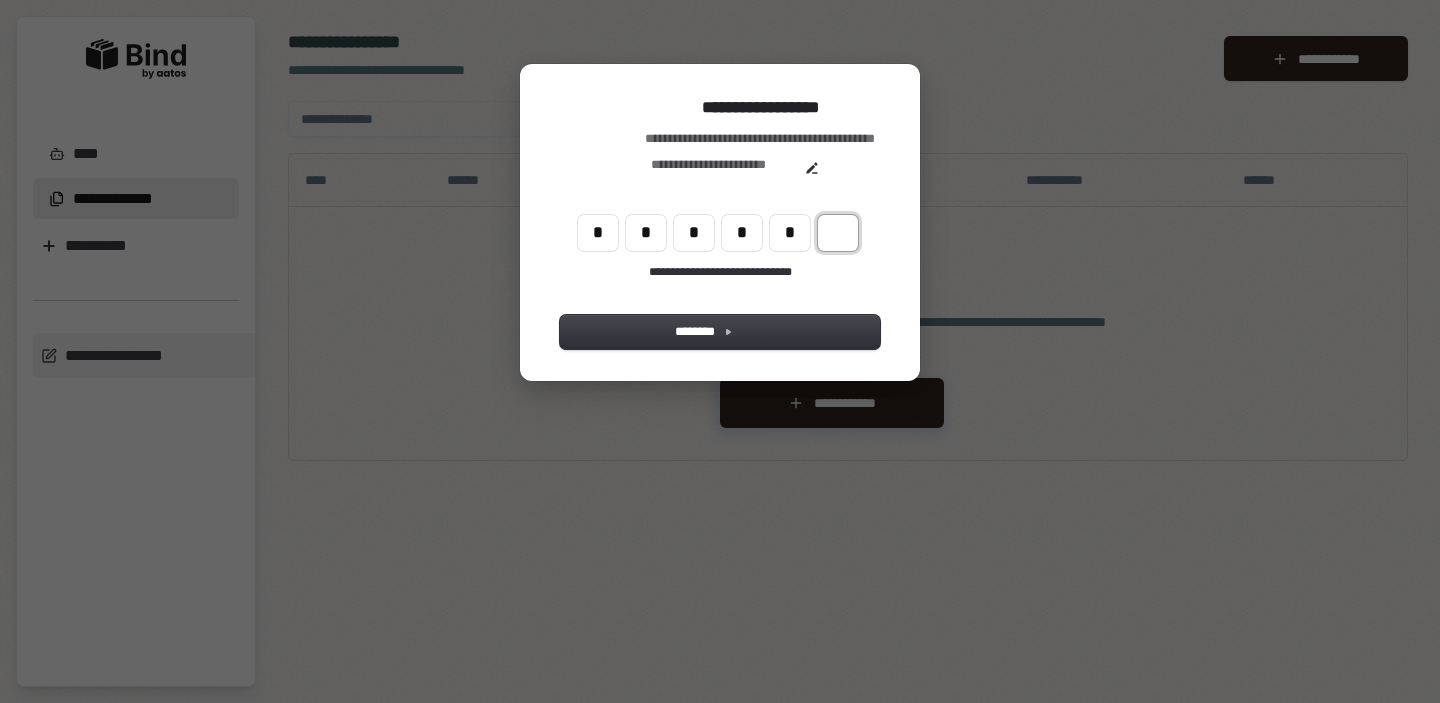 type on "******" 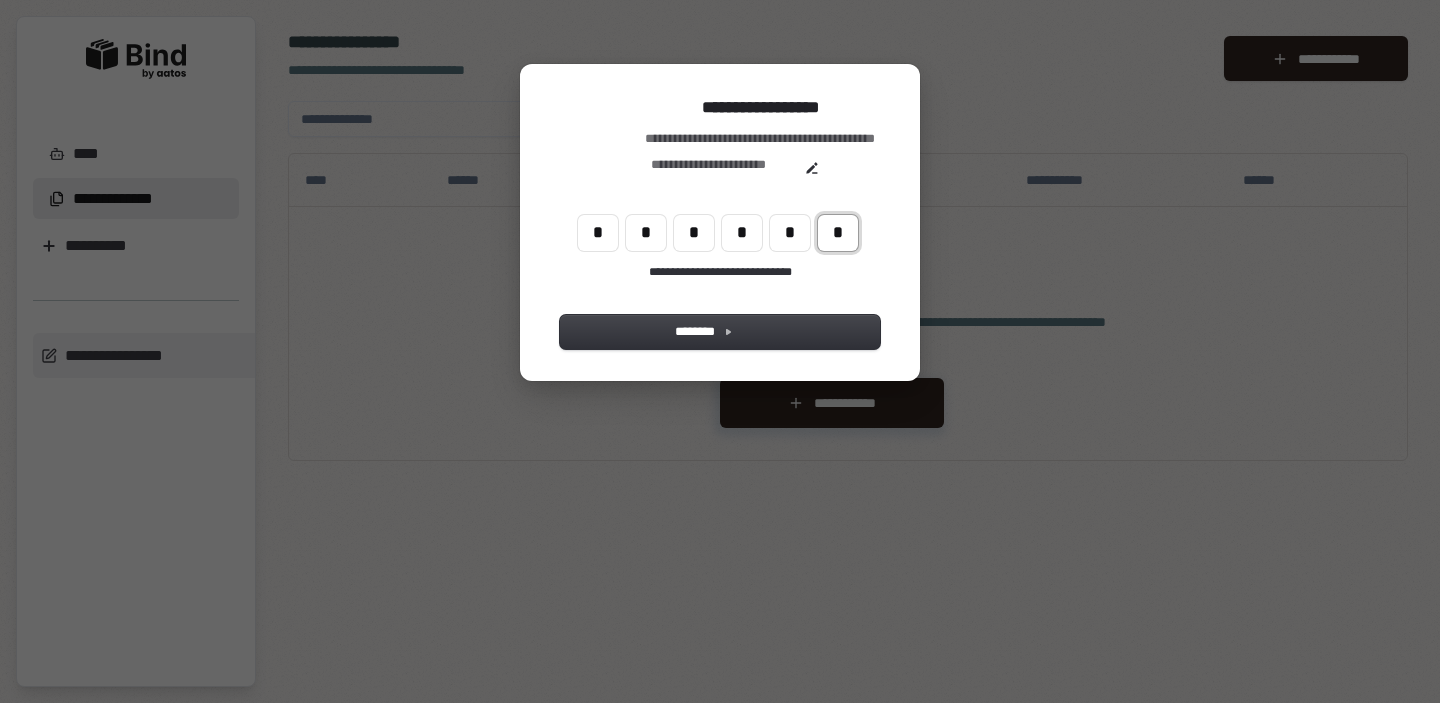 type on "*" 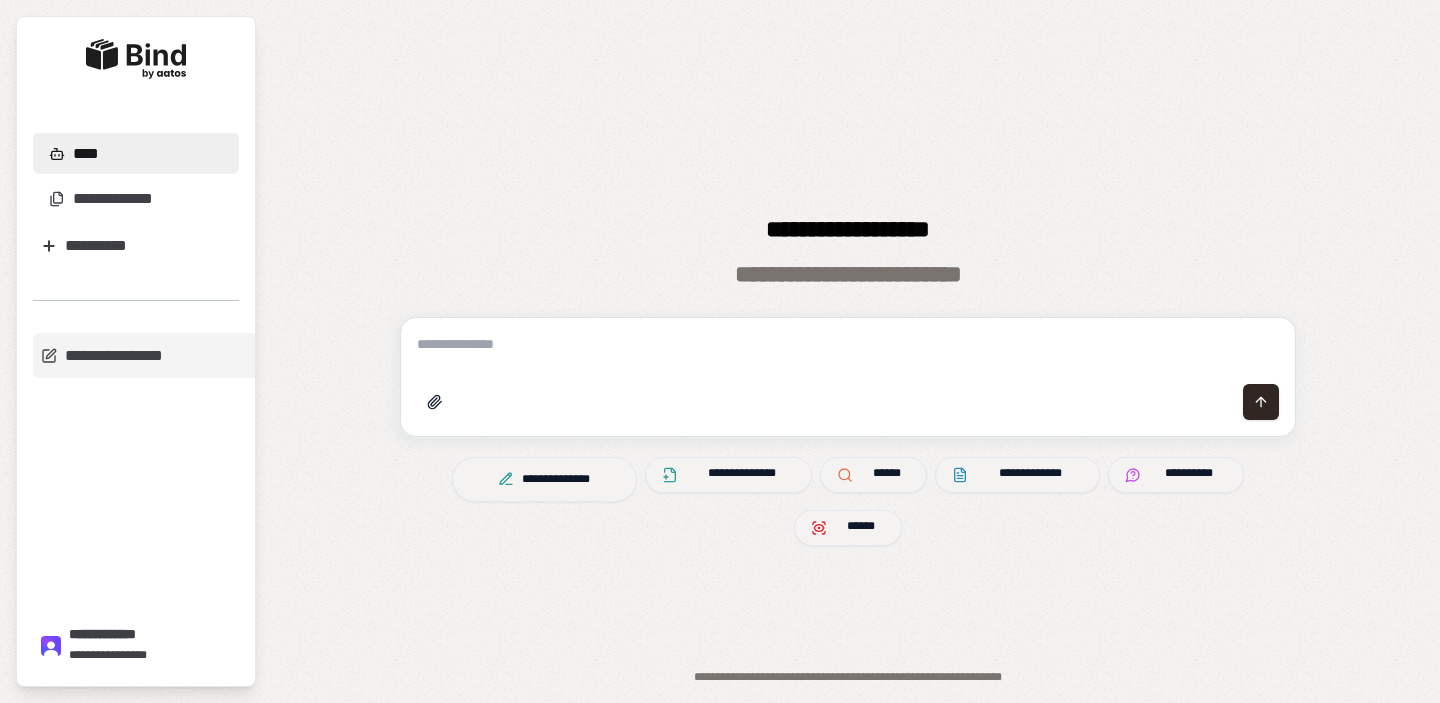 scroll, scrollTop: 0, scrollLeft: 0, axis: both 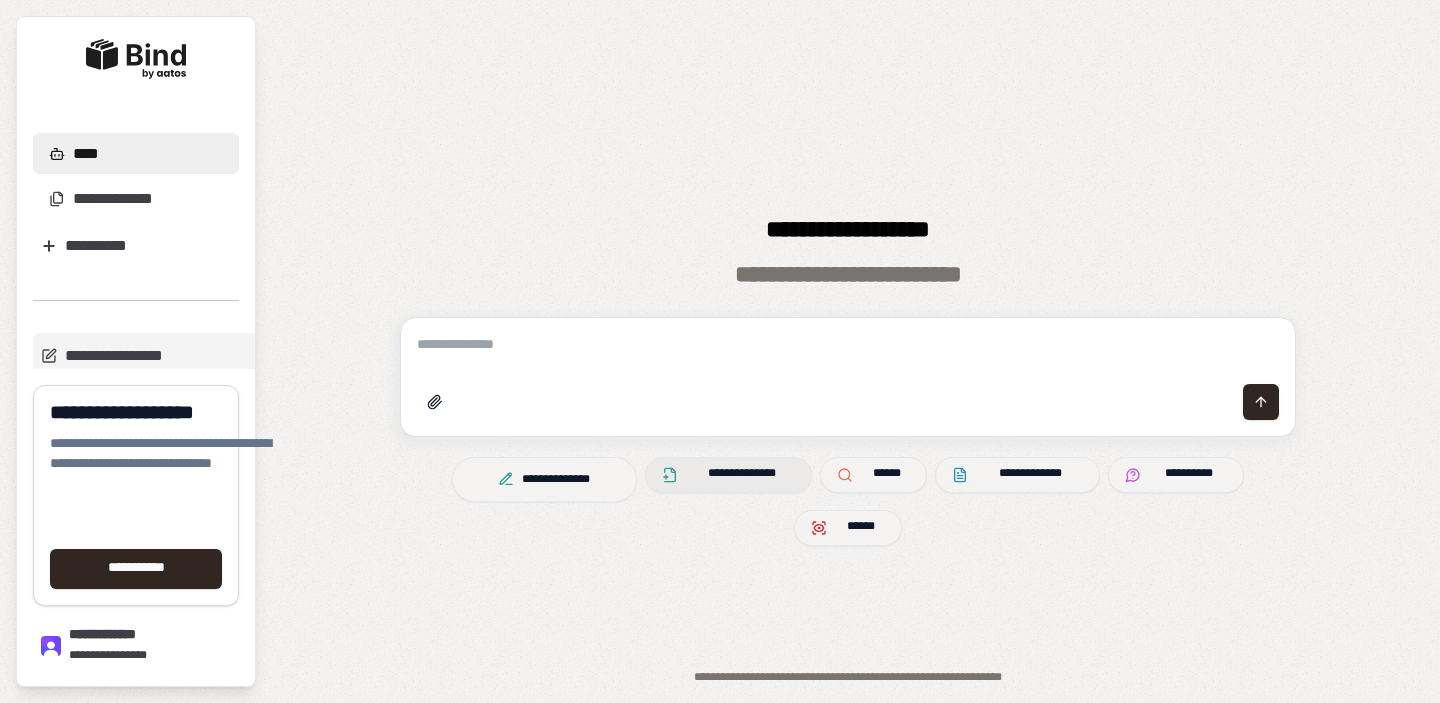 click on "**********" at bounding box center (742, 475) 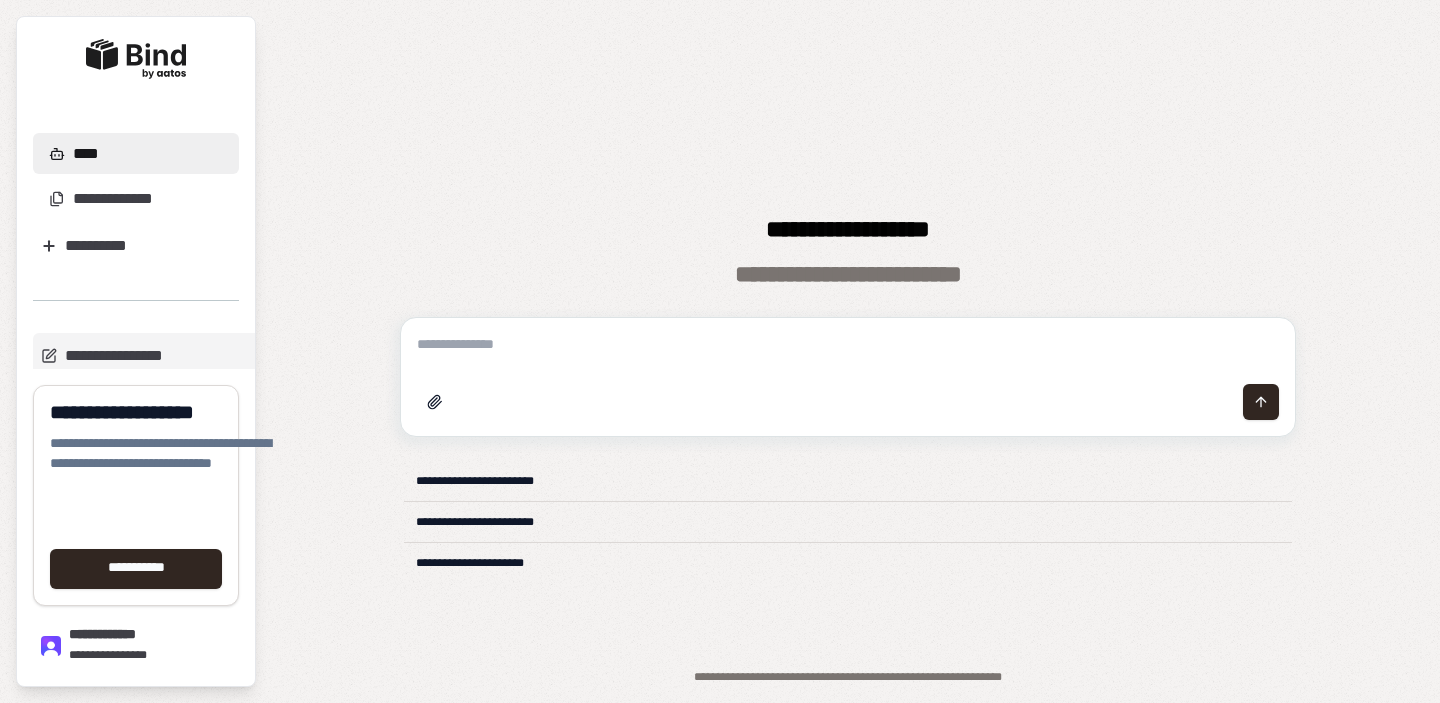 scroll, scrollTop: 0, scrollLeft: 0, axis: both 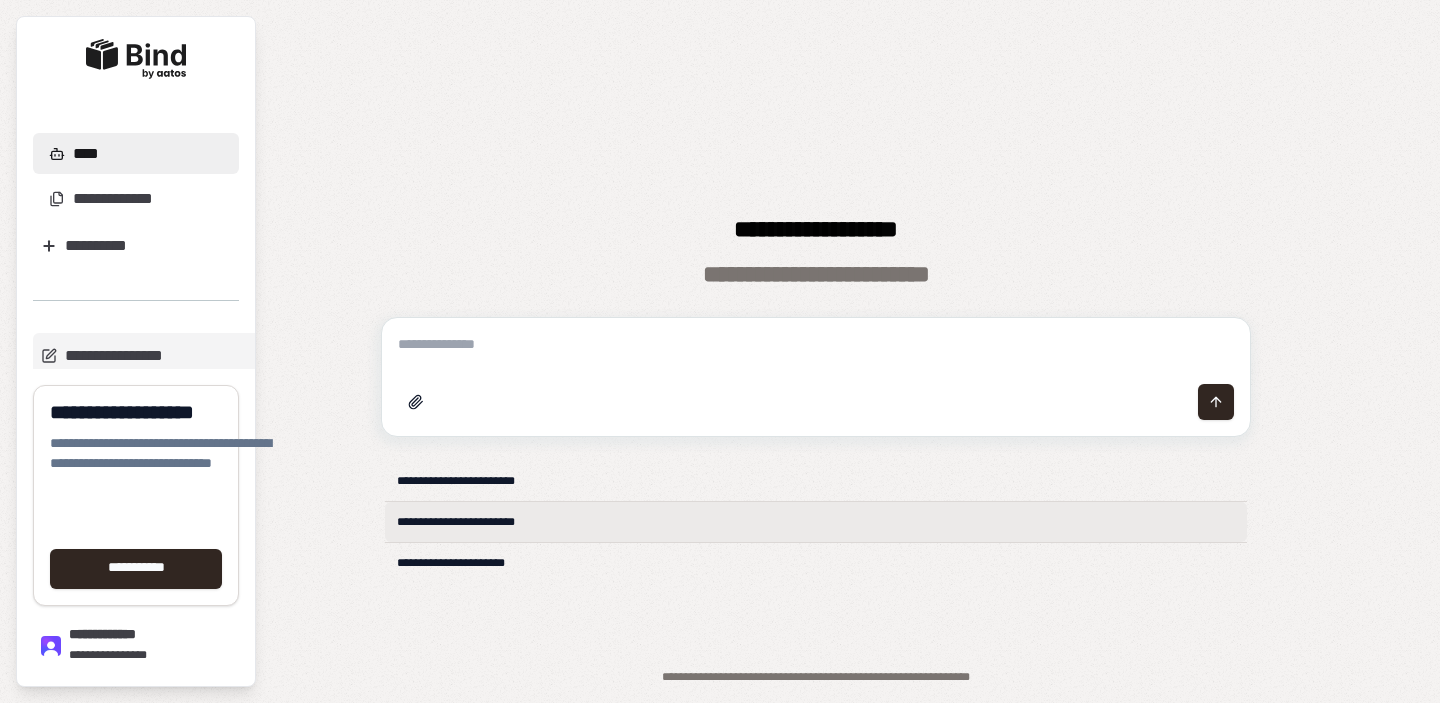 click on "**********" at bounding box center [816, 522] 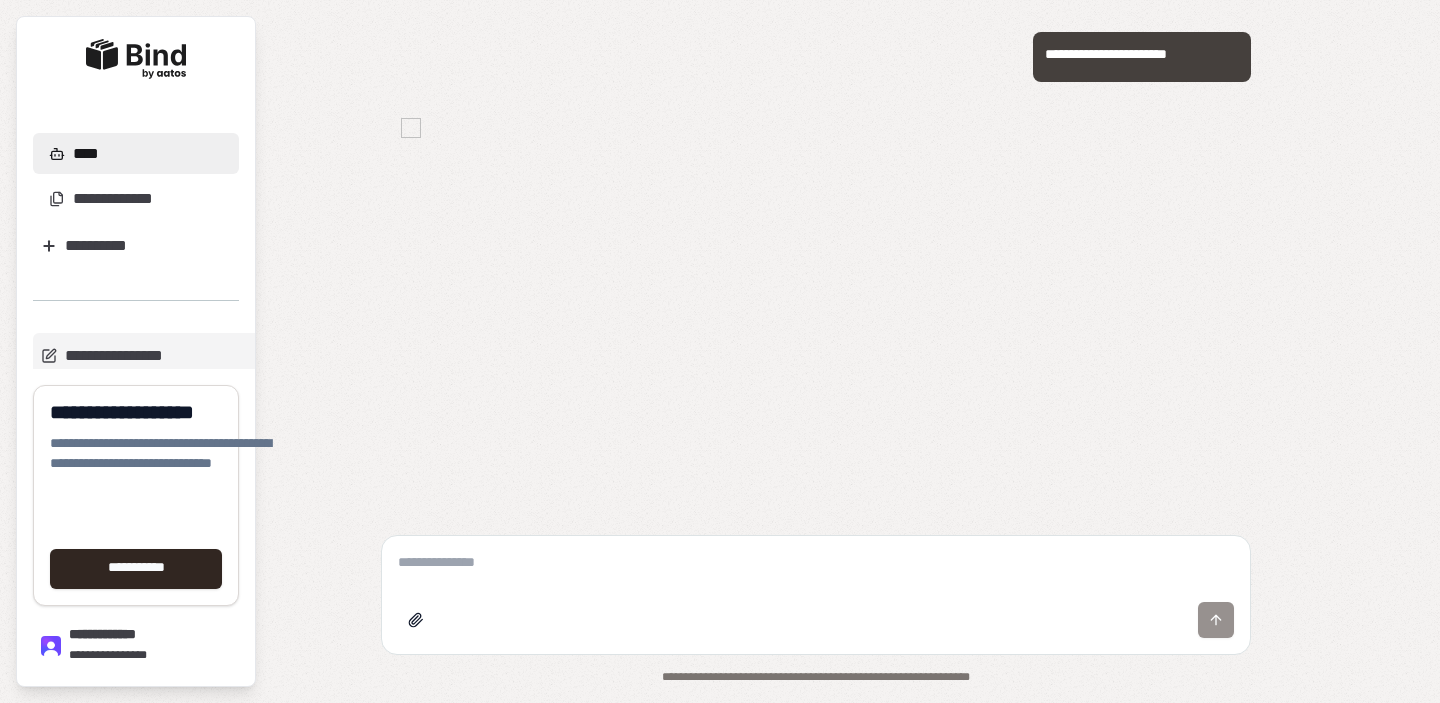 click at bounding box center (816, 565) 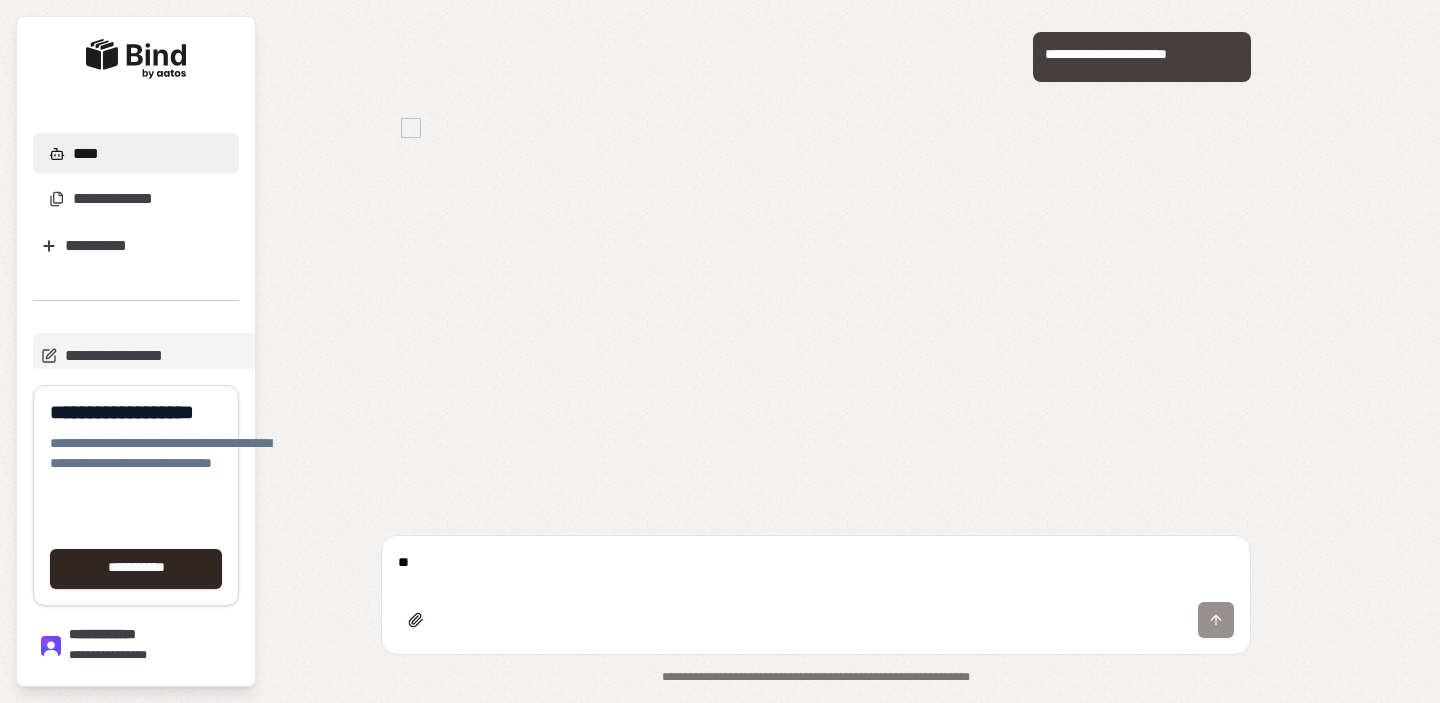 type on "*" 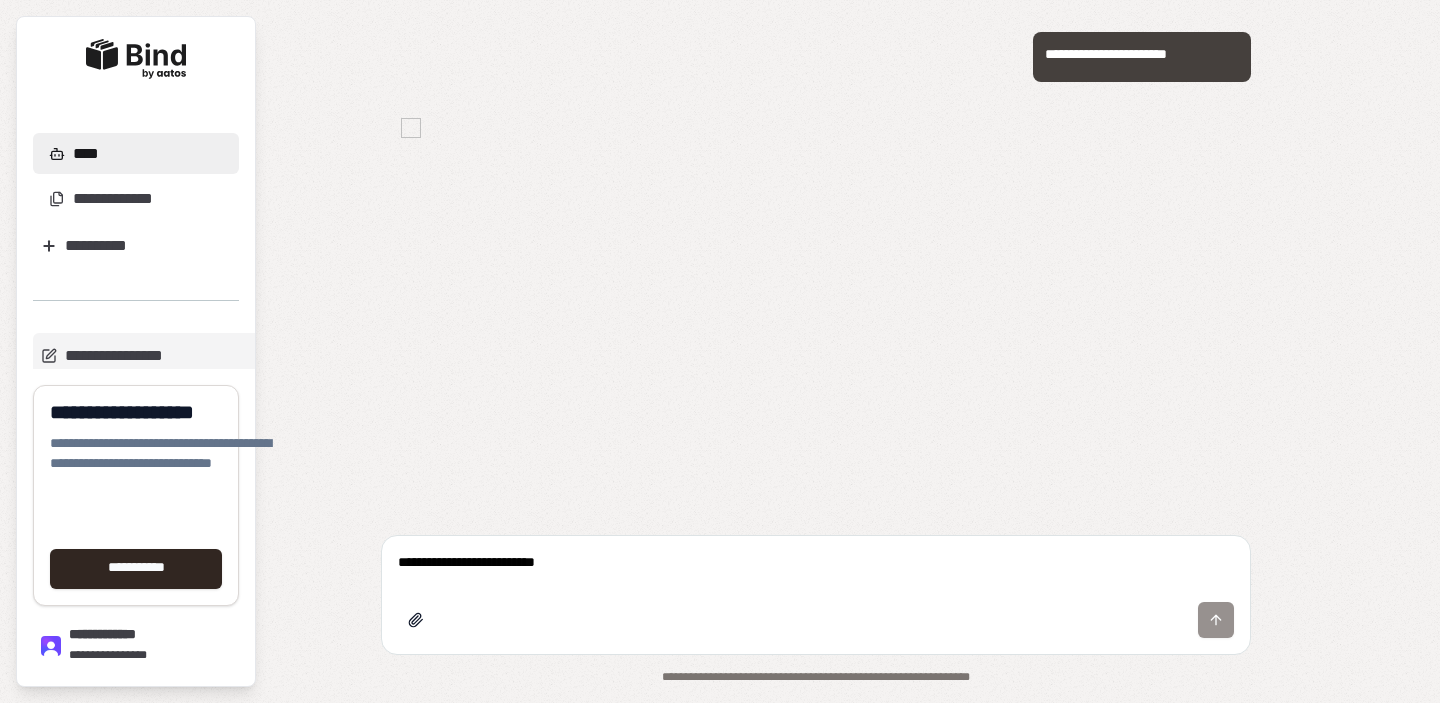 type on "**********" 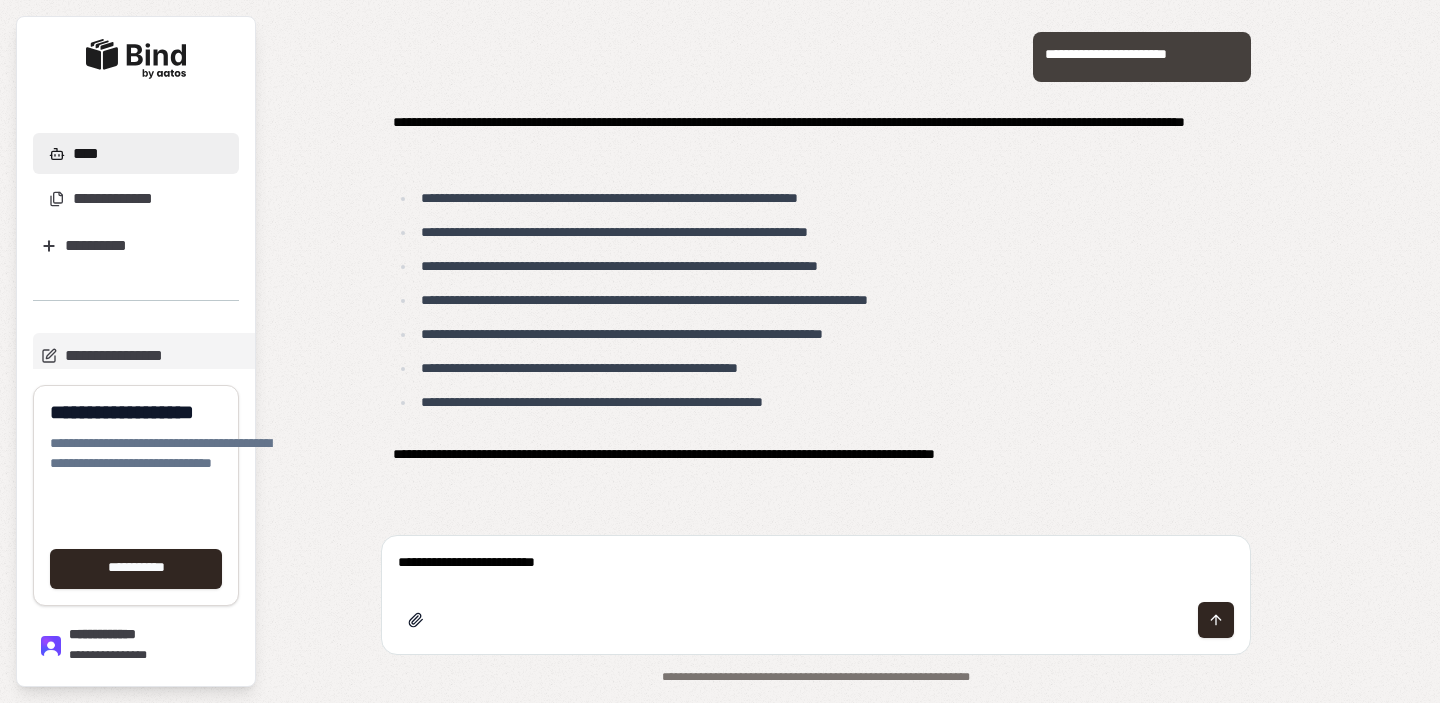 click on "**********" at bounding box center (816, 565) 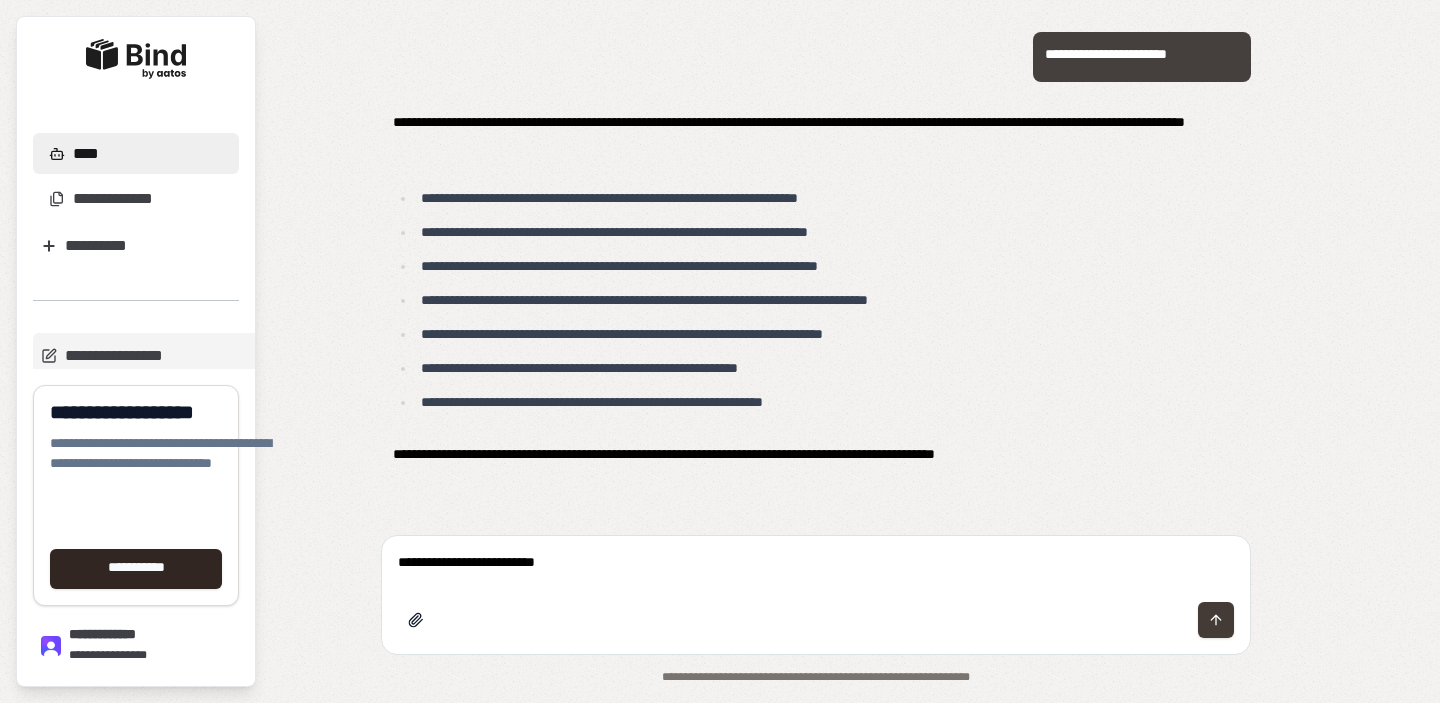 click at bounding box center [1216, 620] 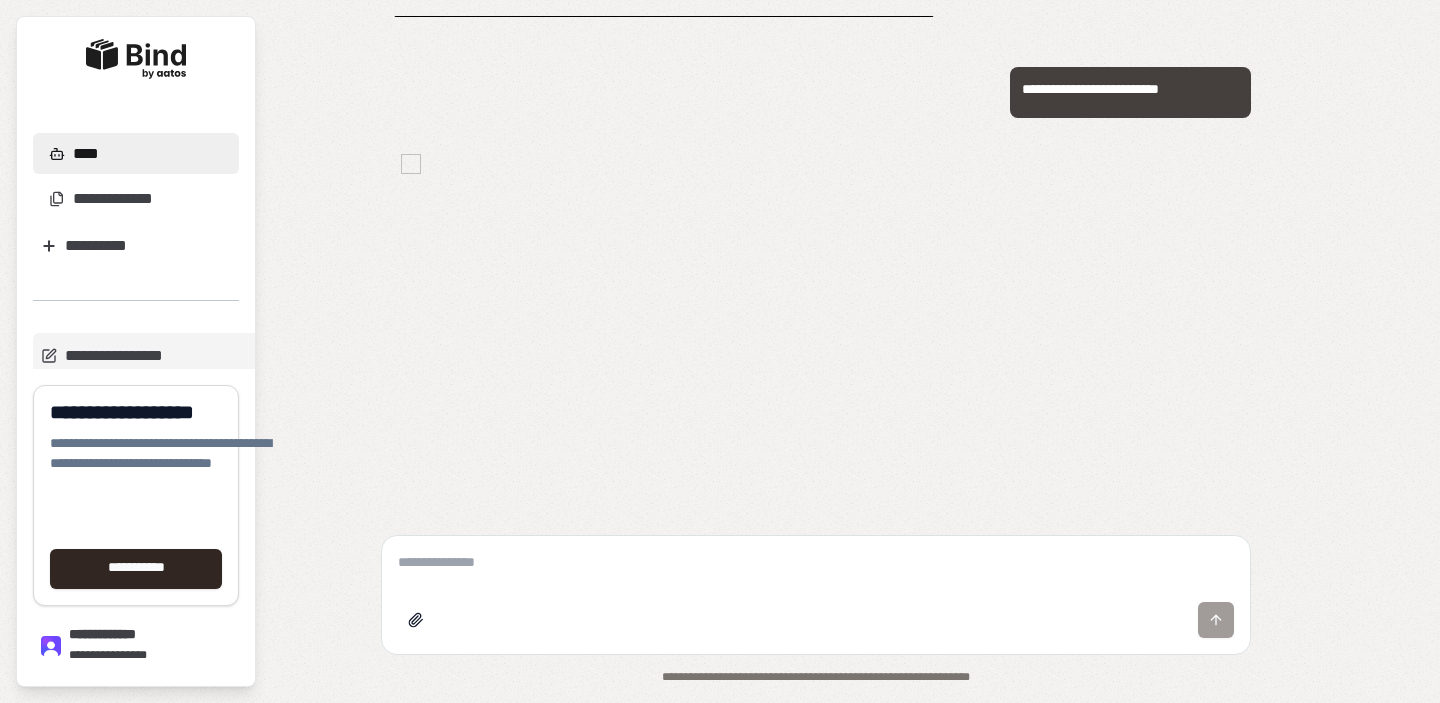 scroll, scrollTop: 476, scrollLeft: 0, axis: vertical 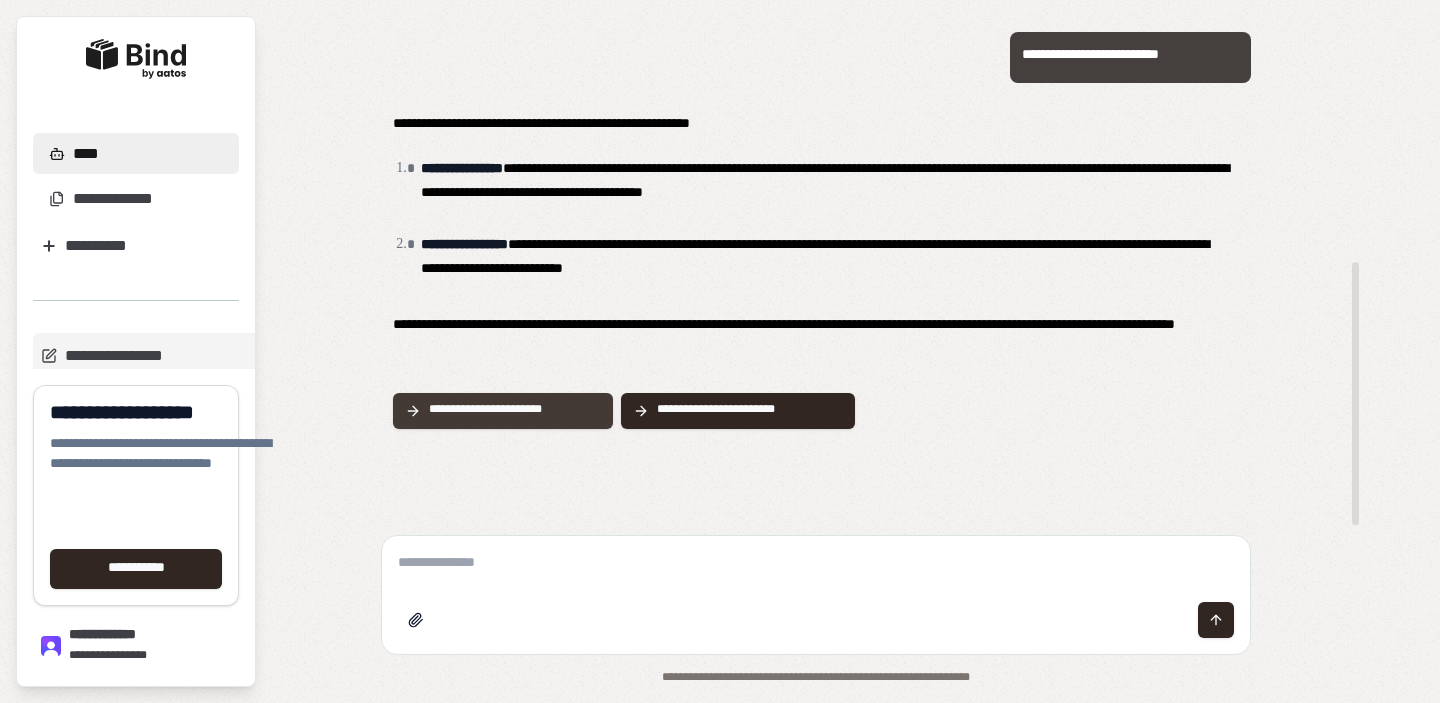 click on "**********" at bounding box center (515, 411) 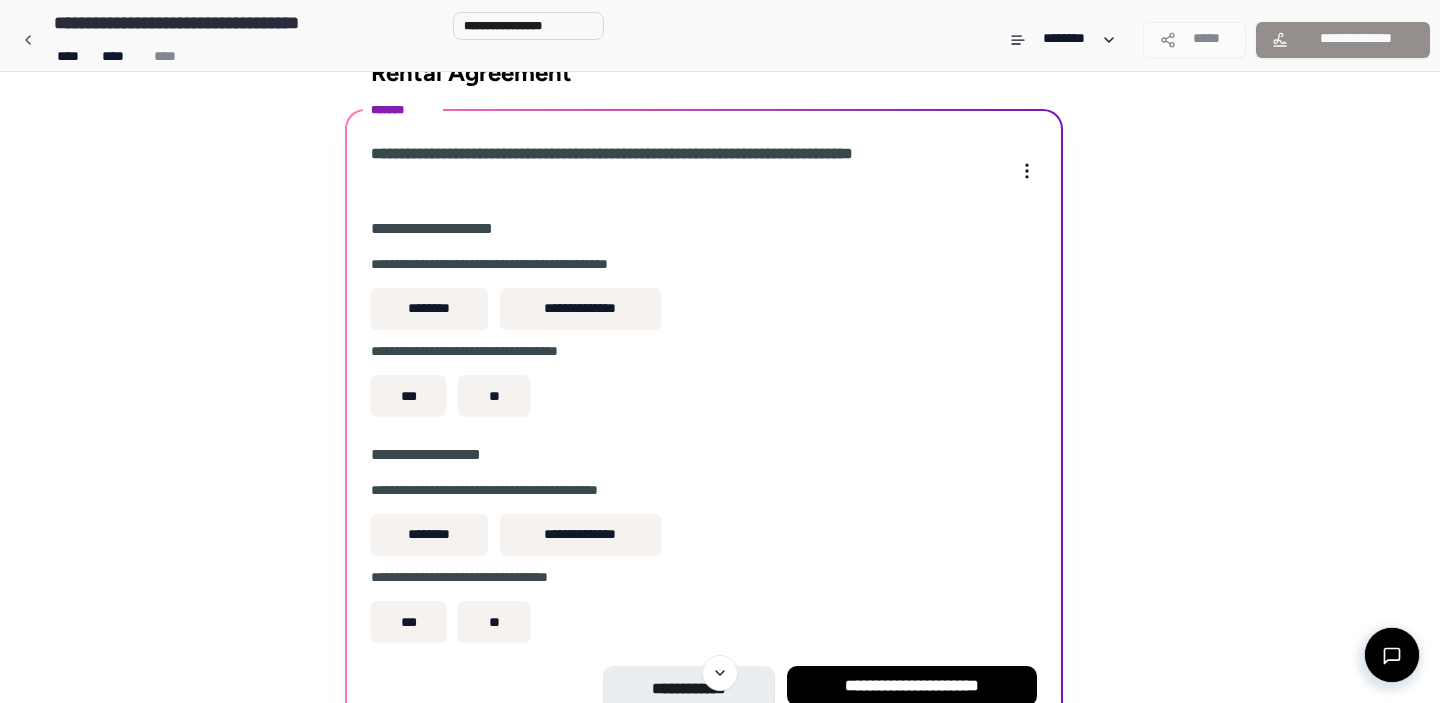 scroll, scrollTop: 0, scrollLeft: 0, axis: both 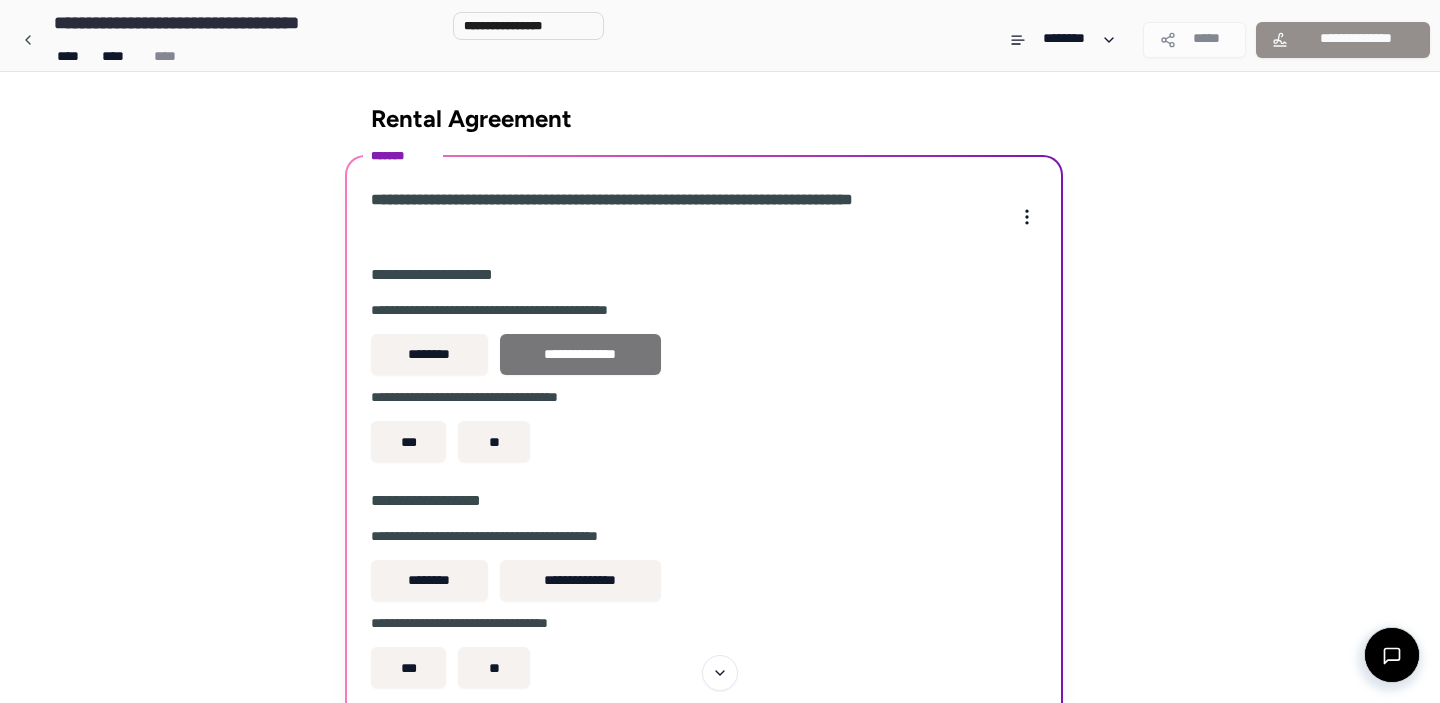 click on "**********" at bounding box center (580, 354) 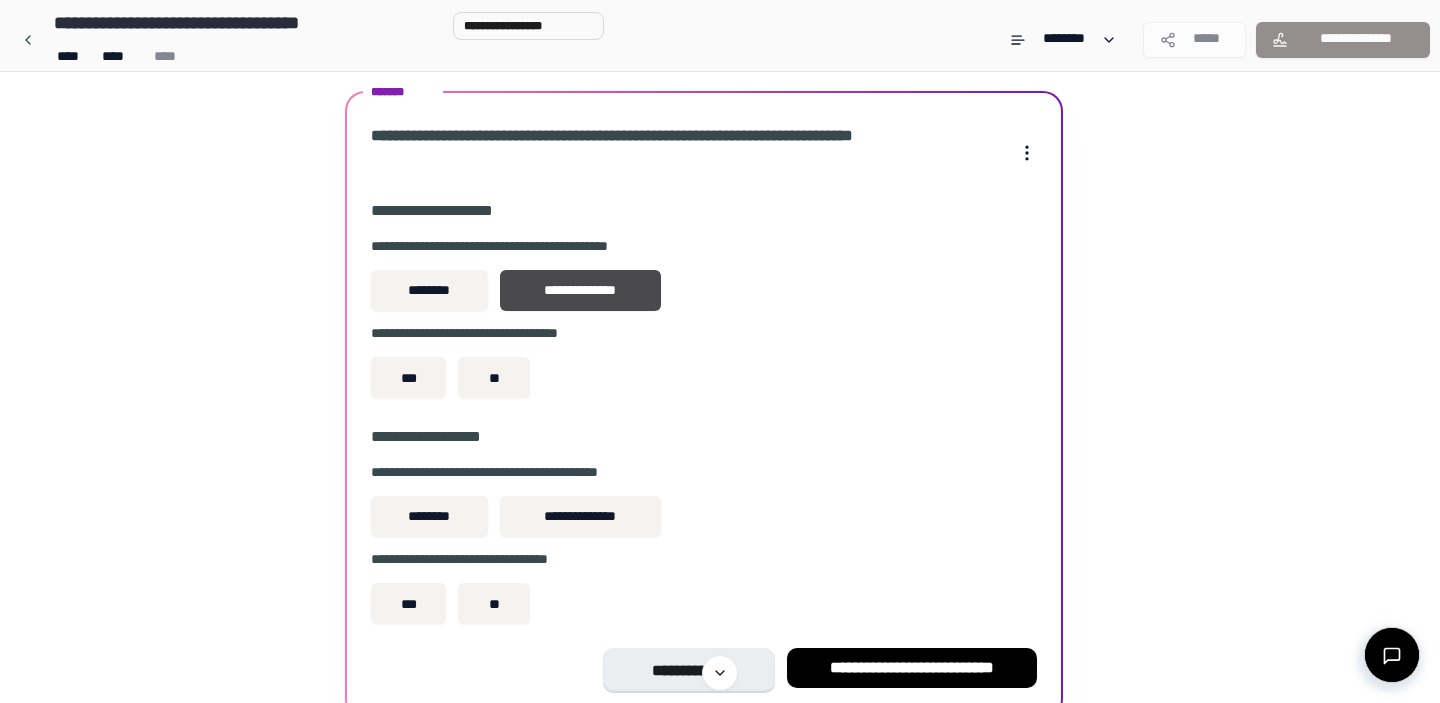scroll, scrollTop: 67, scrollLeft: 0, axis: vertical 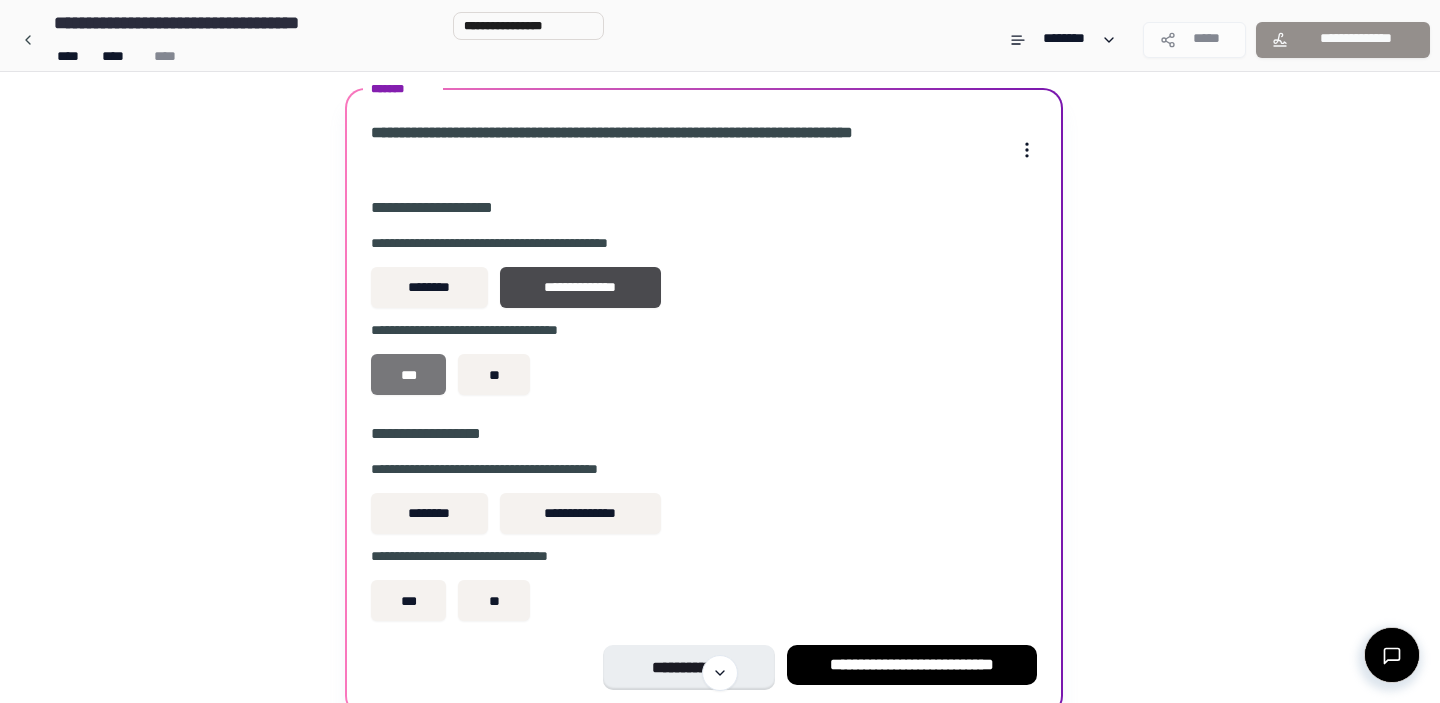 click on "***" at bounding box center [408, 374] 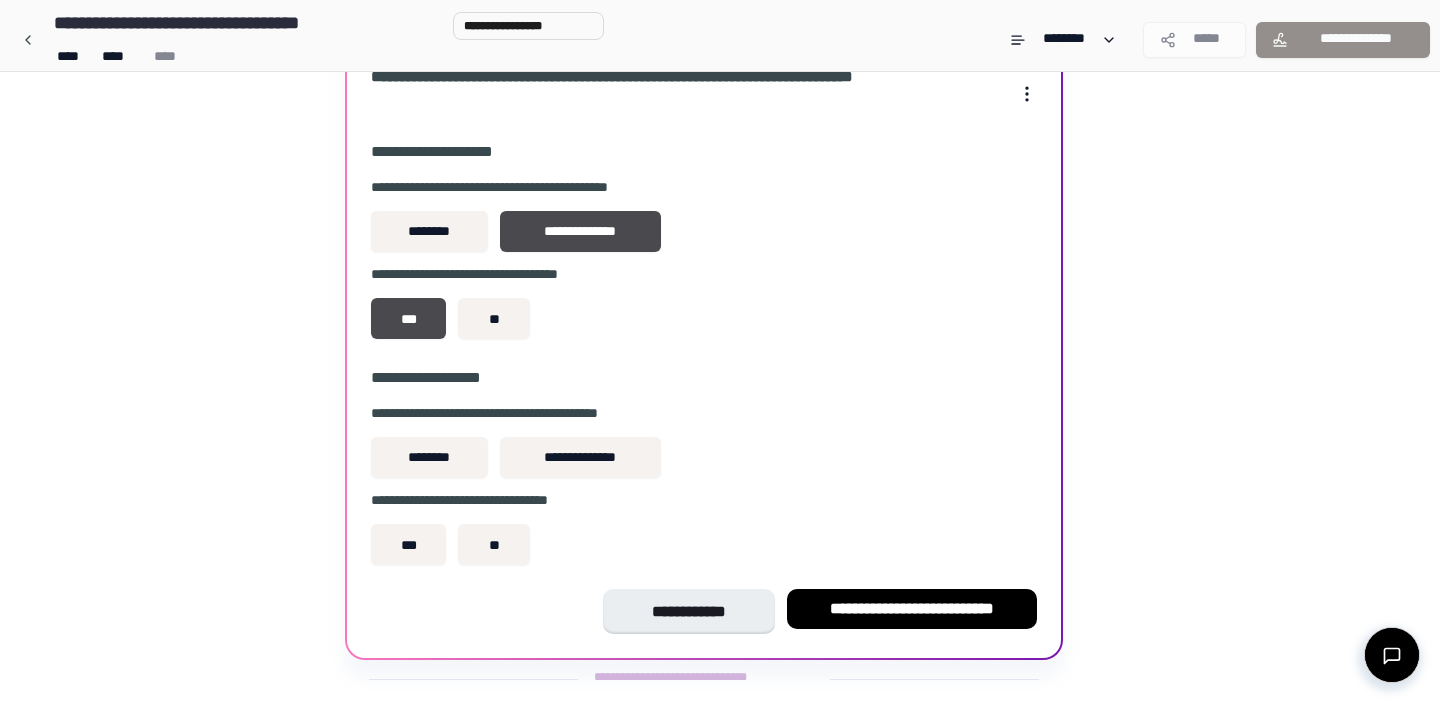 scroll, scrollTop: 171, scrollLeft: 0, axis: vertical 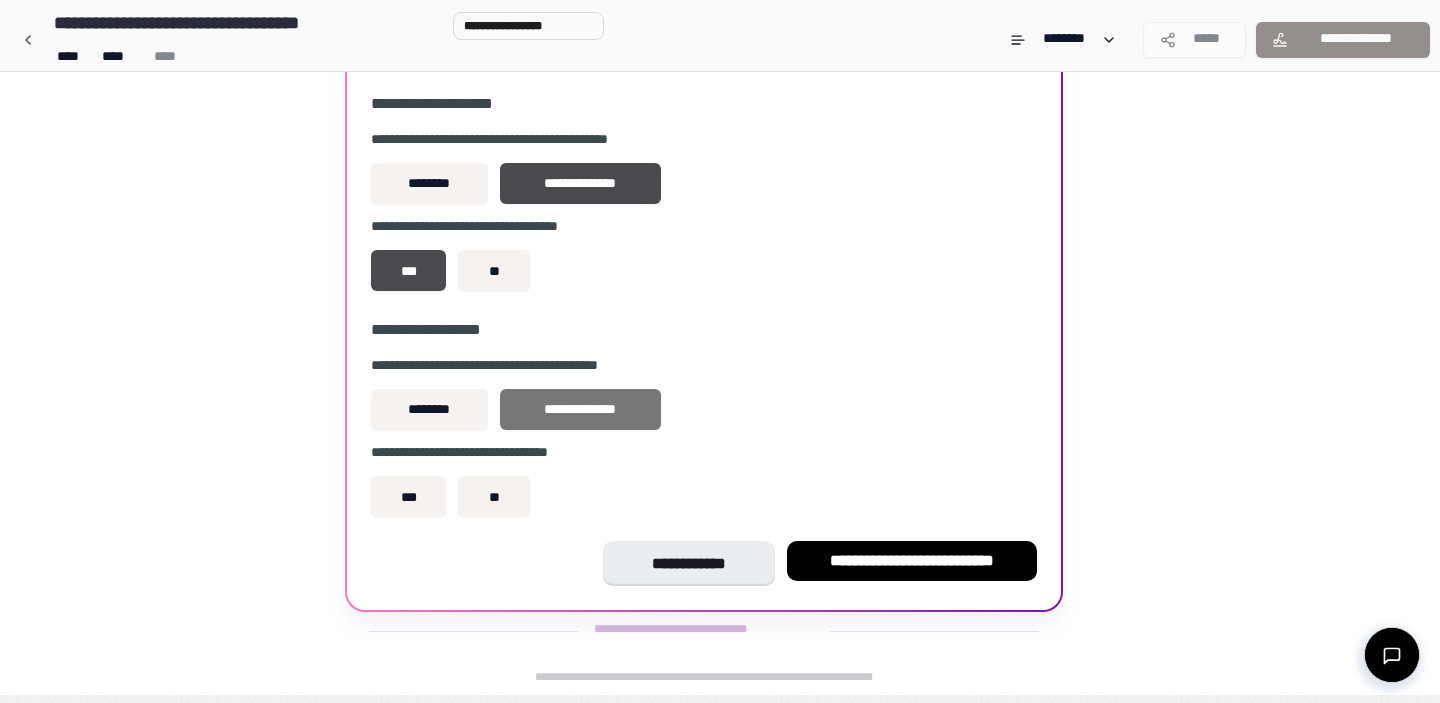 click on "**********" at bounding box center [580, 409] 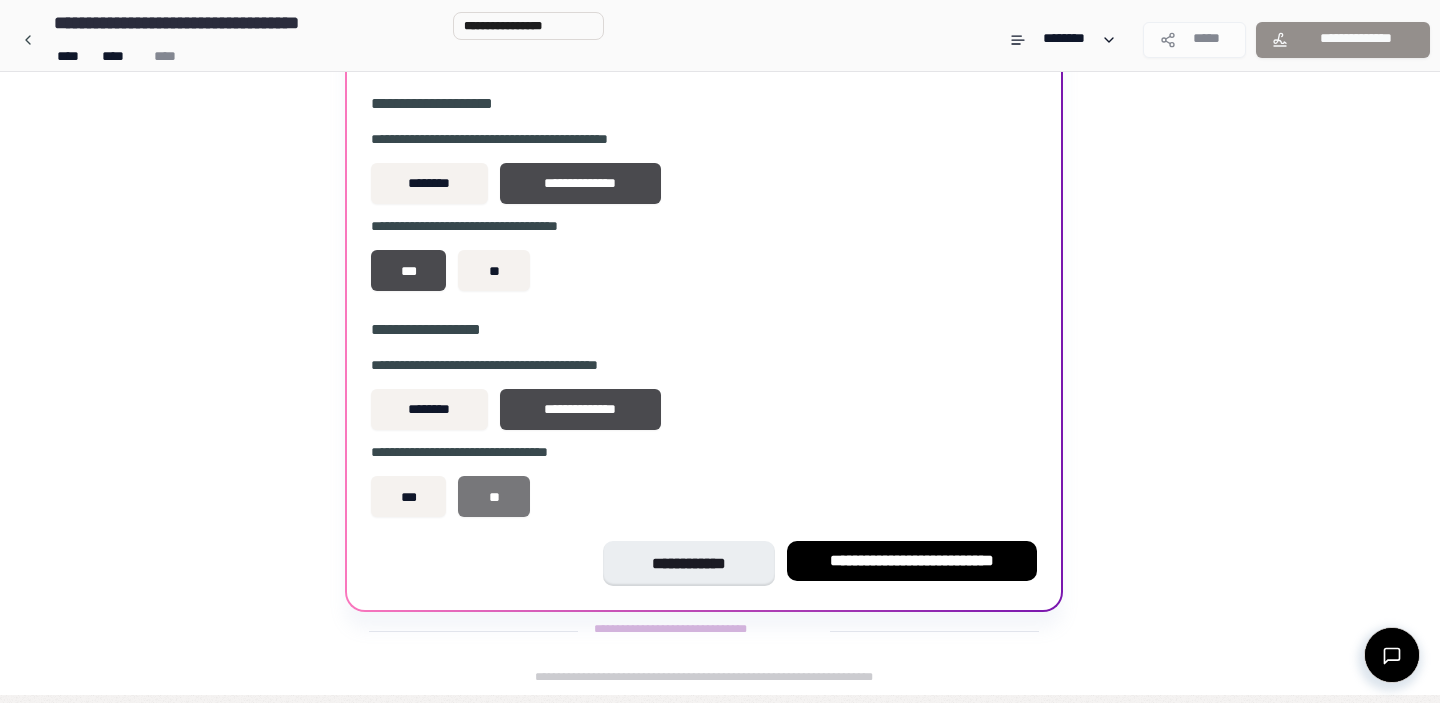 click on "**" at bounding box center (494, 496) 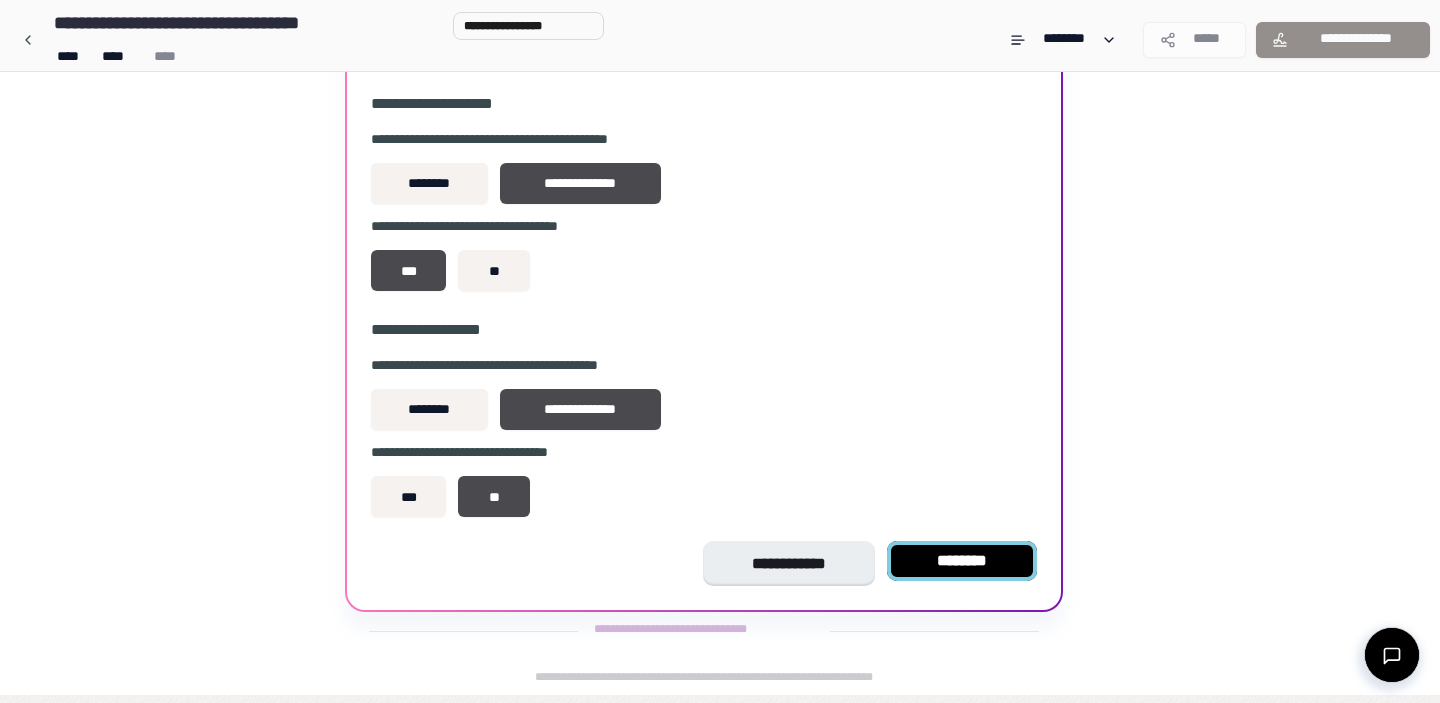 click on "********" at bounding box center [962, 561] 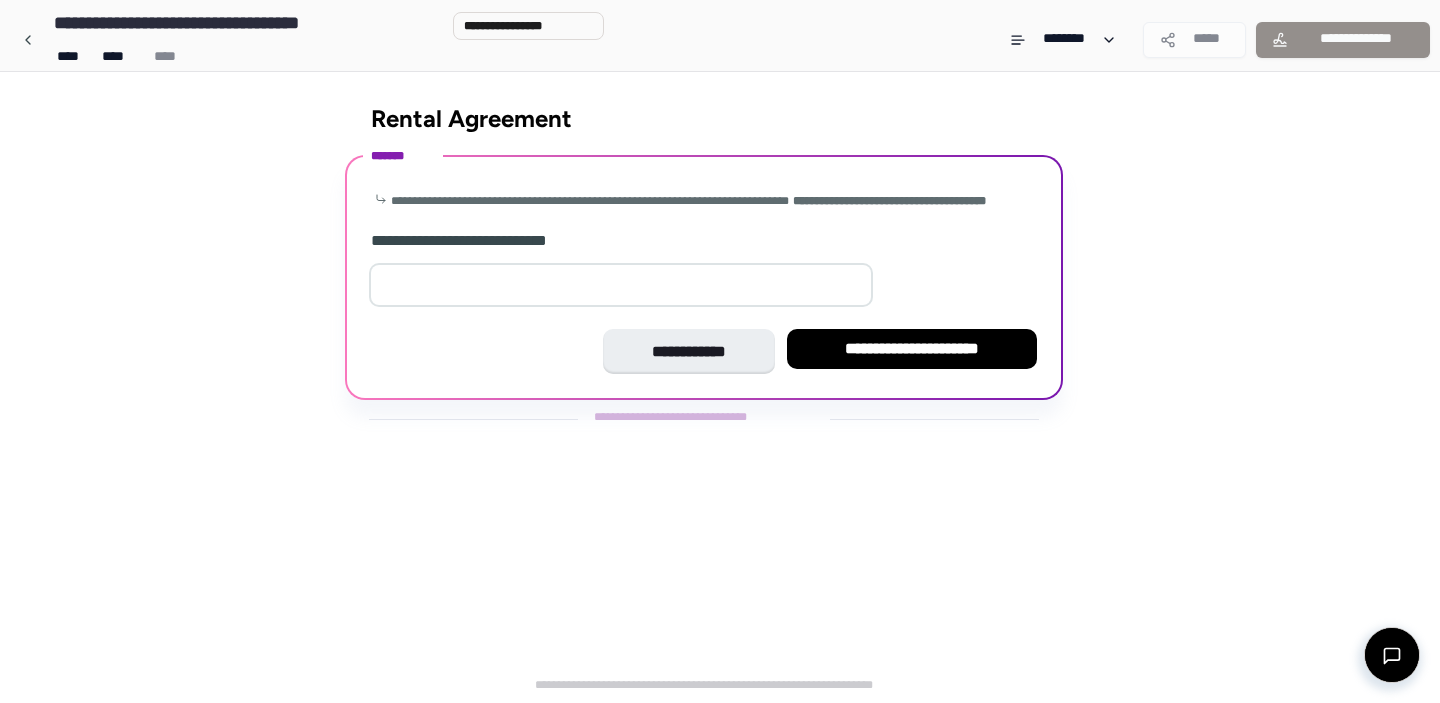 click at bounding box center (621, 285) 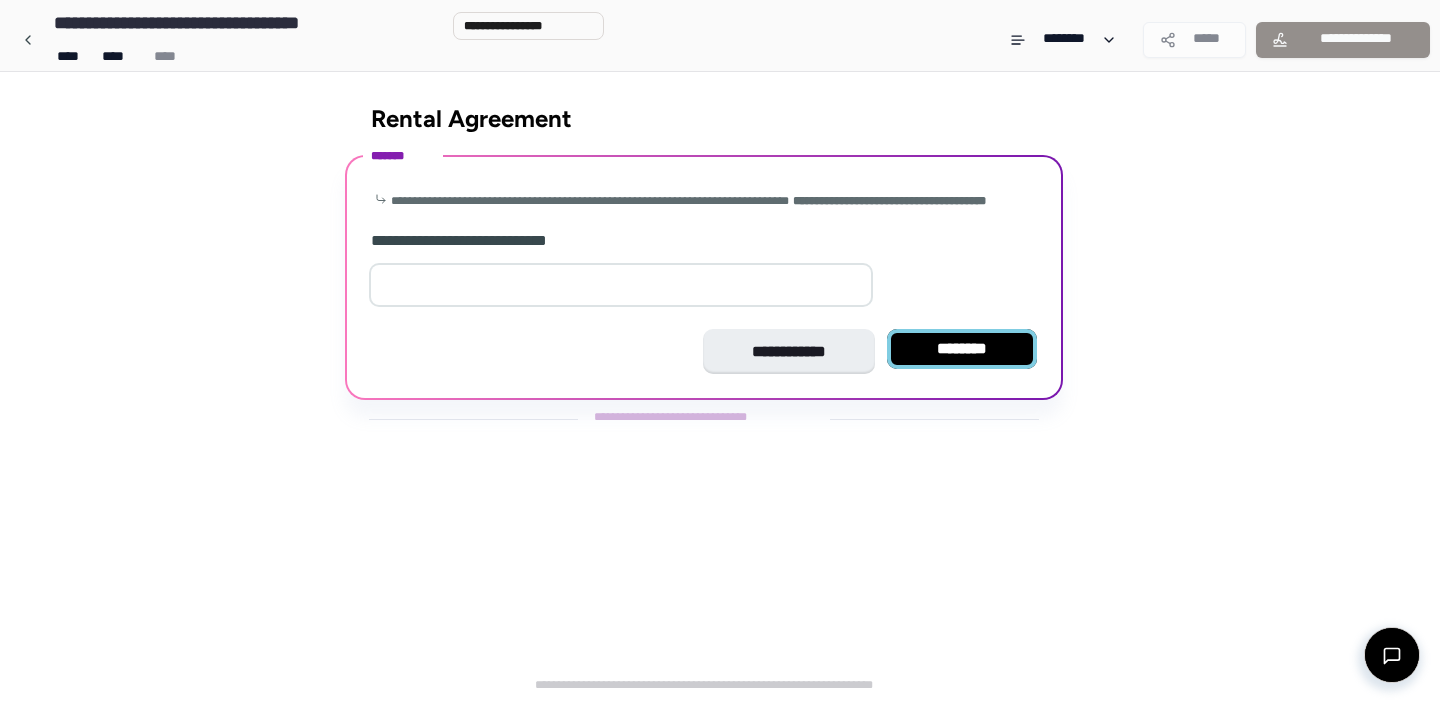 click on "********" at bounding box center (962, 349) 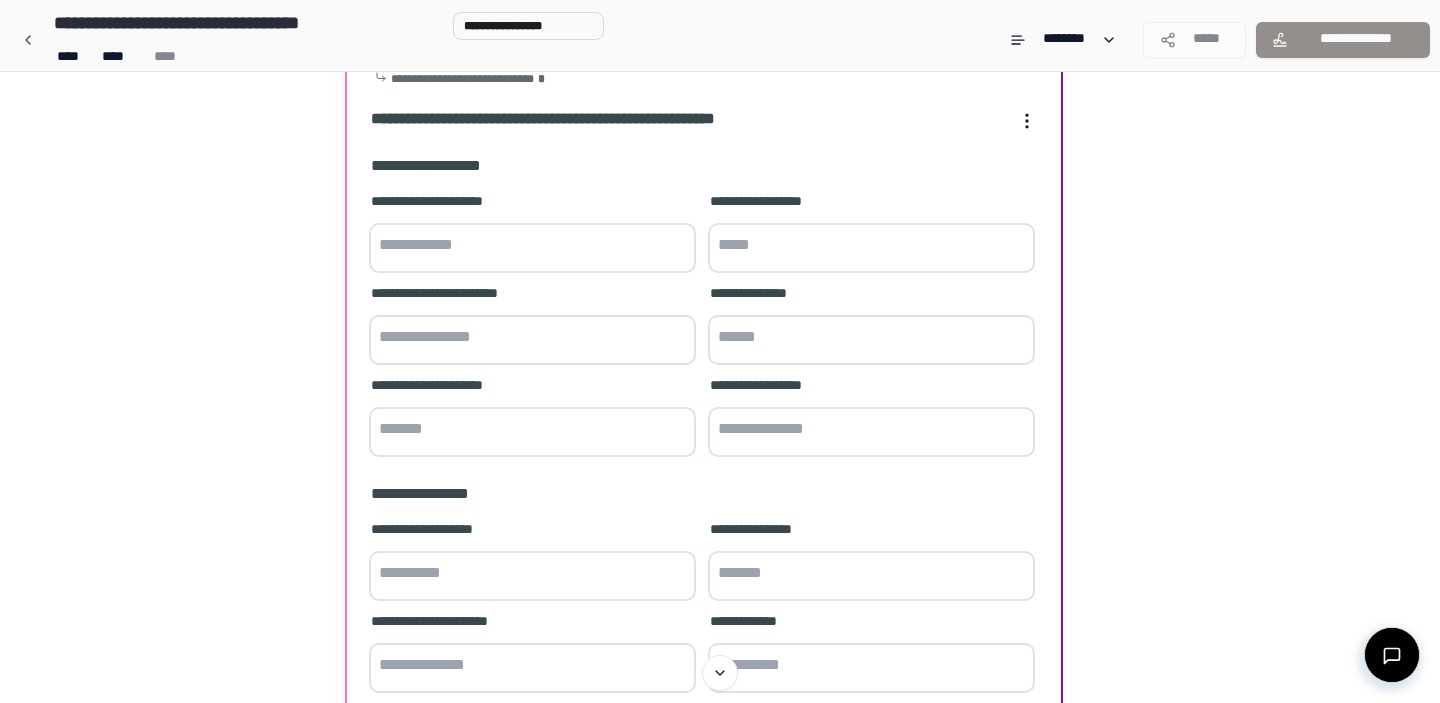 scroll, scrollTop: 0, scrollLeft: 0, axis: both 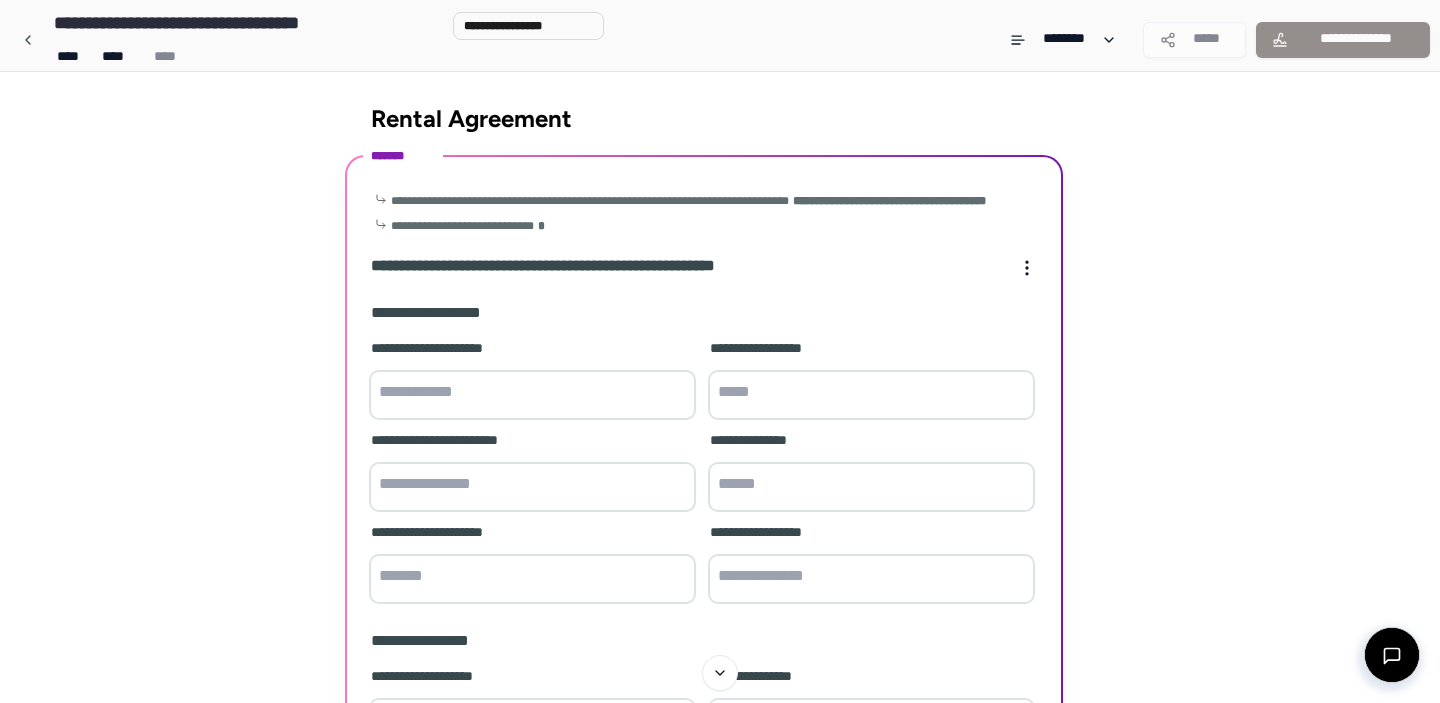 click at bounding box center (532, 395) 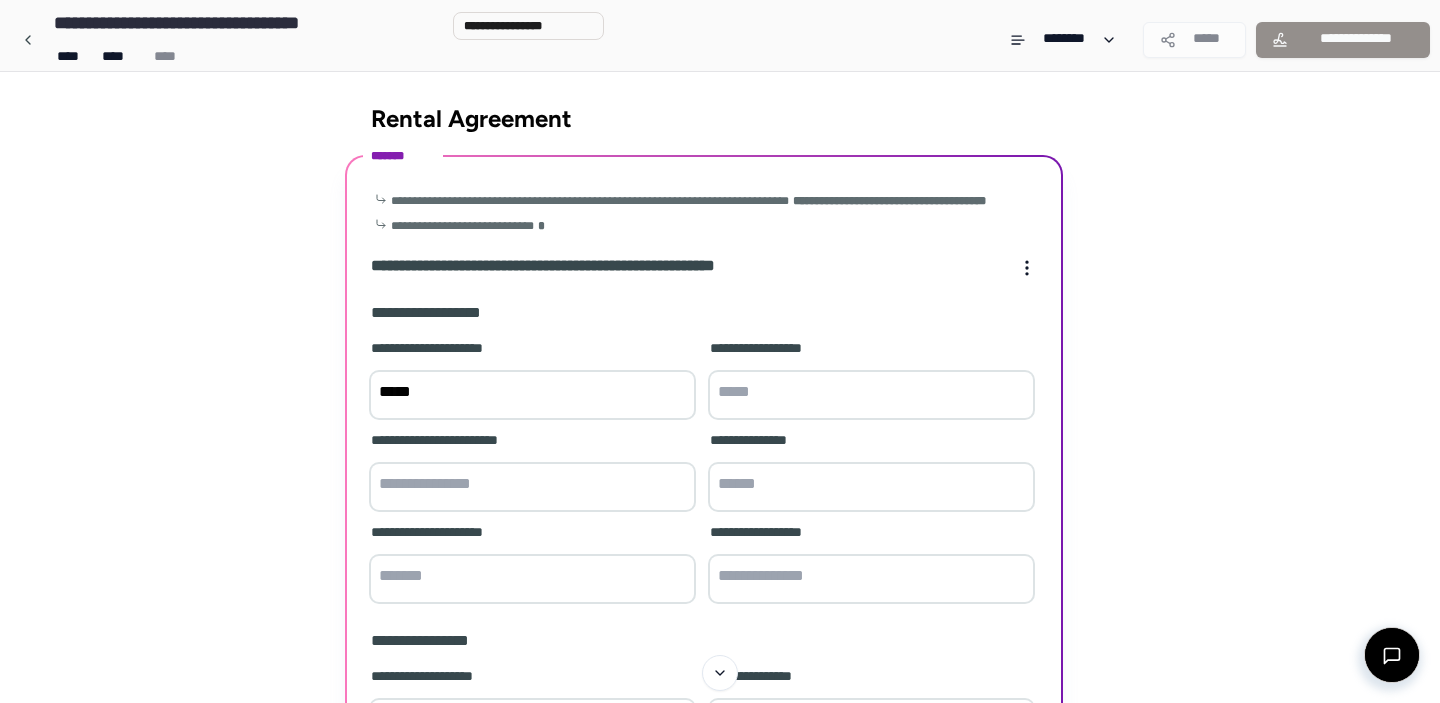 type on "*****" 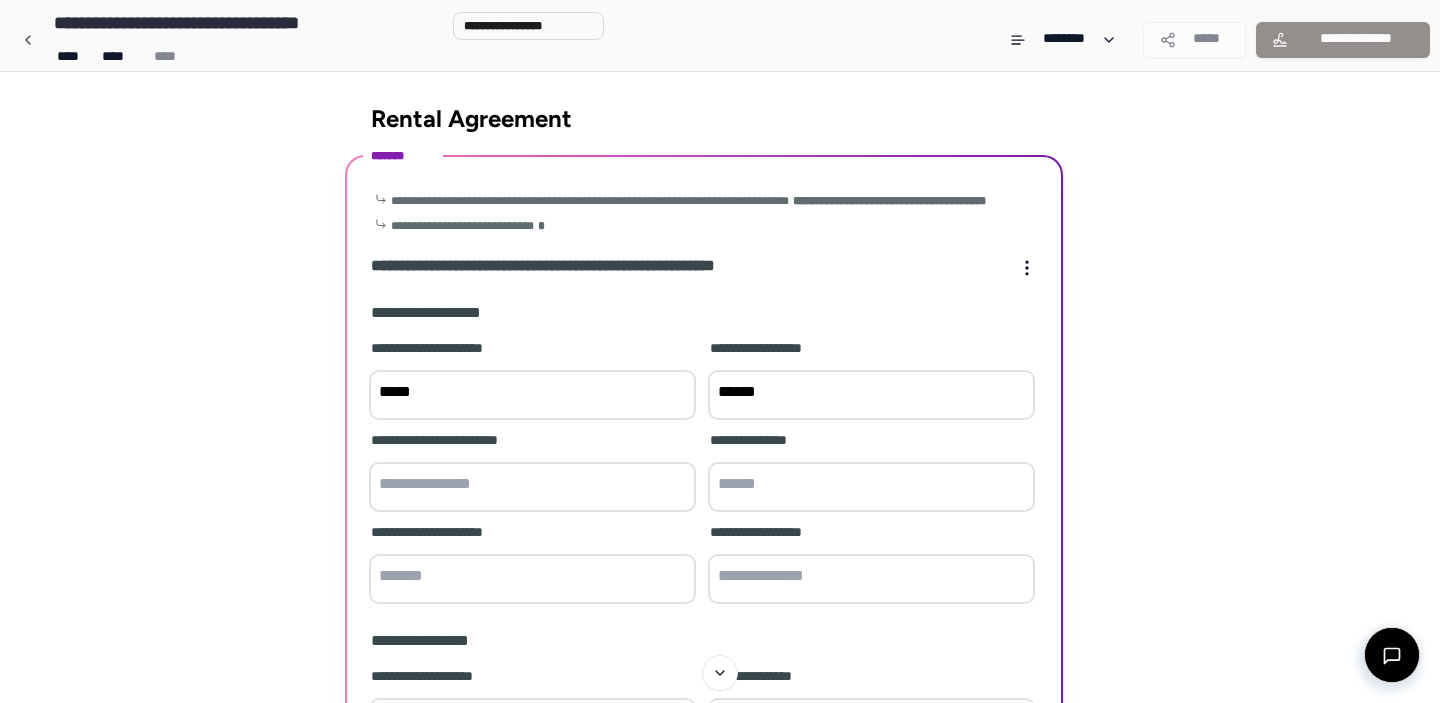 type on "******" 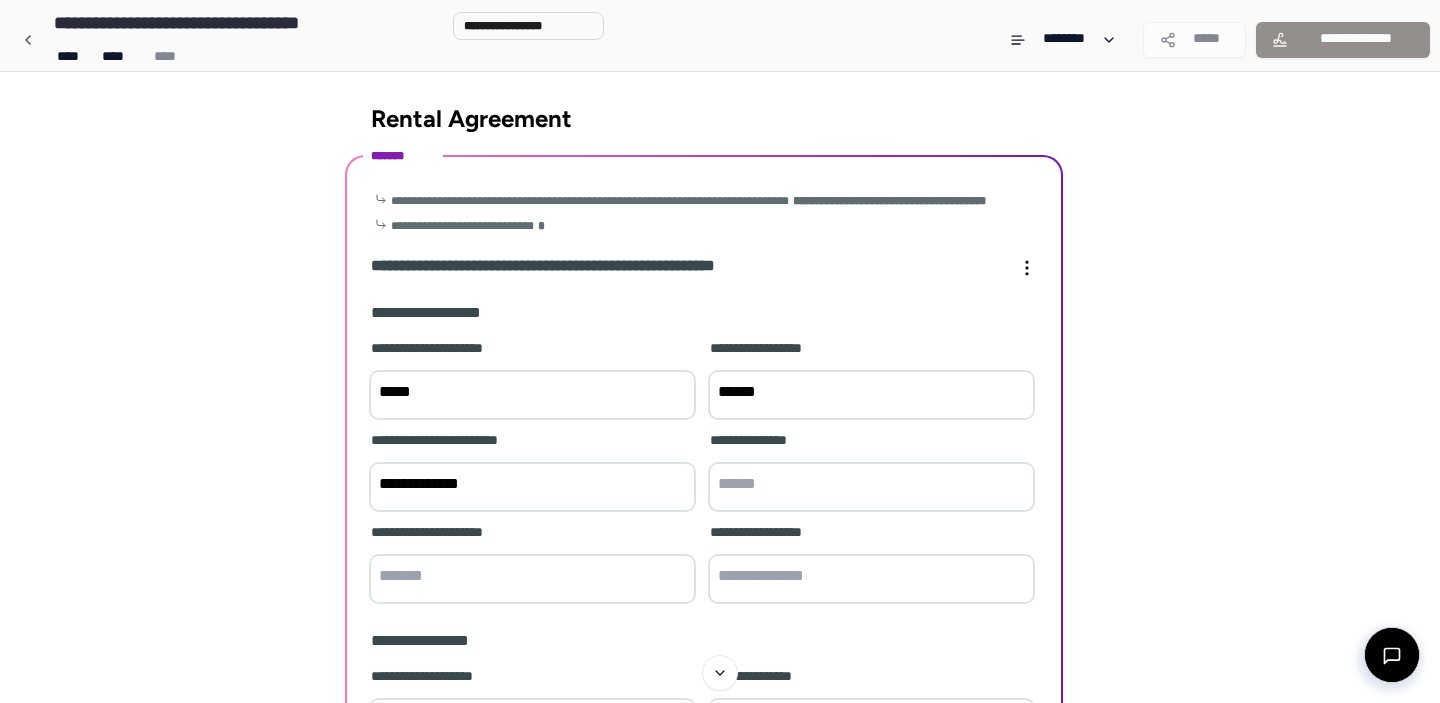 click on "**********" at bounding box center [532, 487] 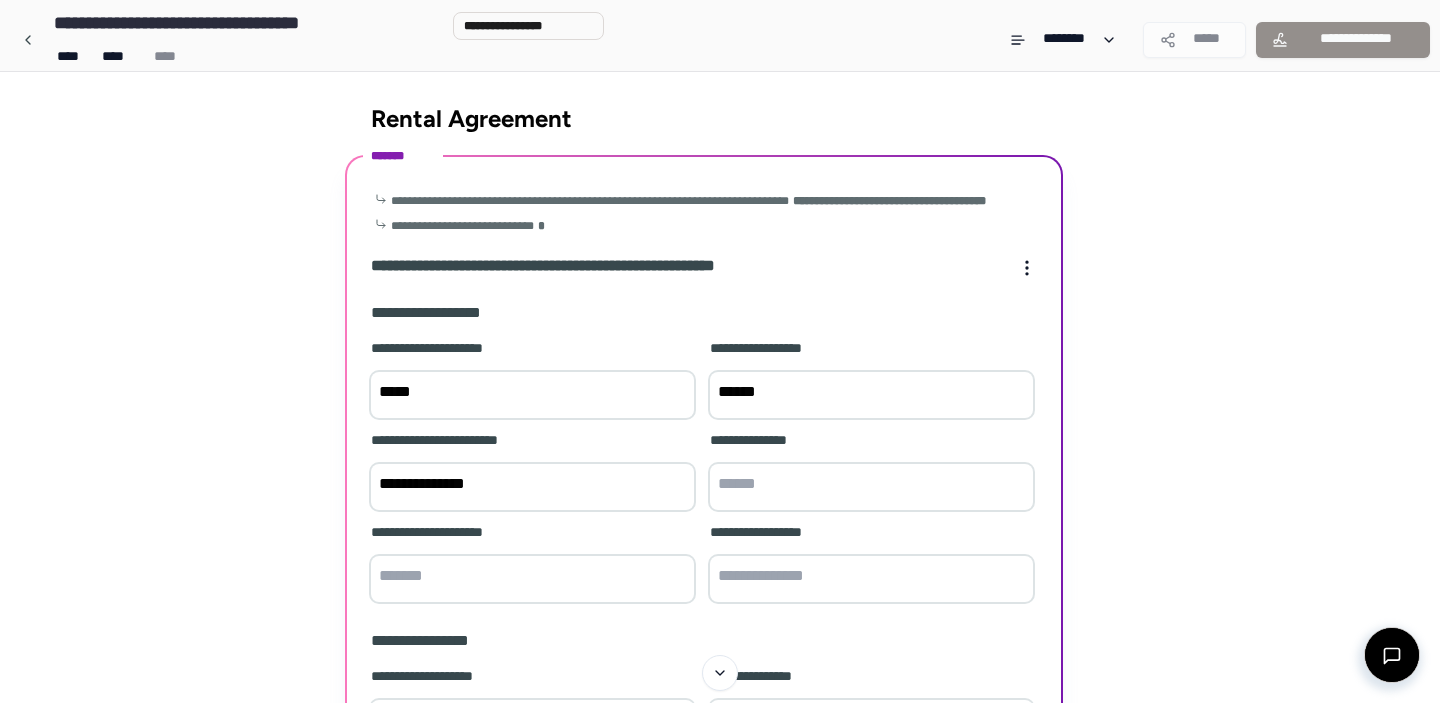 type on "**********" 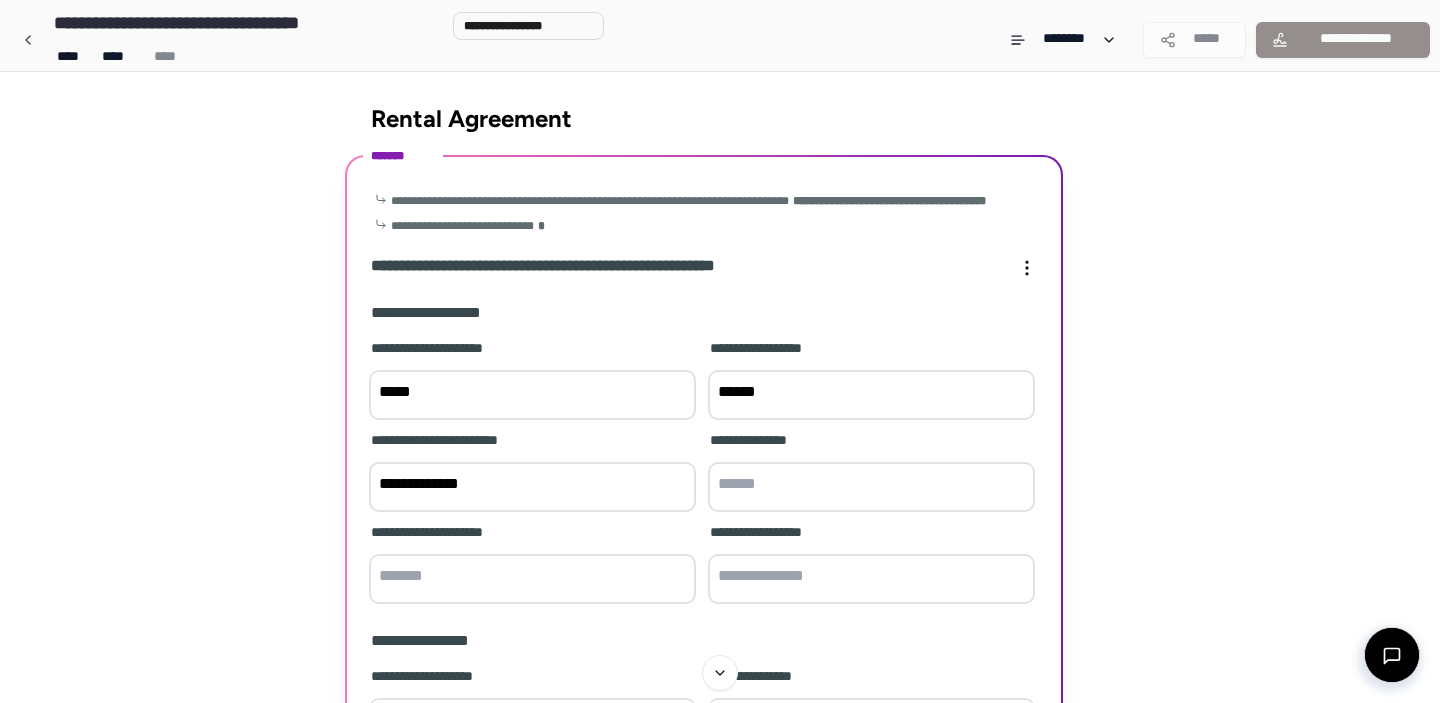 click at bounding box center [871, 487] 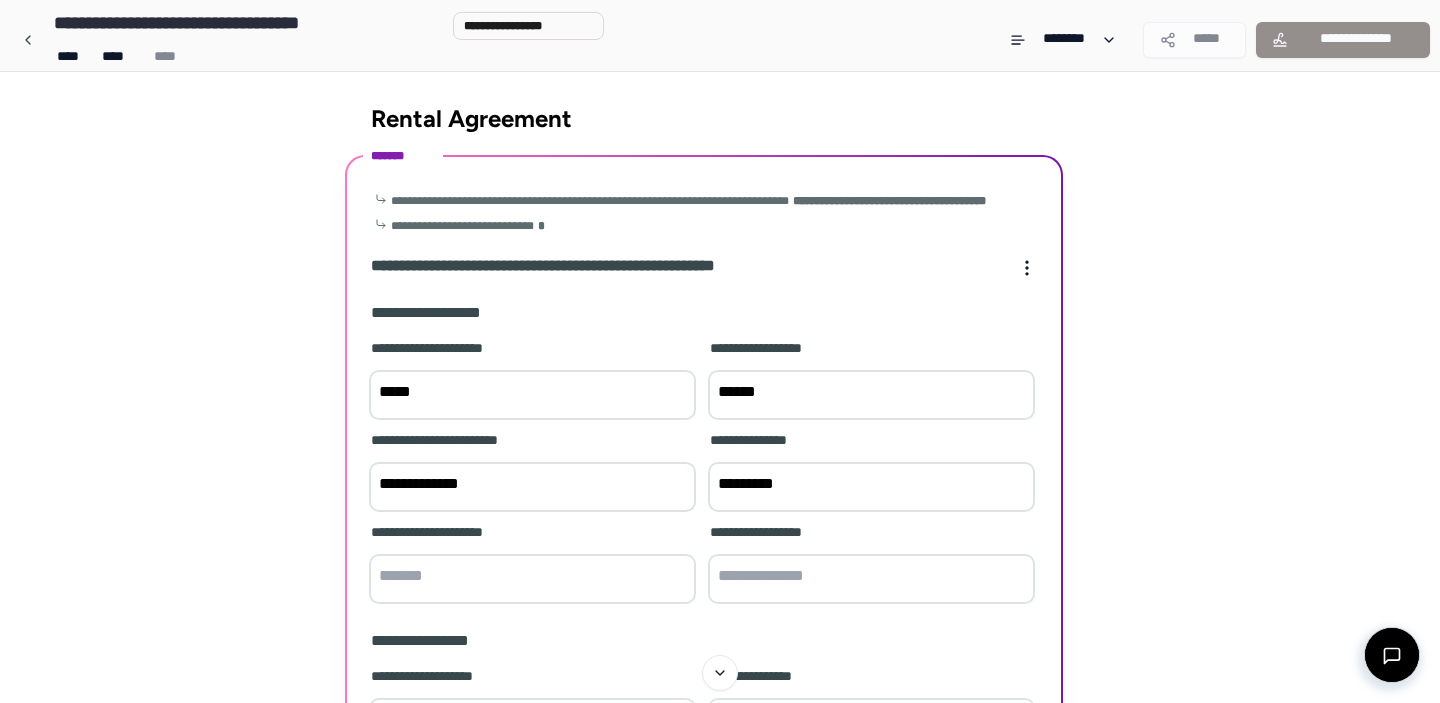type on "*********" 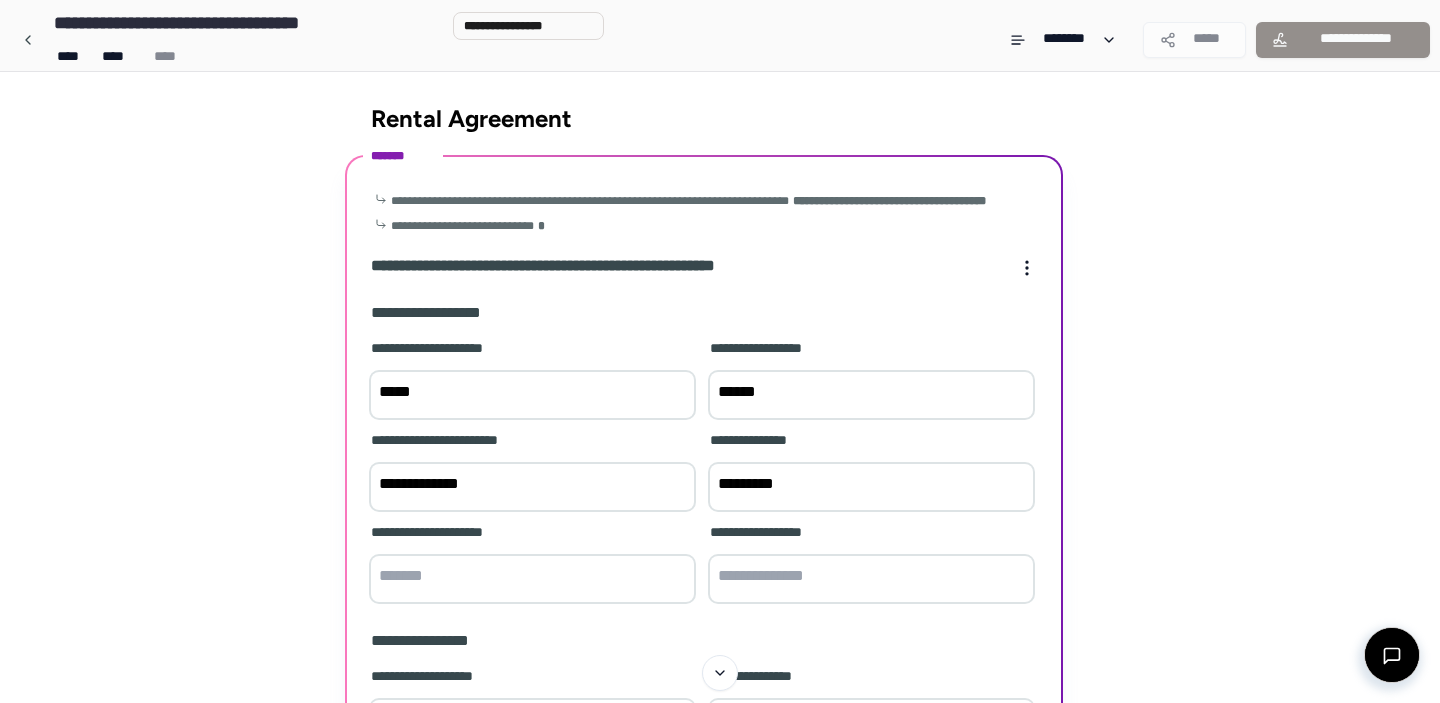 click at bounding box center (532, 579) 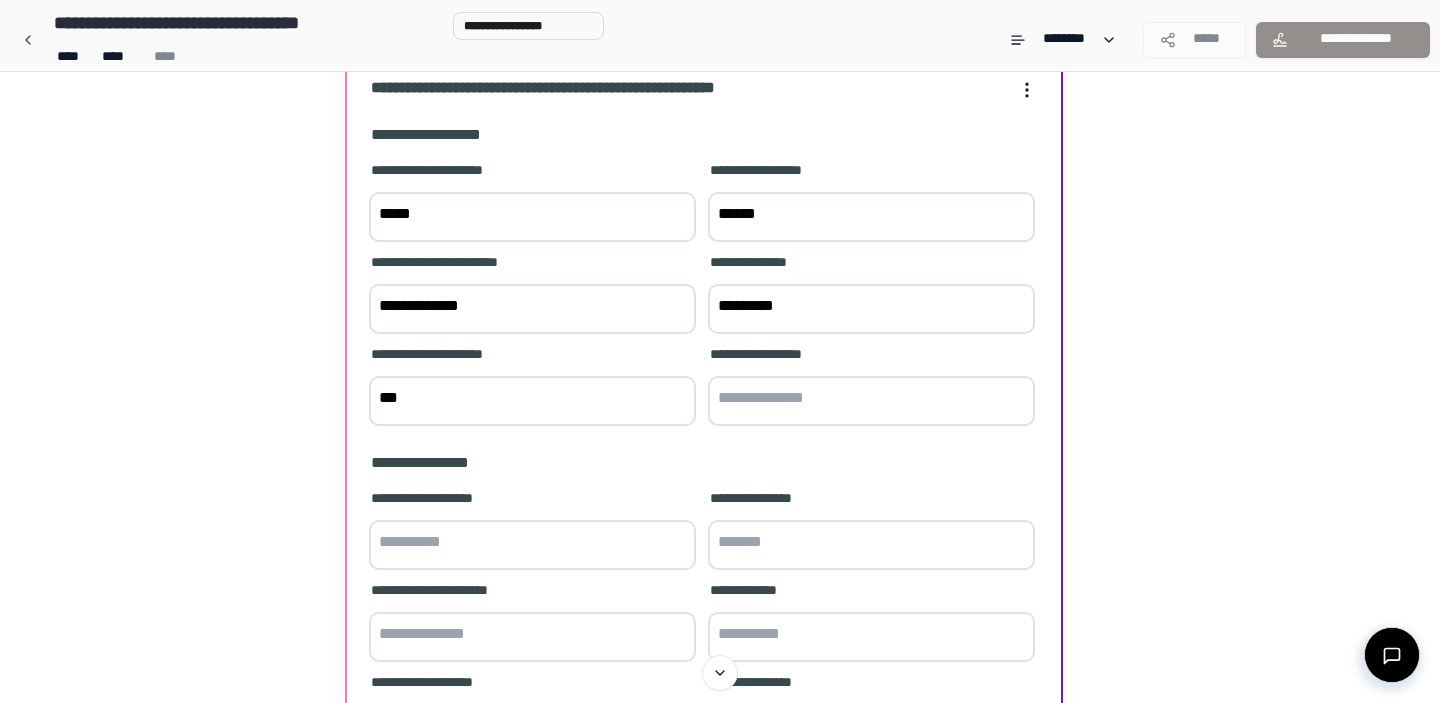 scroll, scrollTop: 0, scrollLeft: 0, axis: both 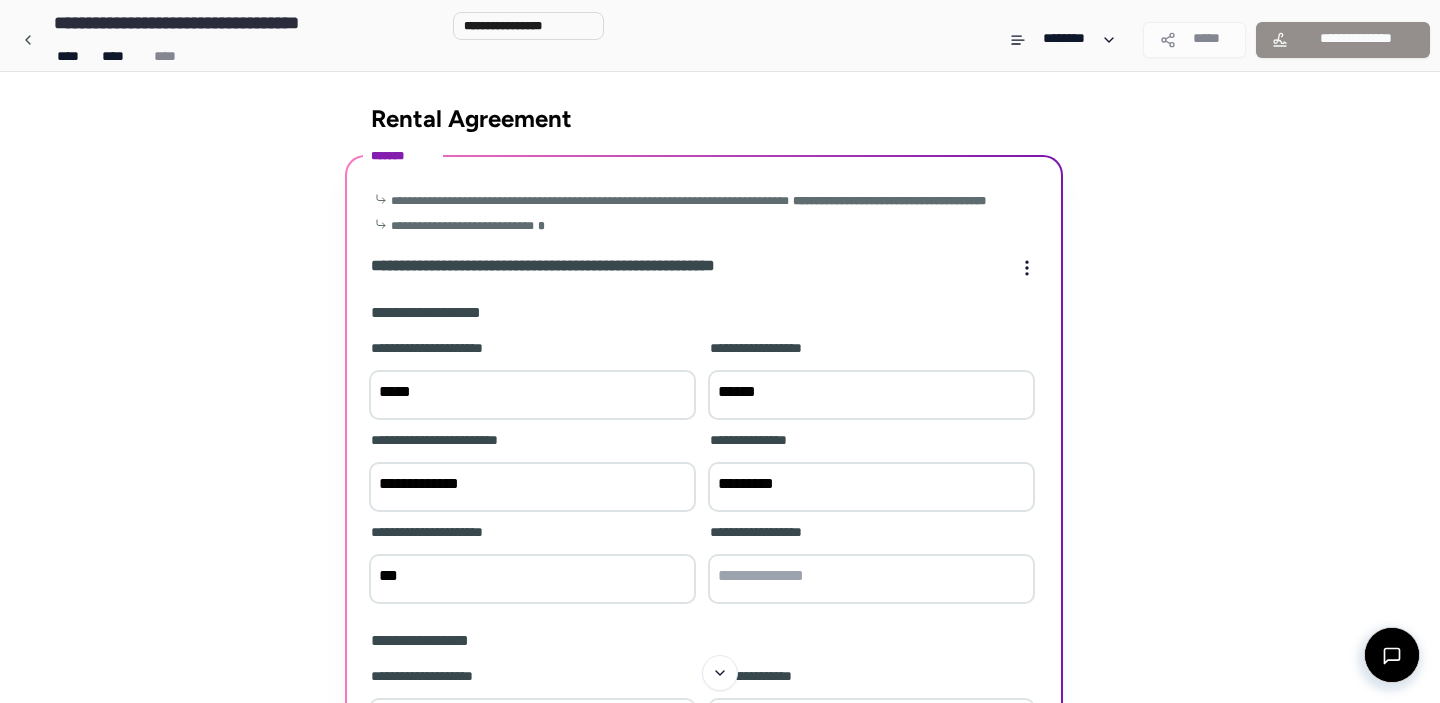 type on "***" 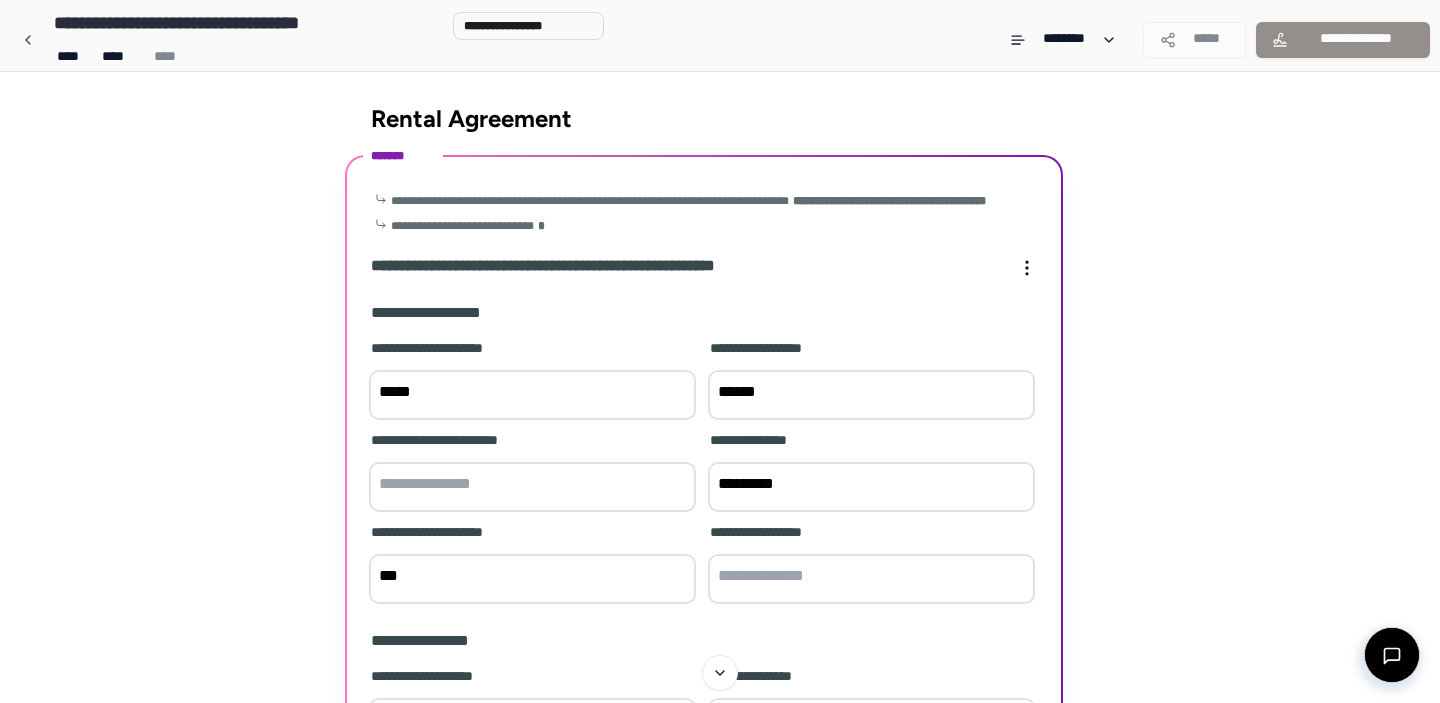 type 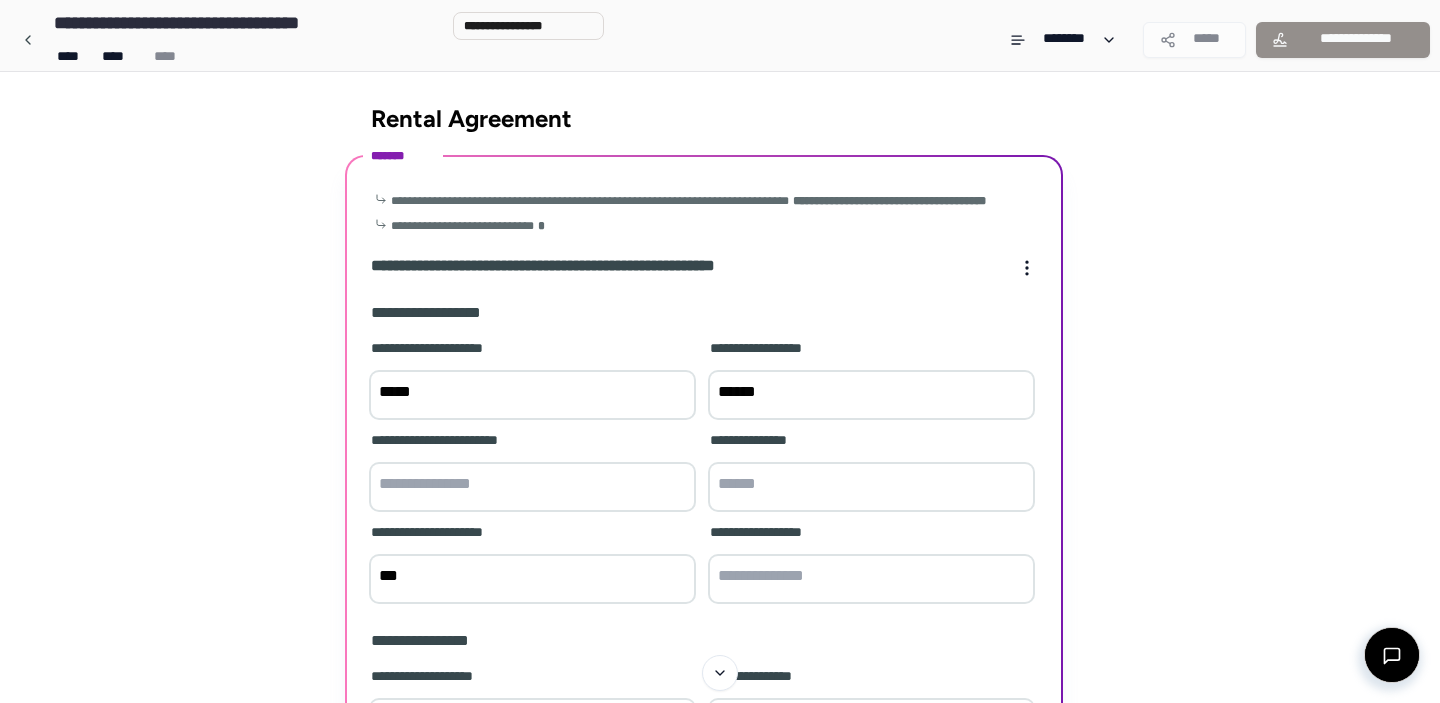 type 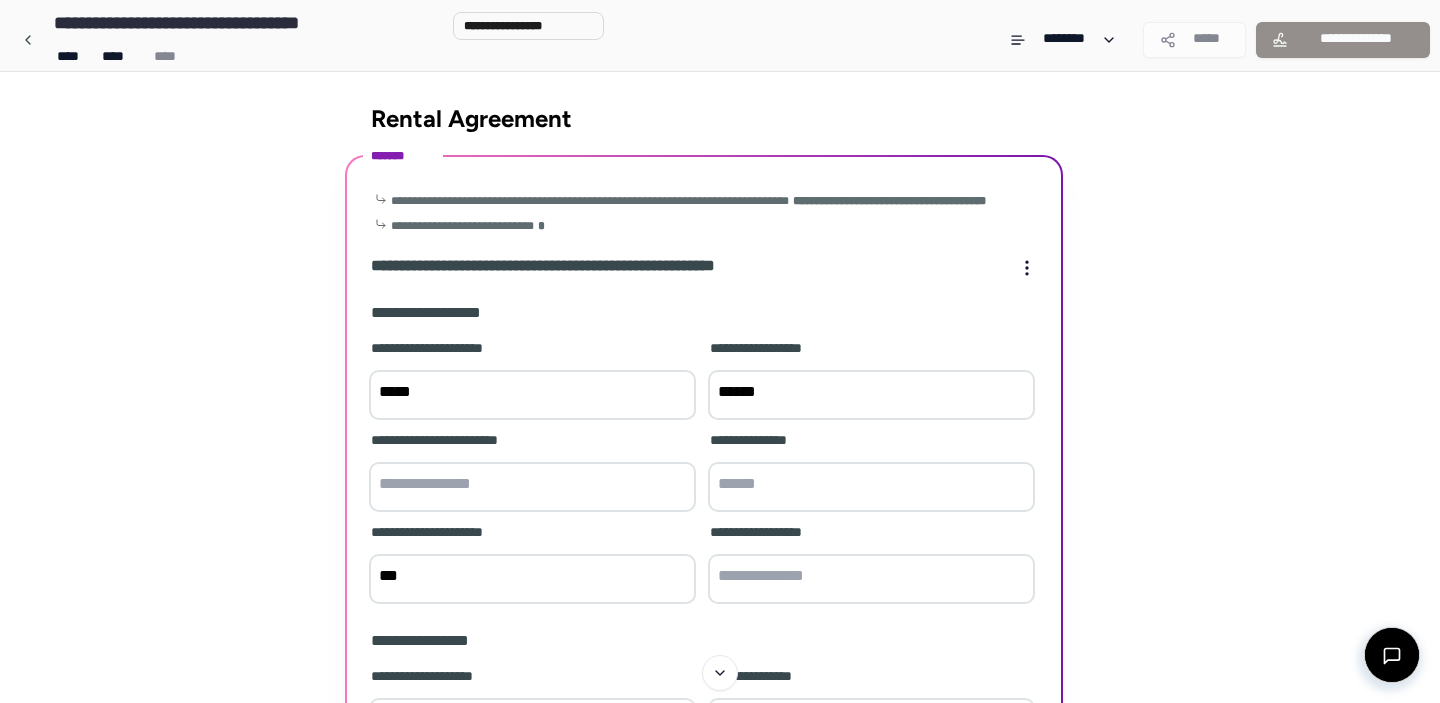drag, startPoint x: 475, startPoint y: 625, endPoint x: 284, endPoint y: 592, distance: 193.82982 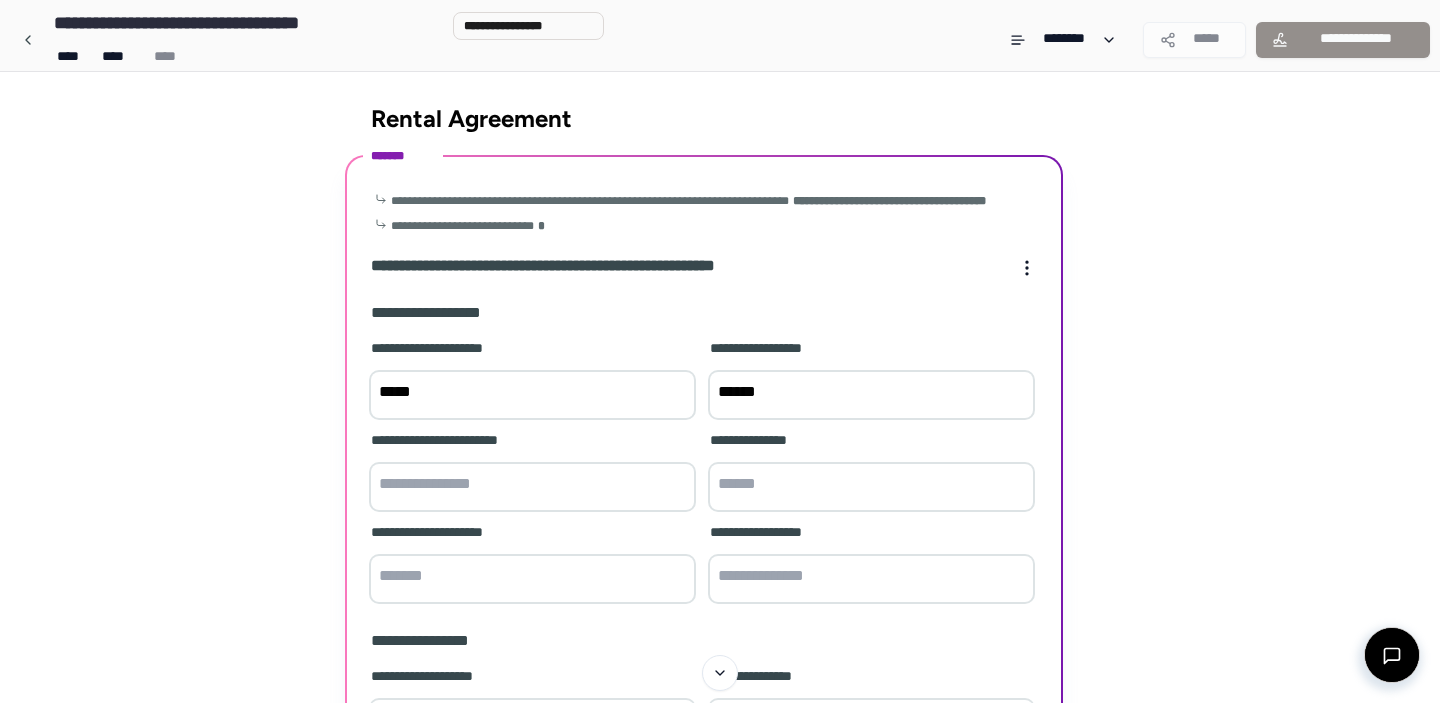 type 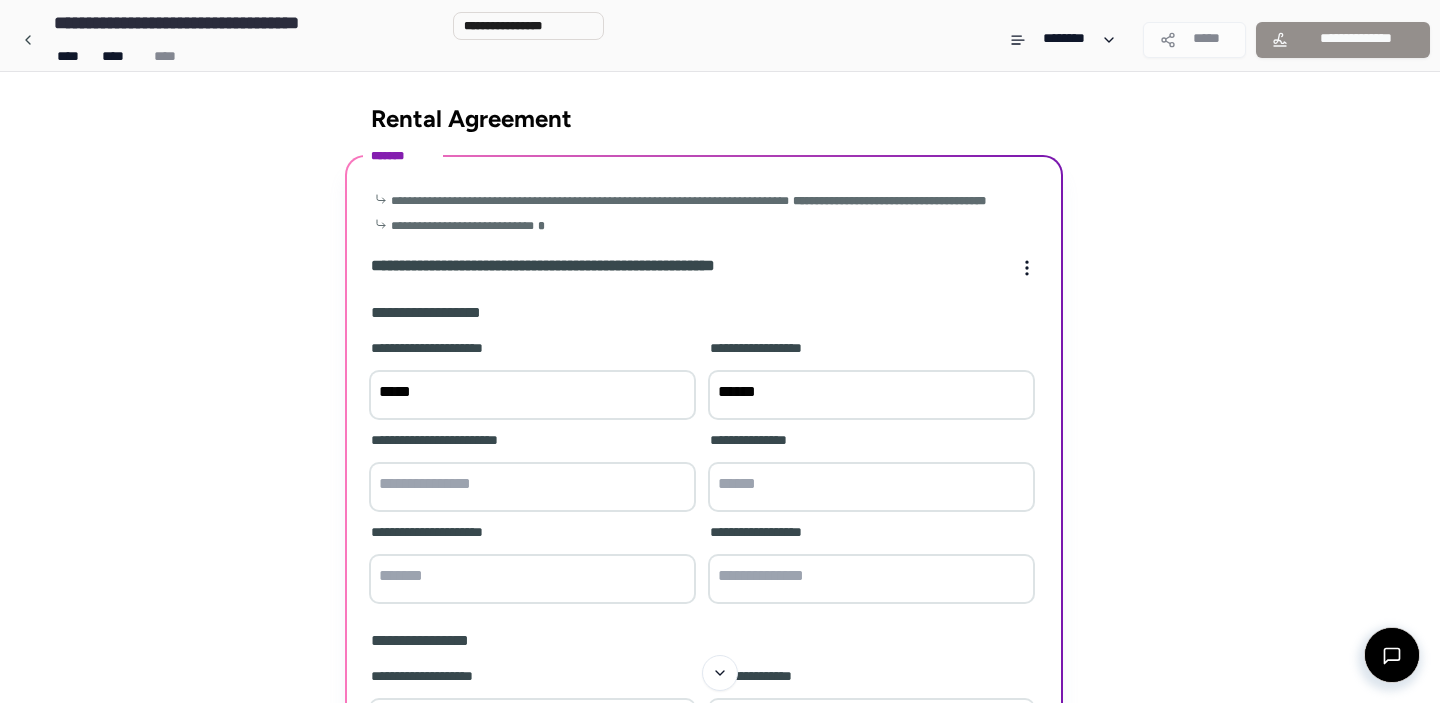 click at bounding box center [532, 487] 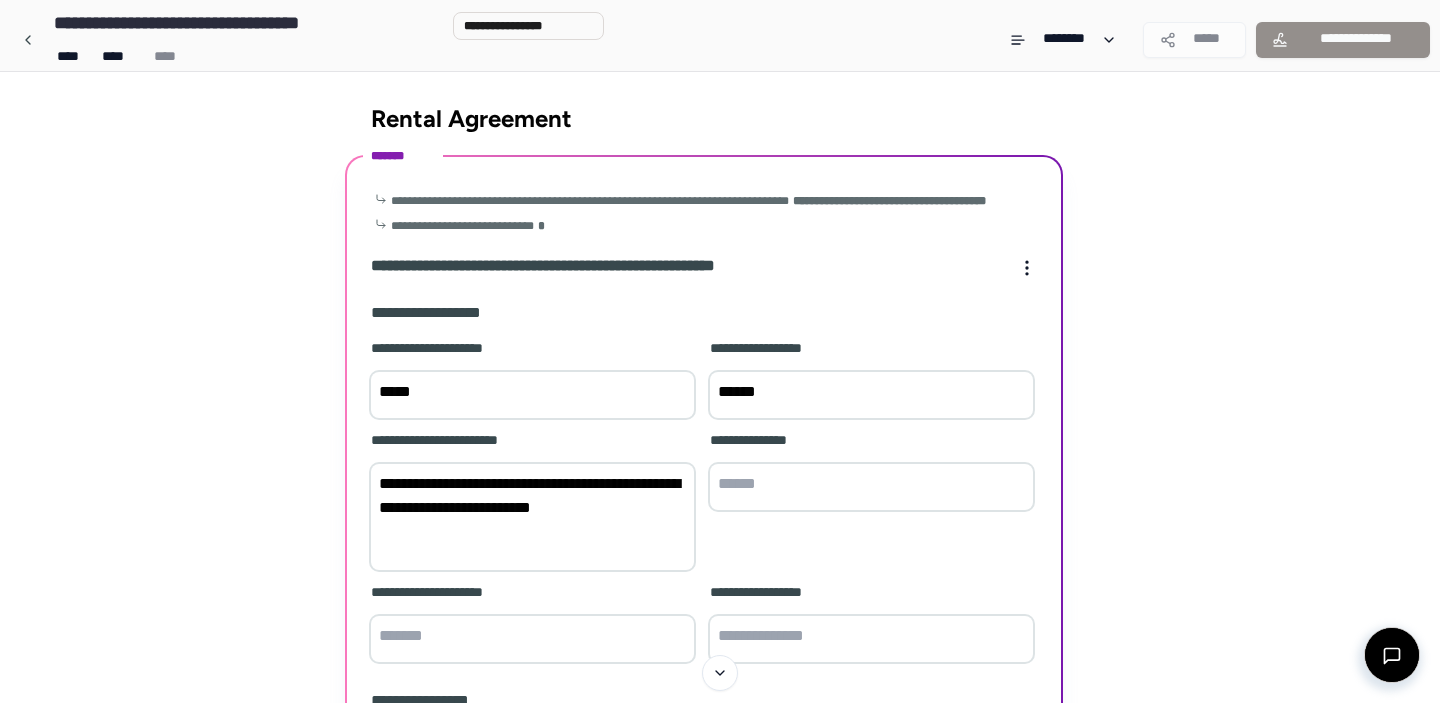 type on "**********" 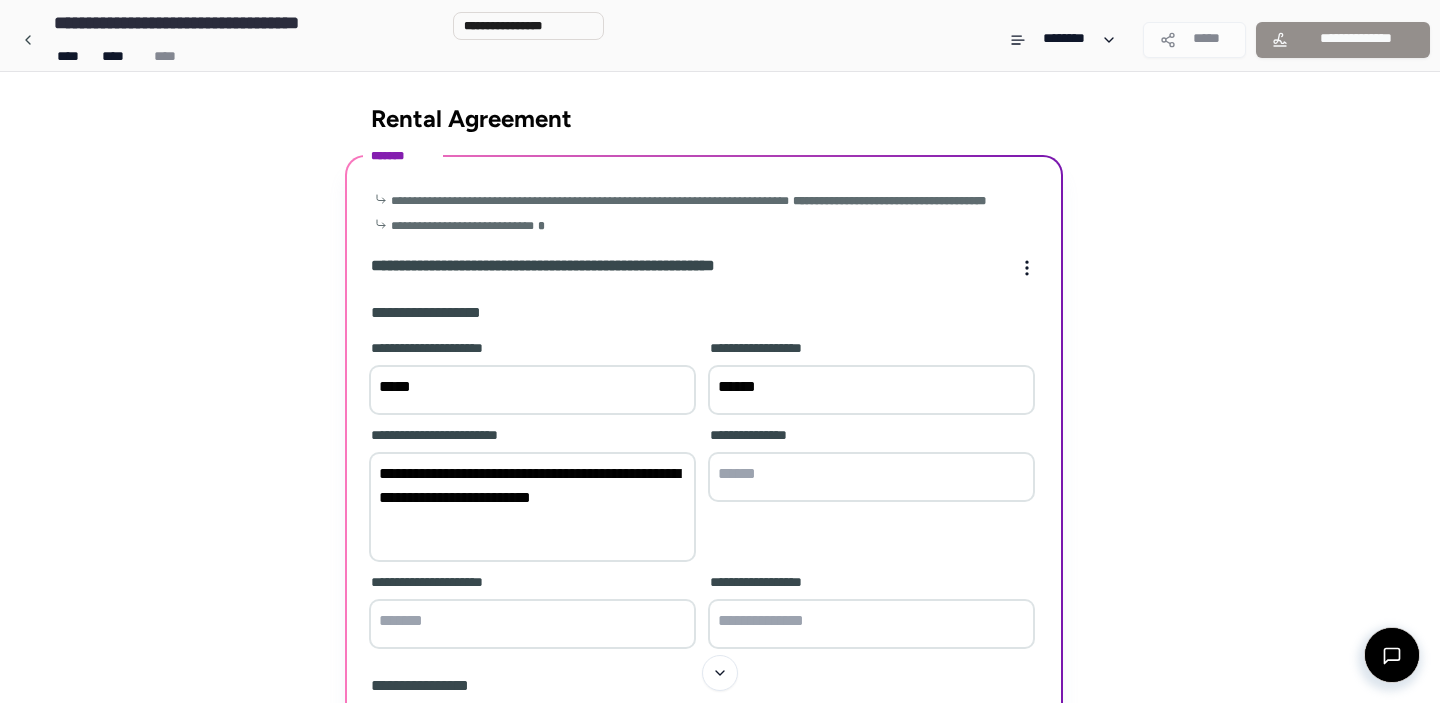click at bounding box center [871, 477] 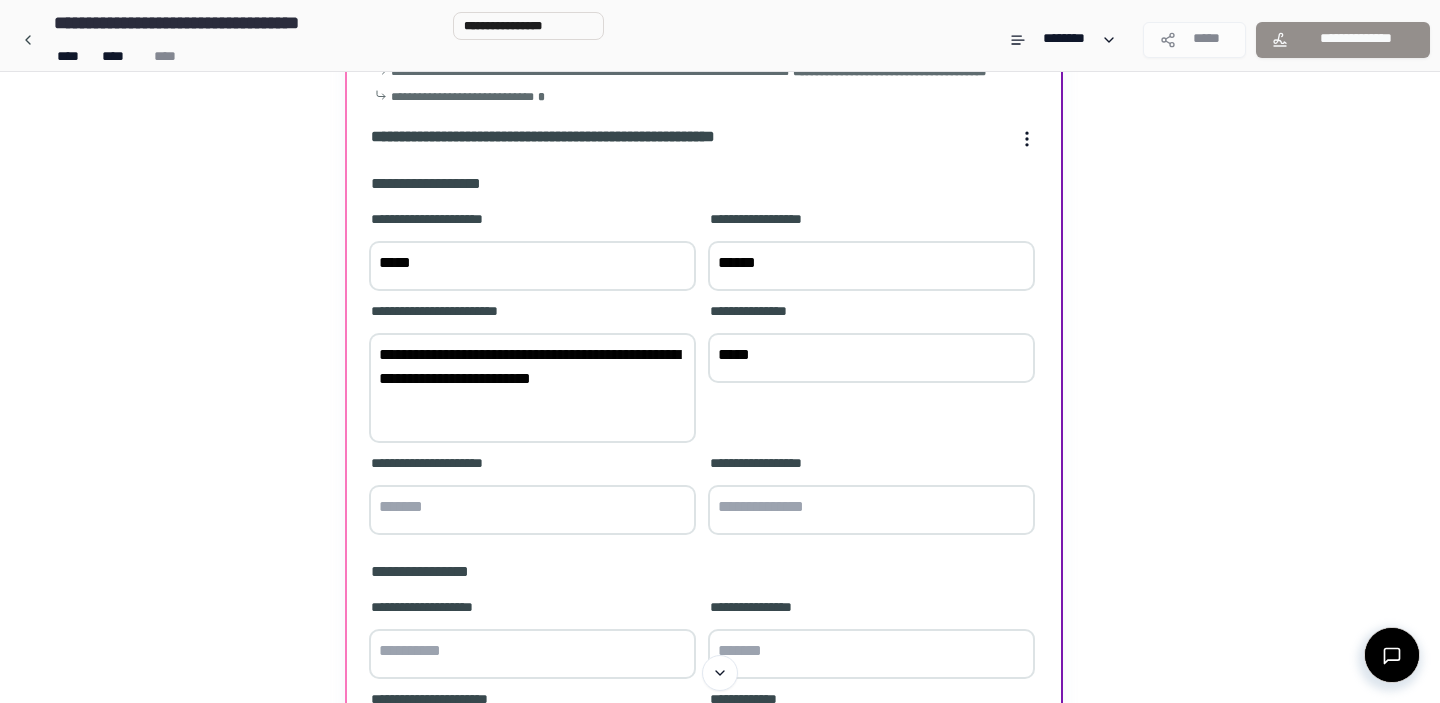 scroll, scrollTop: 135, scrollLeft: 0, axis: vertical 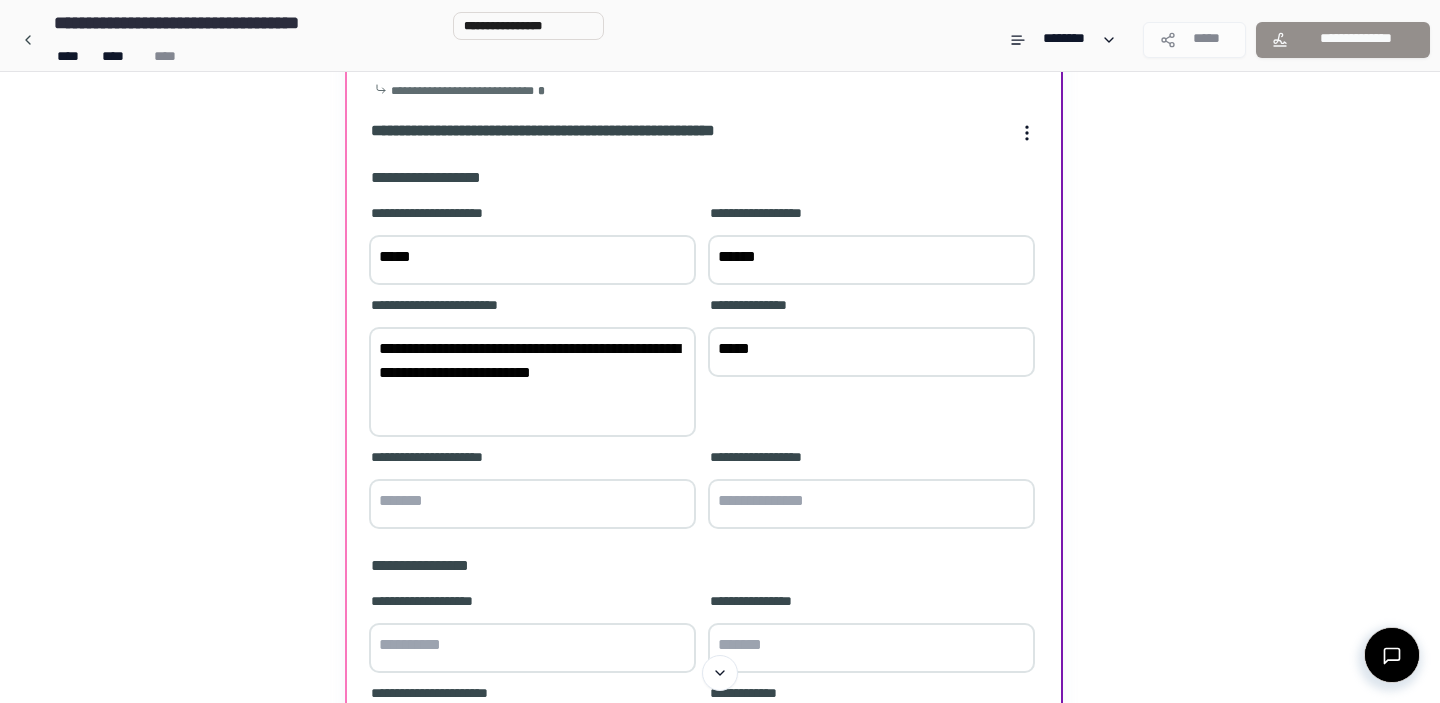 type on "*****" 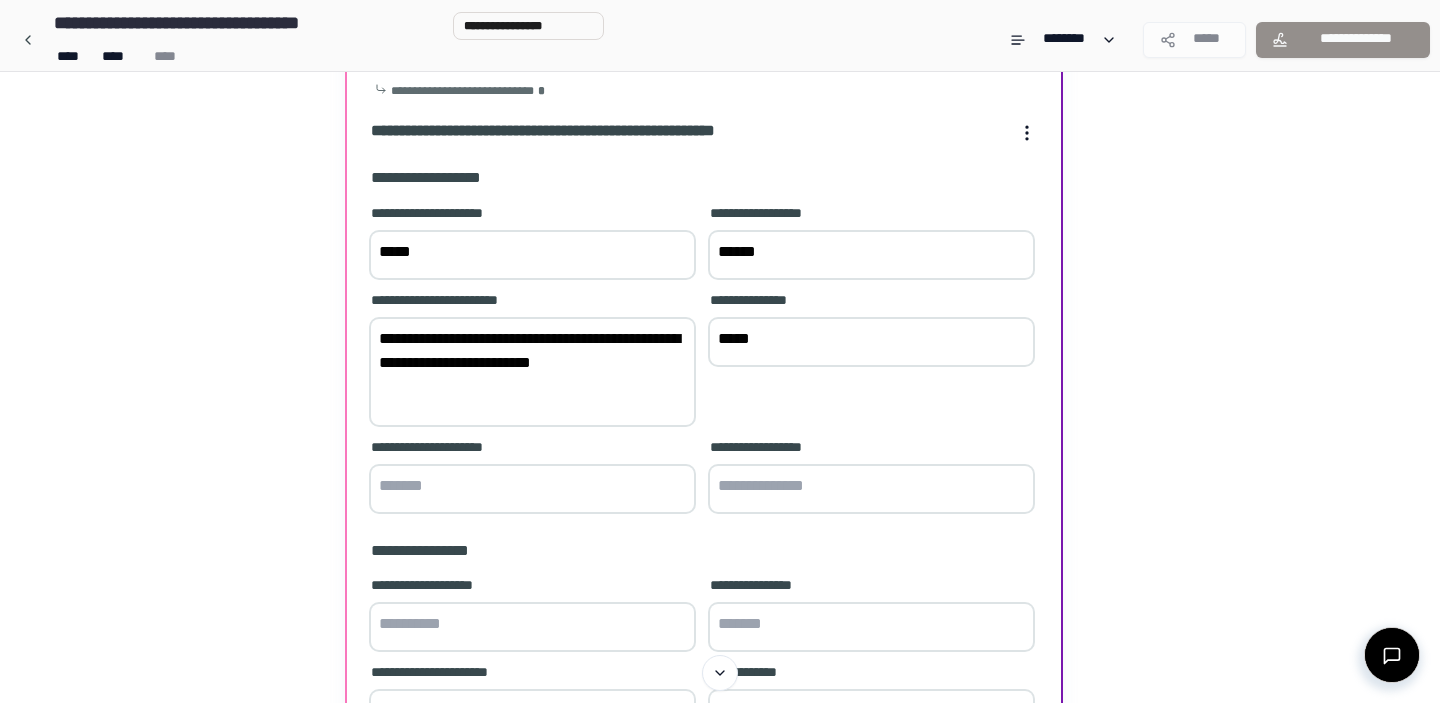 click at bounding box center [532, 489] 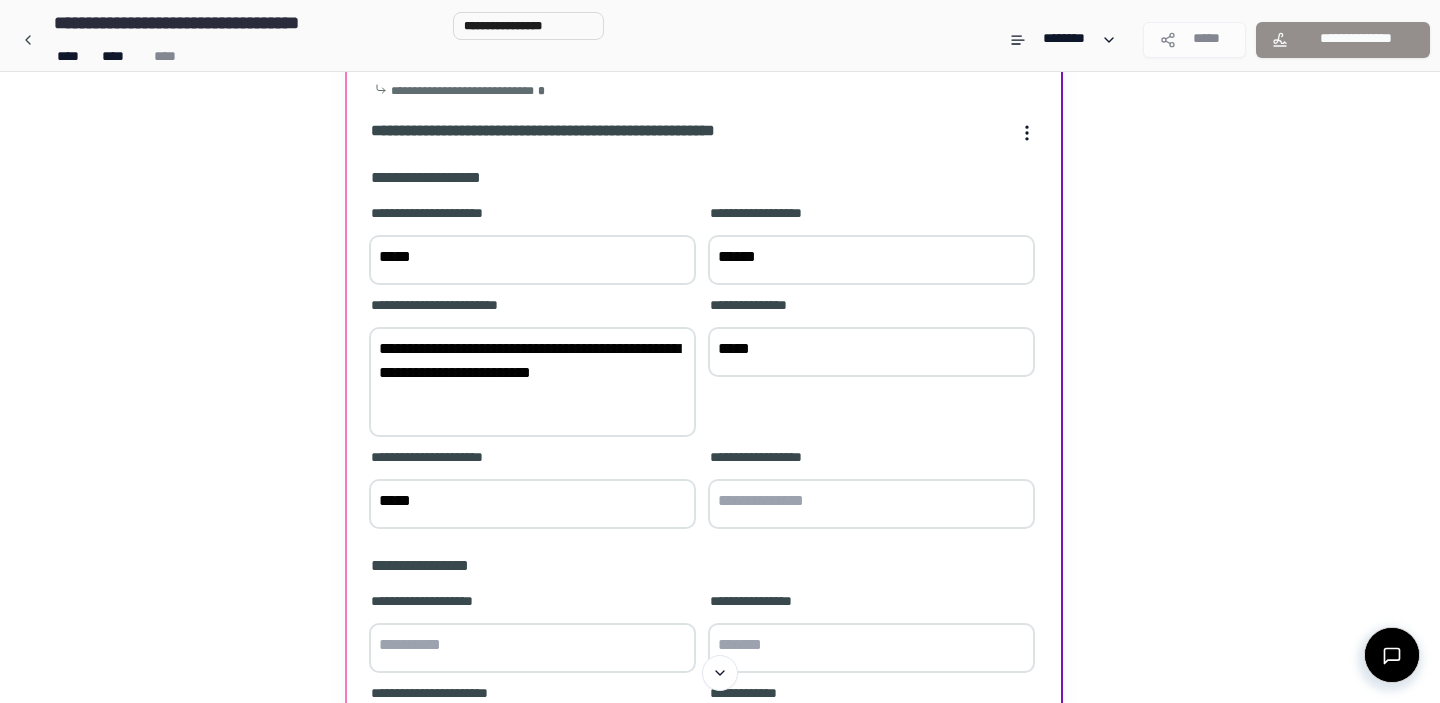 type on "*****" 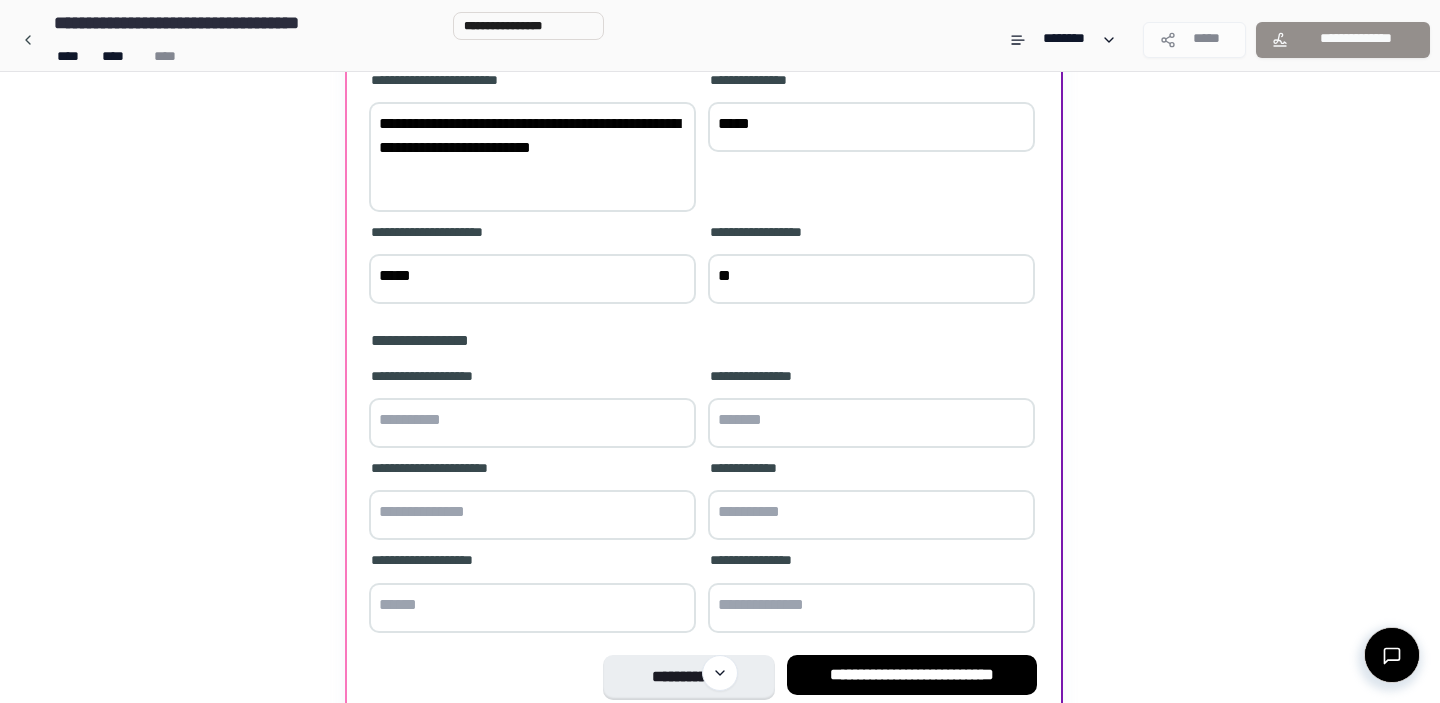 scroll, scrollTop: 380, scrollLeft: 0, axis: vertical 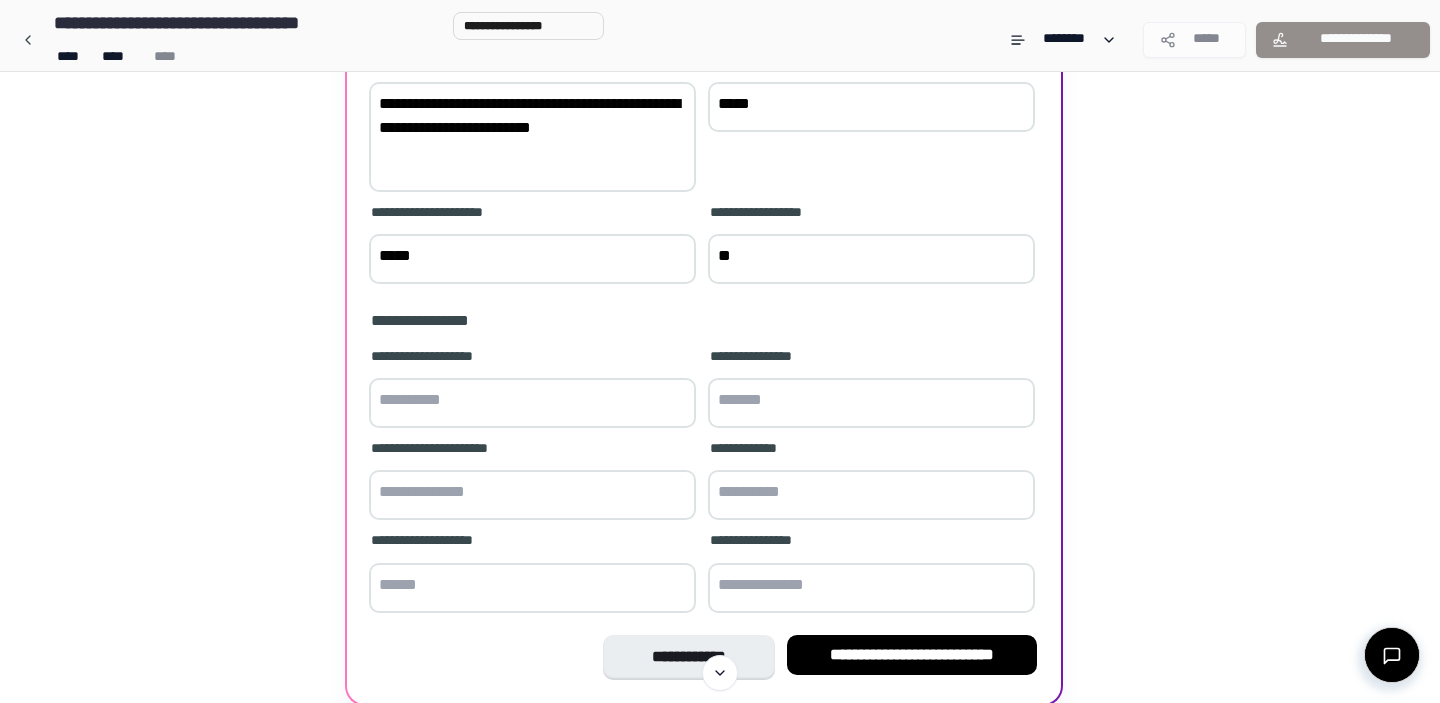 type on "**" 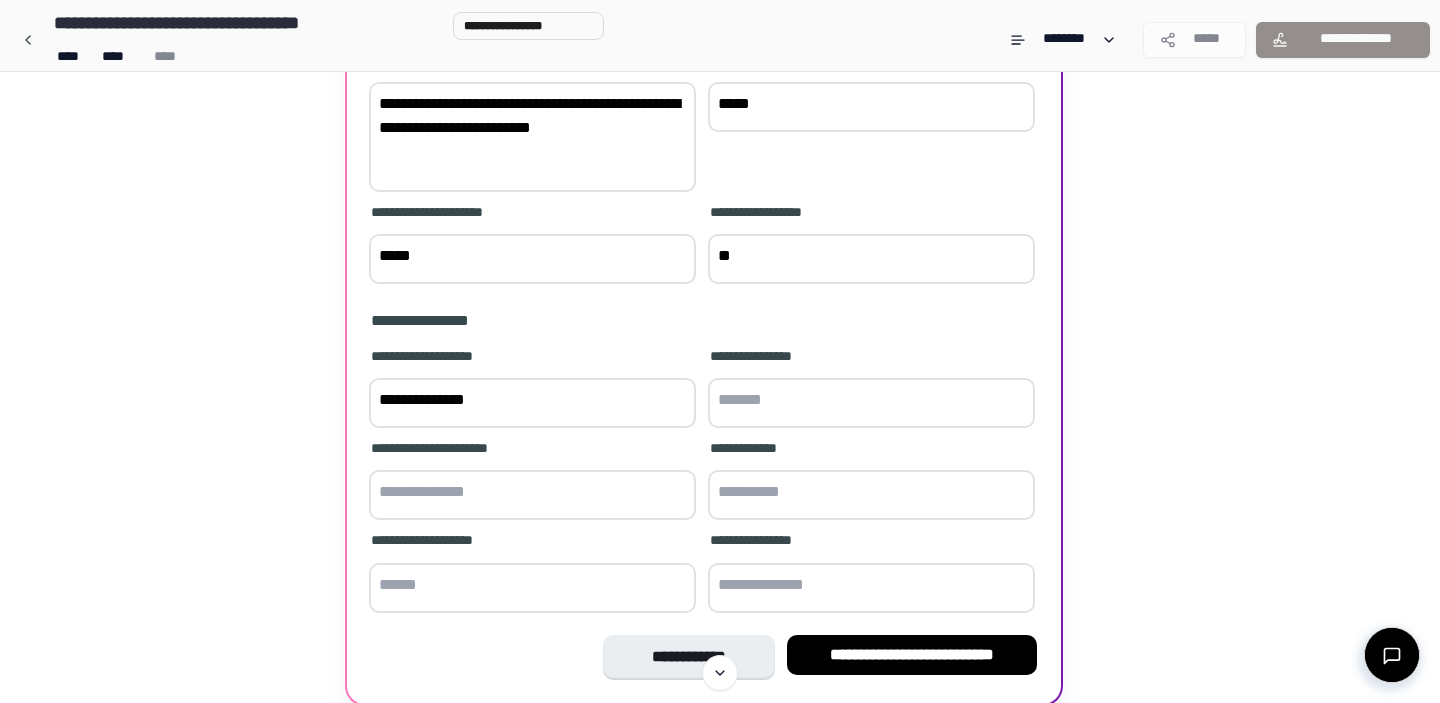 drag, startPoint x: 590, startPoint y: 451, endPoint x: 440, endPoint y: 447, distance: 150.05333 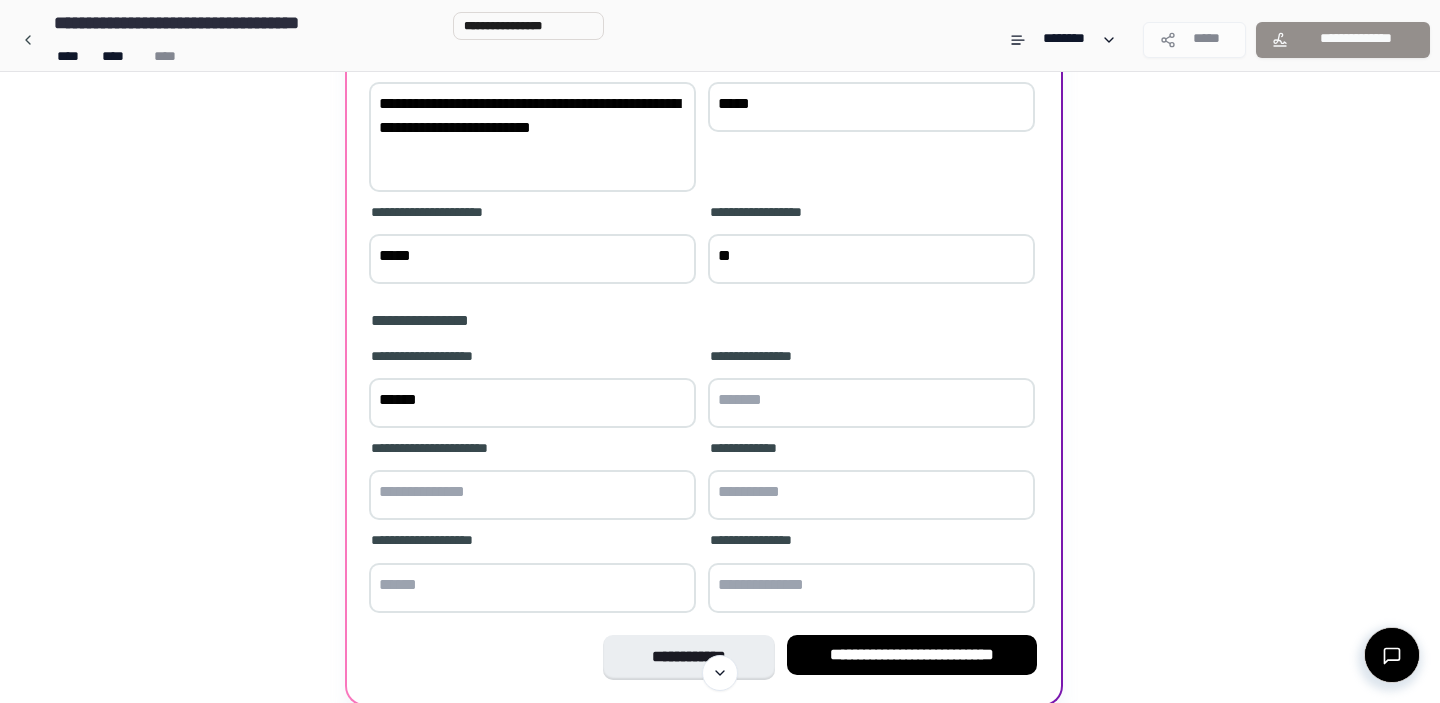 type on "*****" 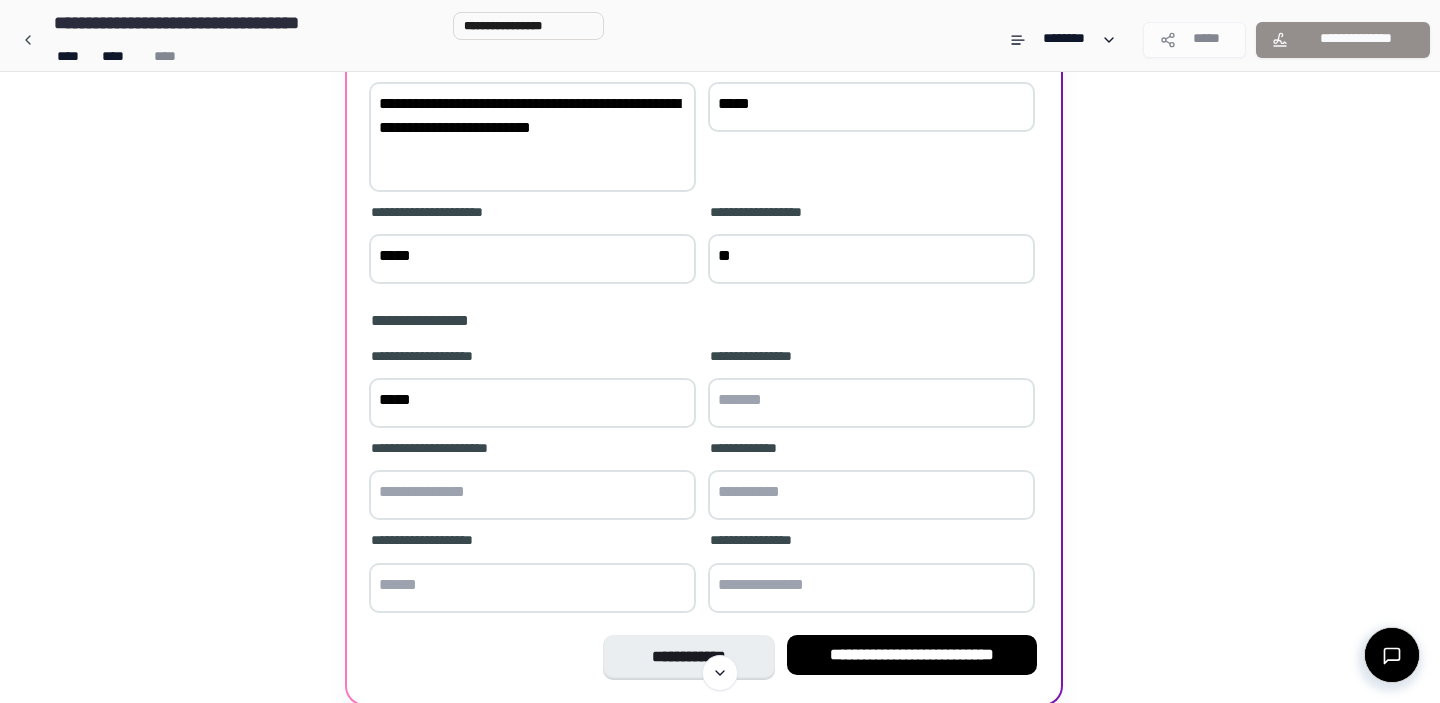 click at bounding box center (871, 403) 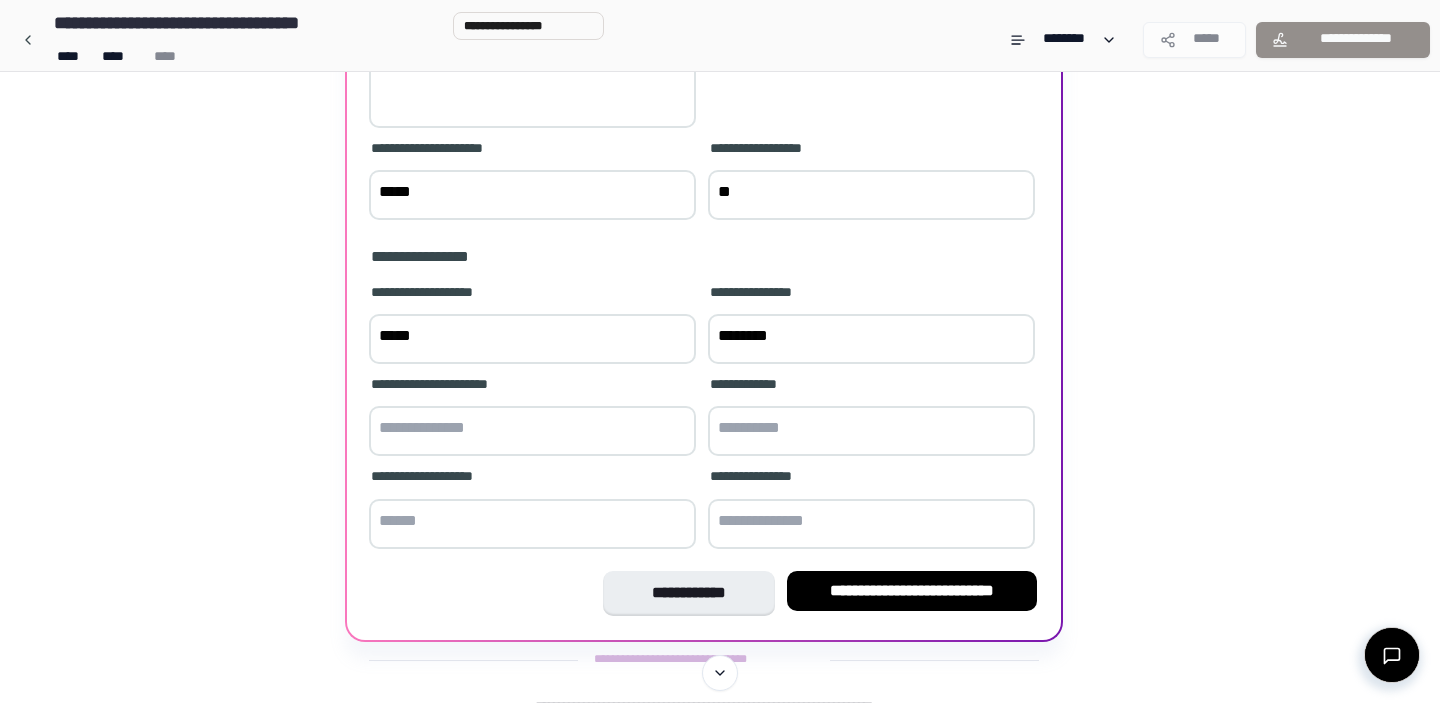 scroll, scrollTop: 446, scrollLeft: 0, axis: vertical 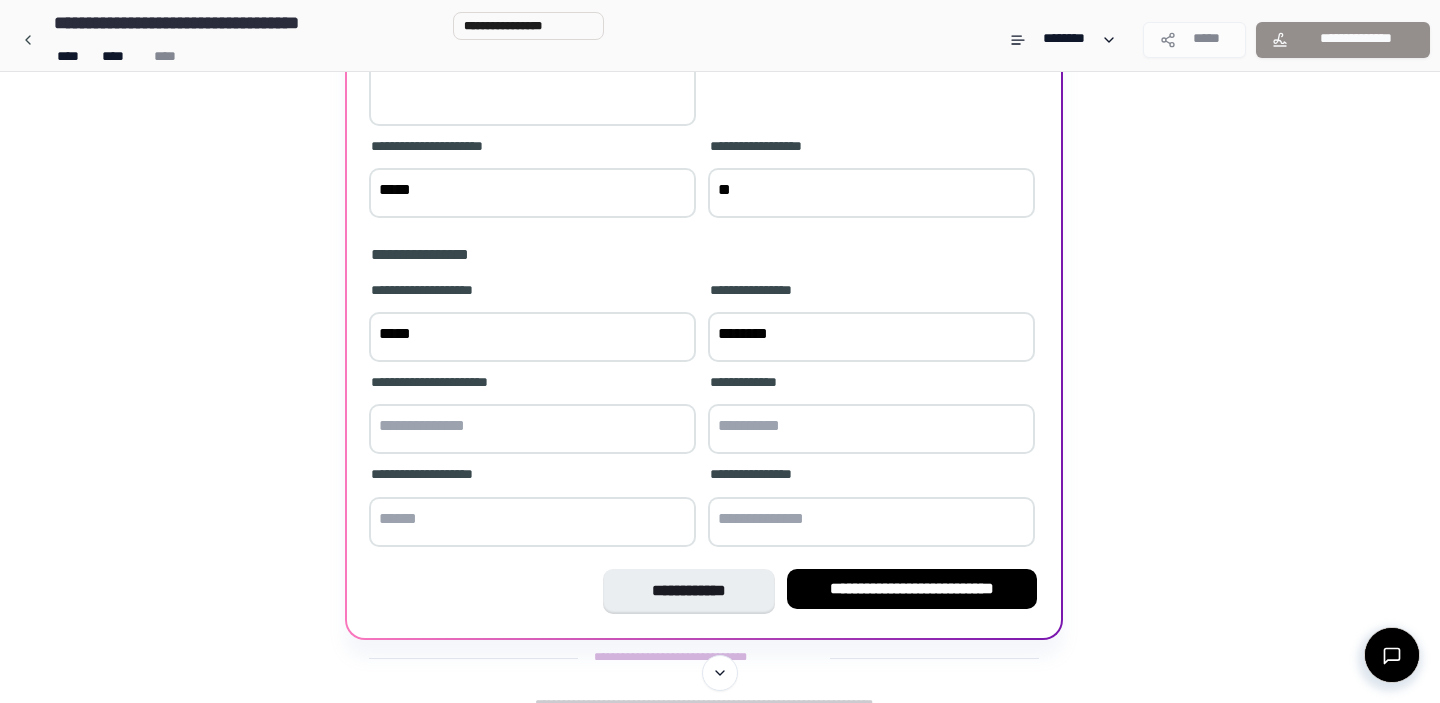 type on "********" 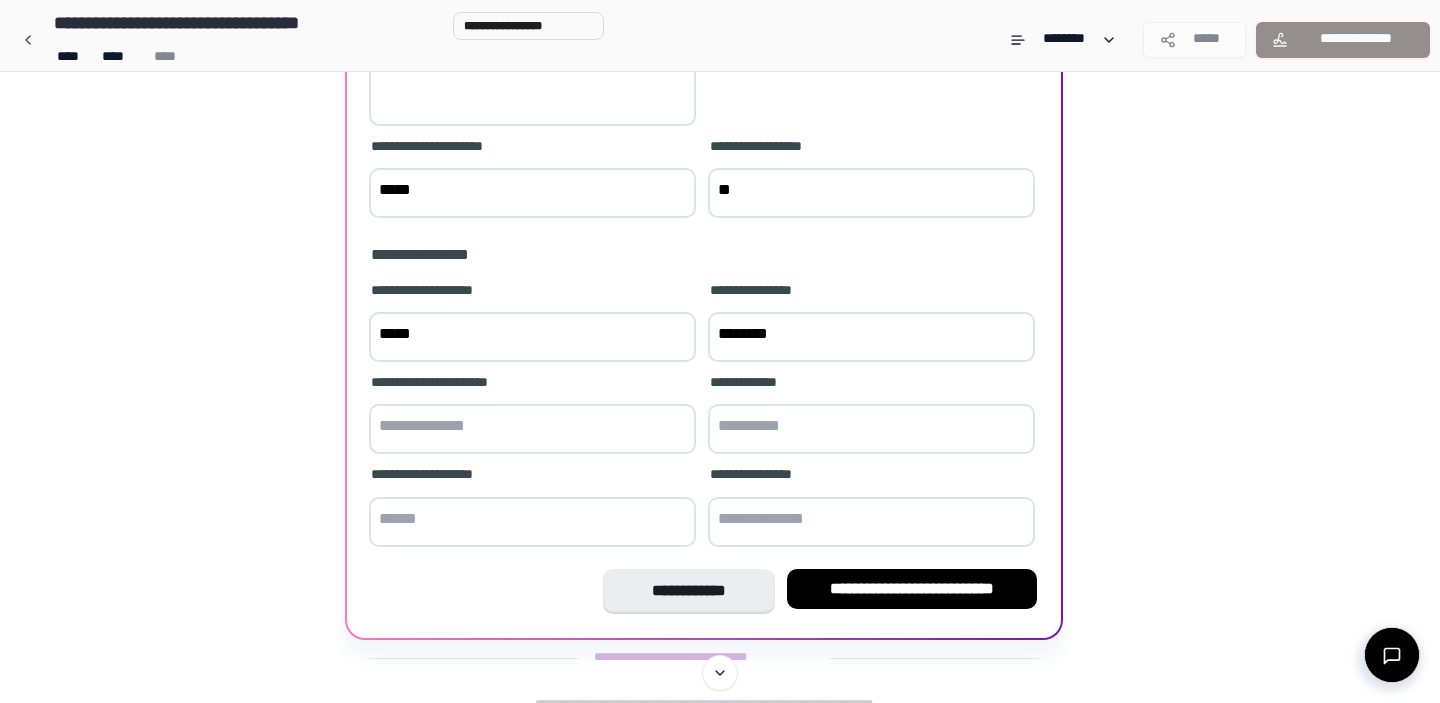 click at bounding box center (871, 522) 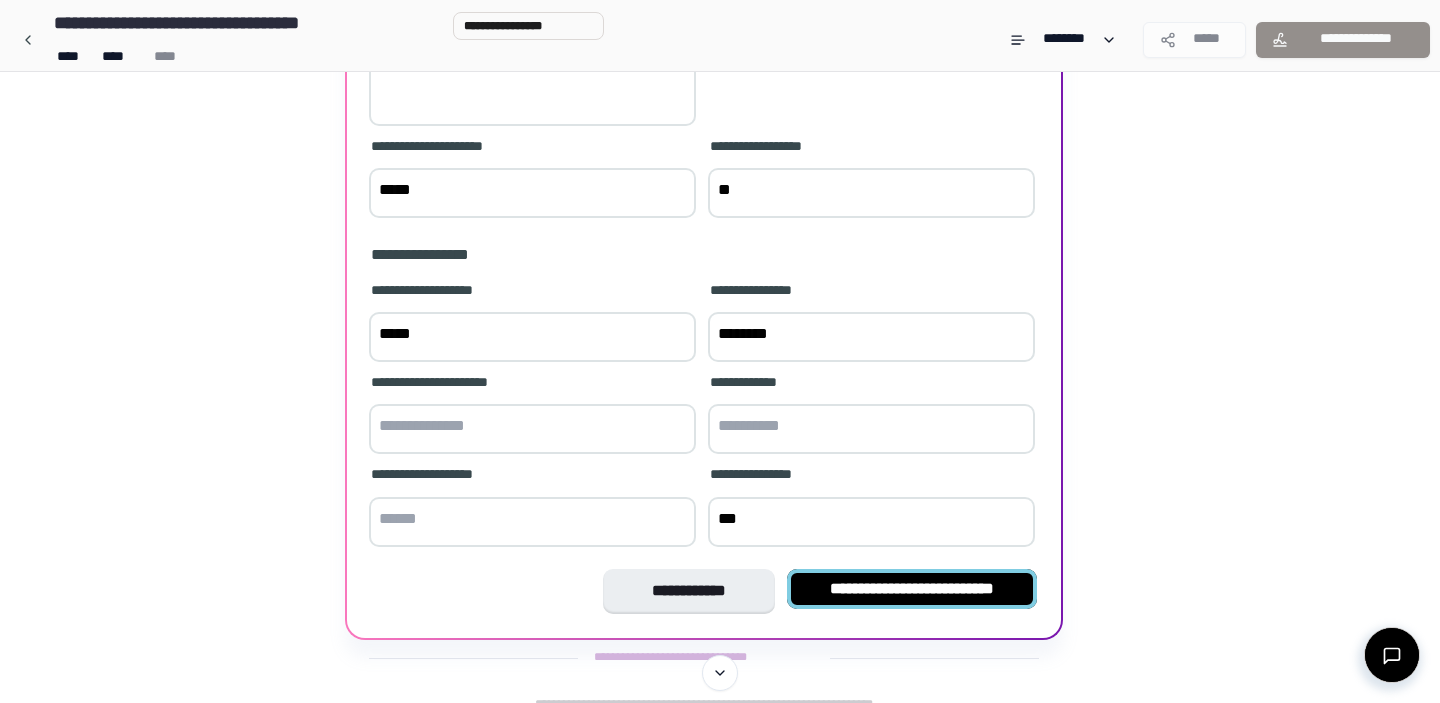 click on "**********" at bounding box center [912, 589] 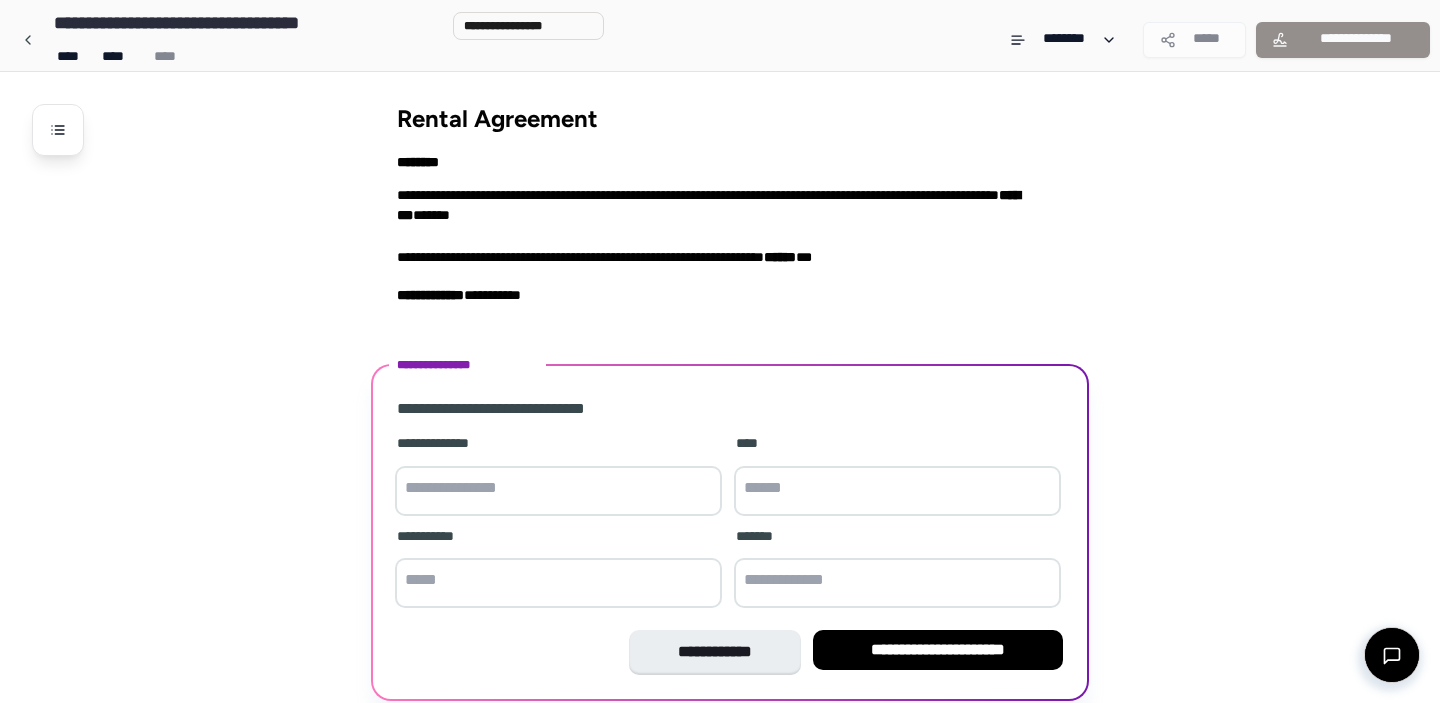 scroll, scrollTop: 88, scrollLeft: 0, axis: vertical 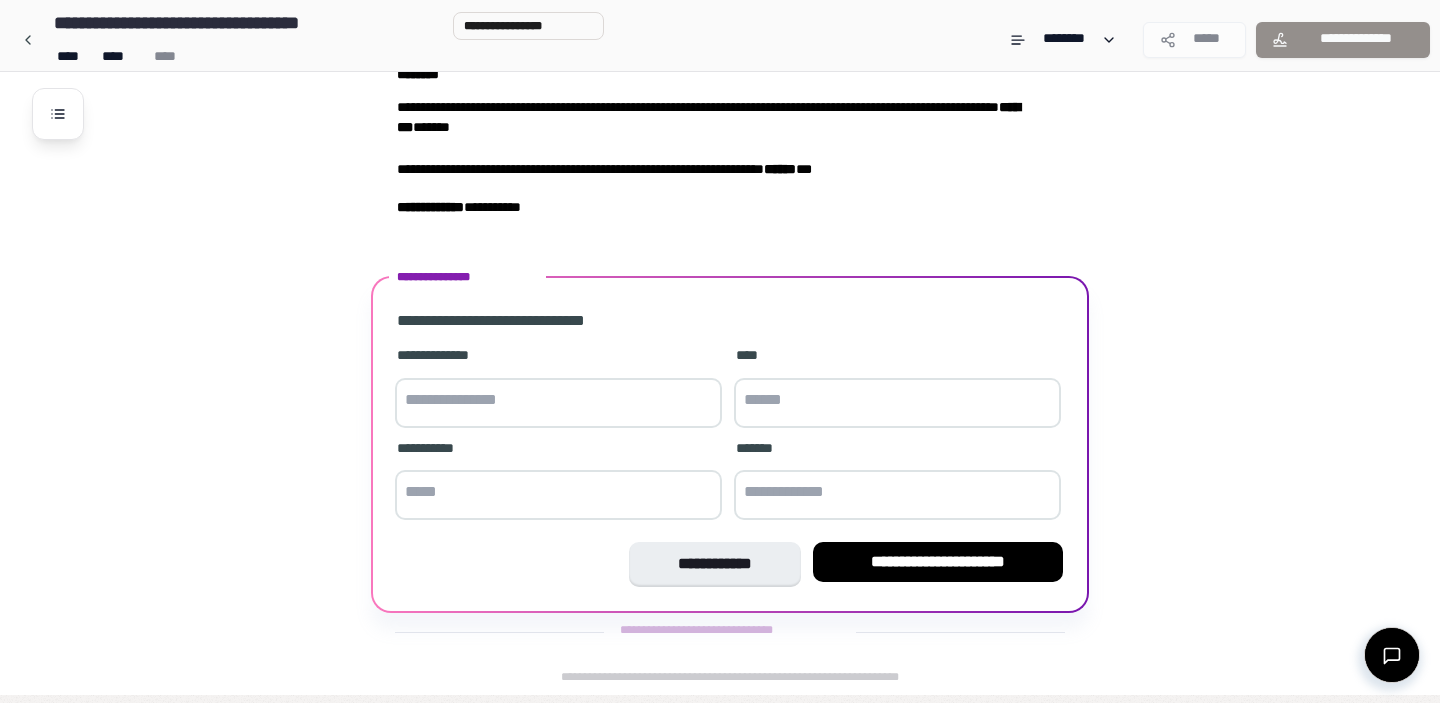 click at bounding box center [558, 403] 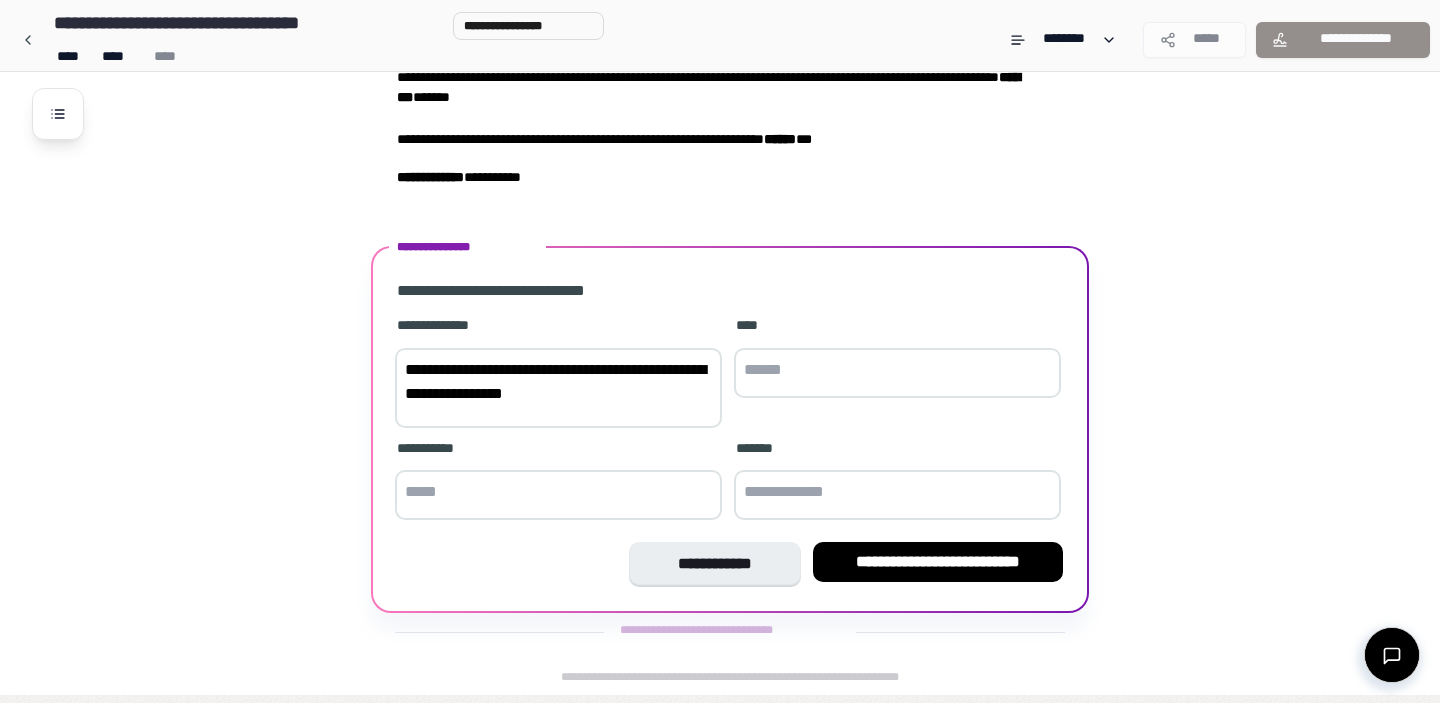 scroll, scrollTop: 148, scrollLeft: 0, axis: vertical 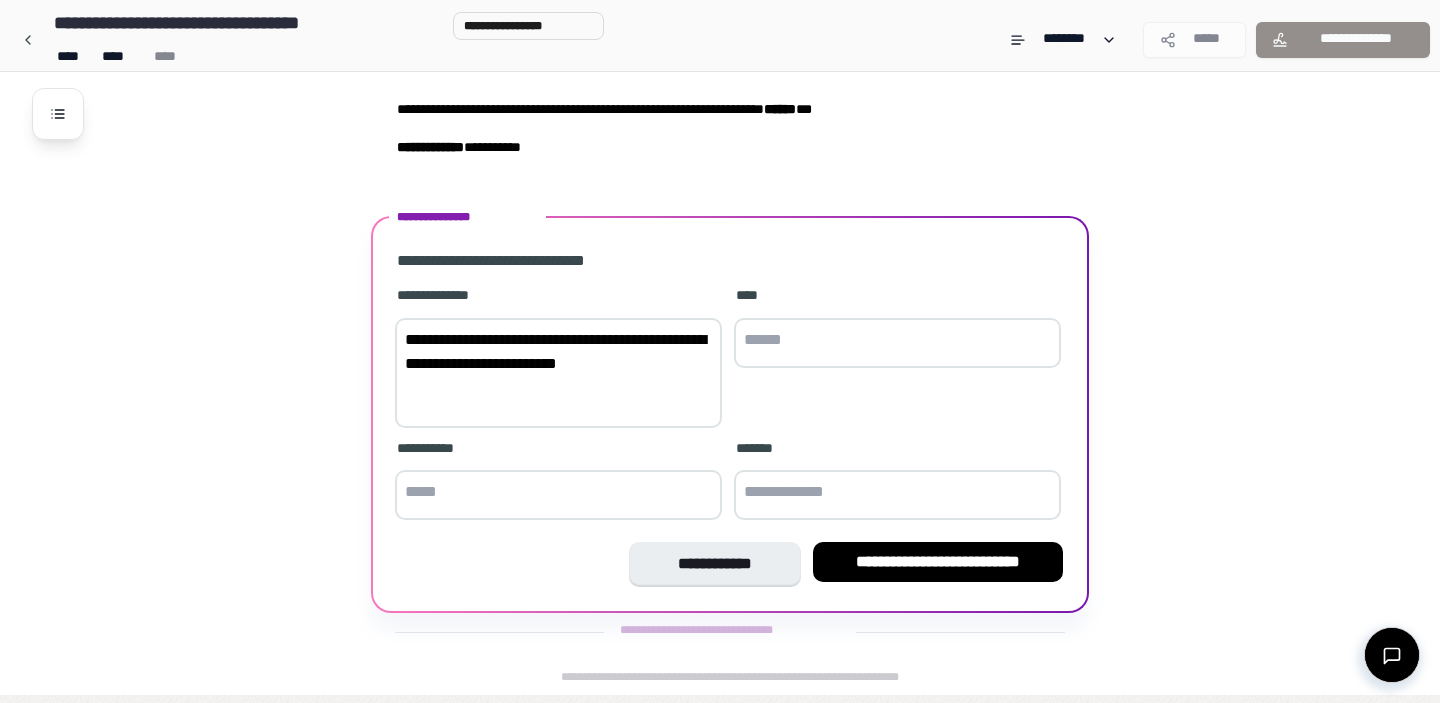 type on "**********" 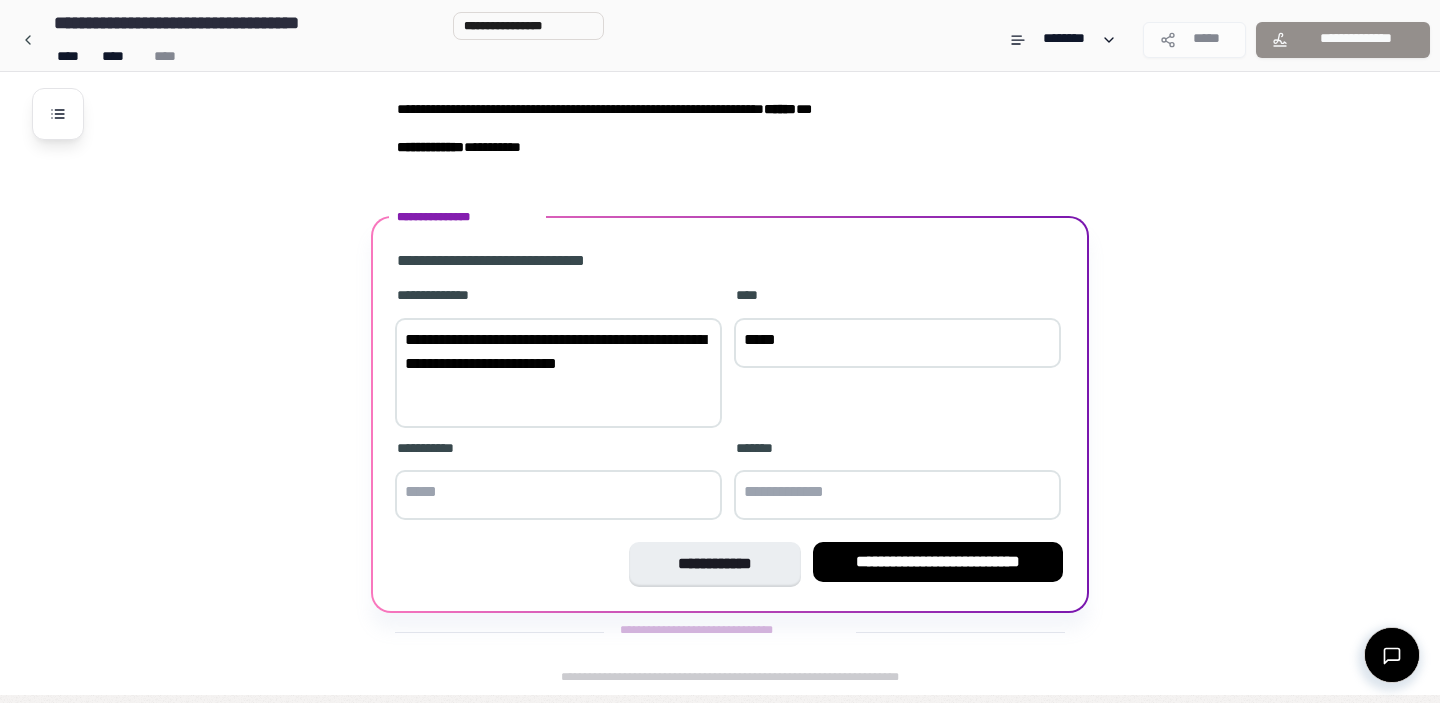 type on "*****" 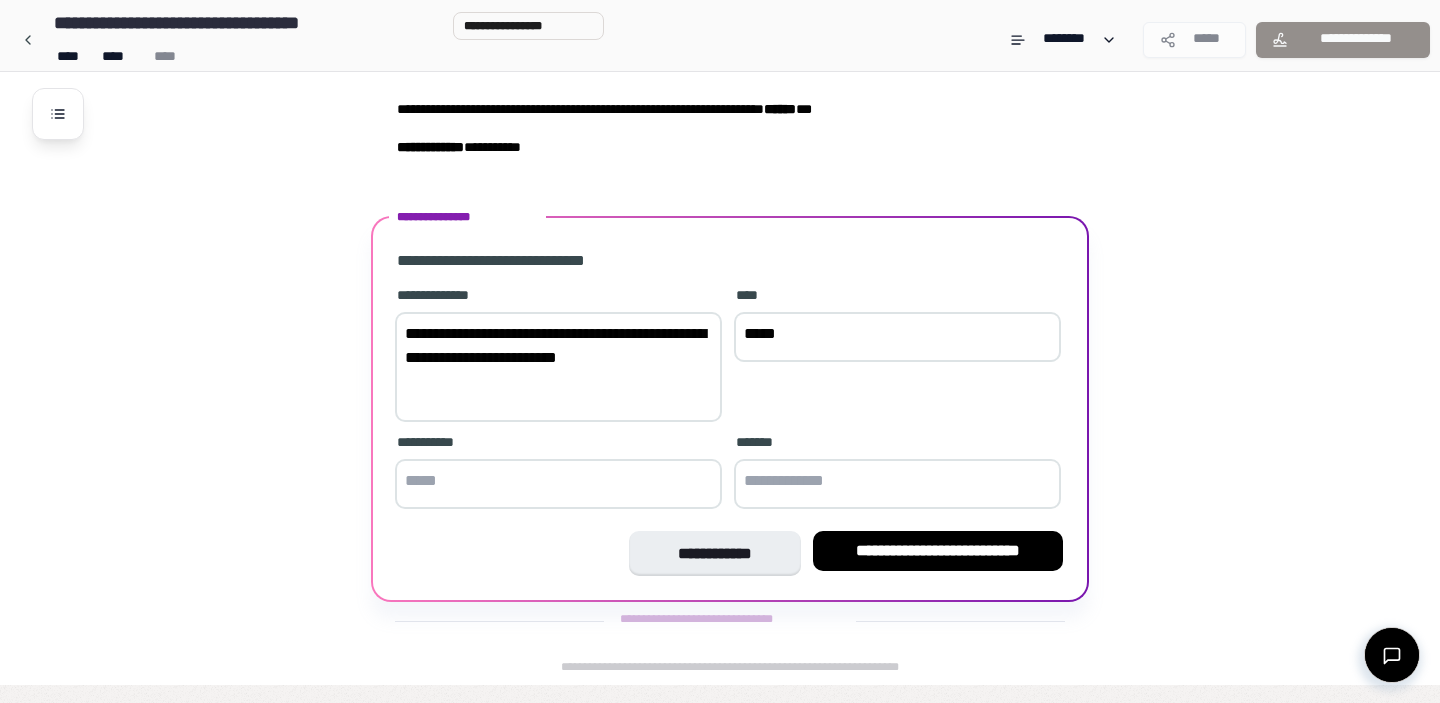 click at bounding box center [558, 484] 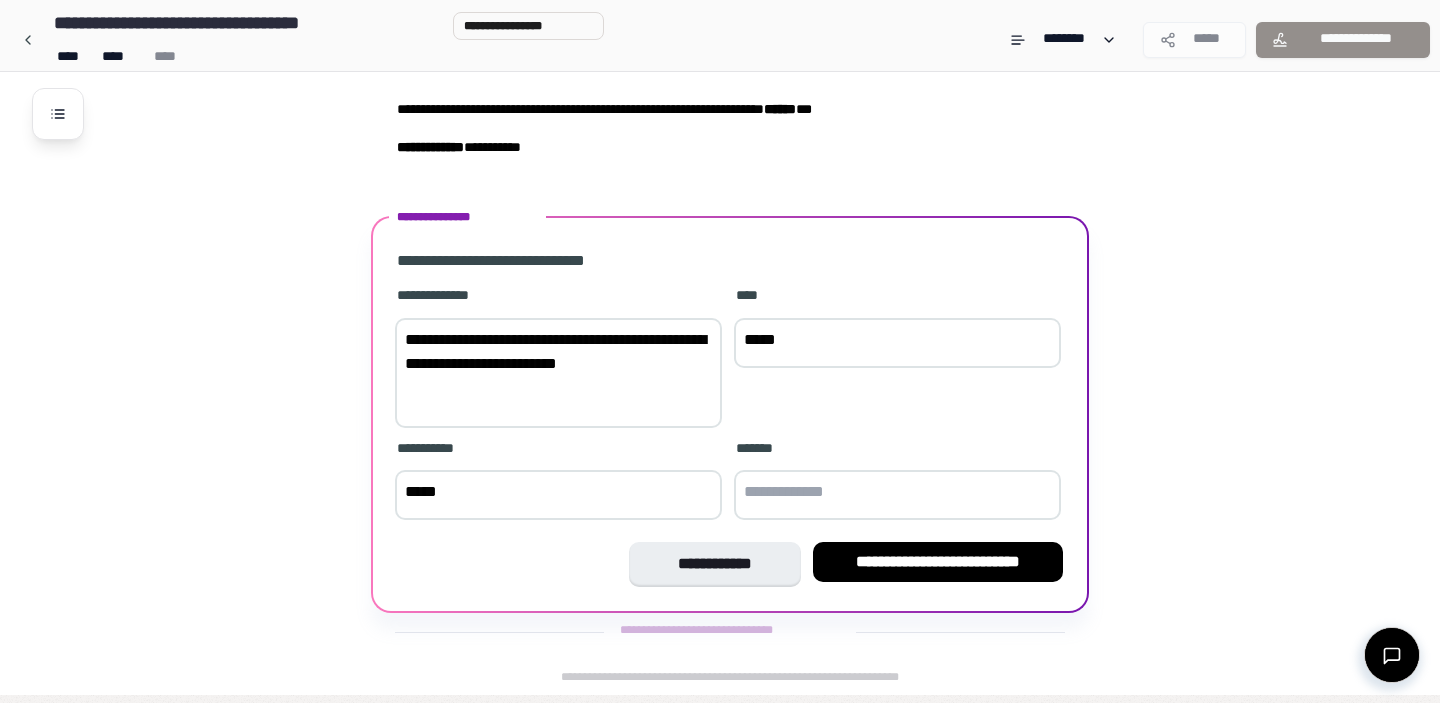 type on "*****" 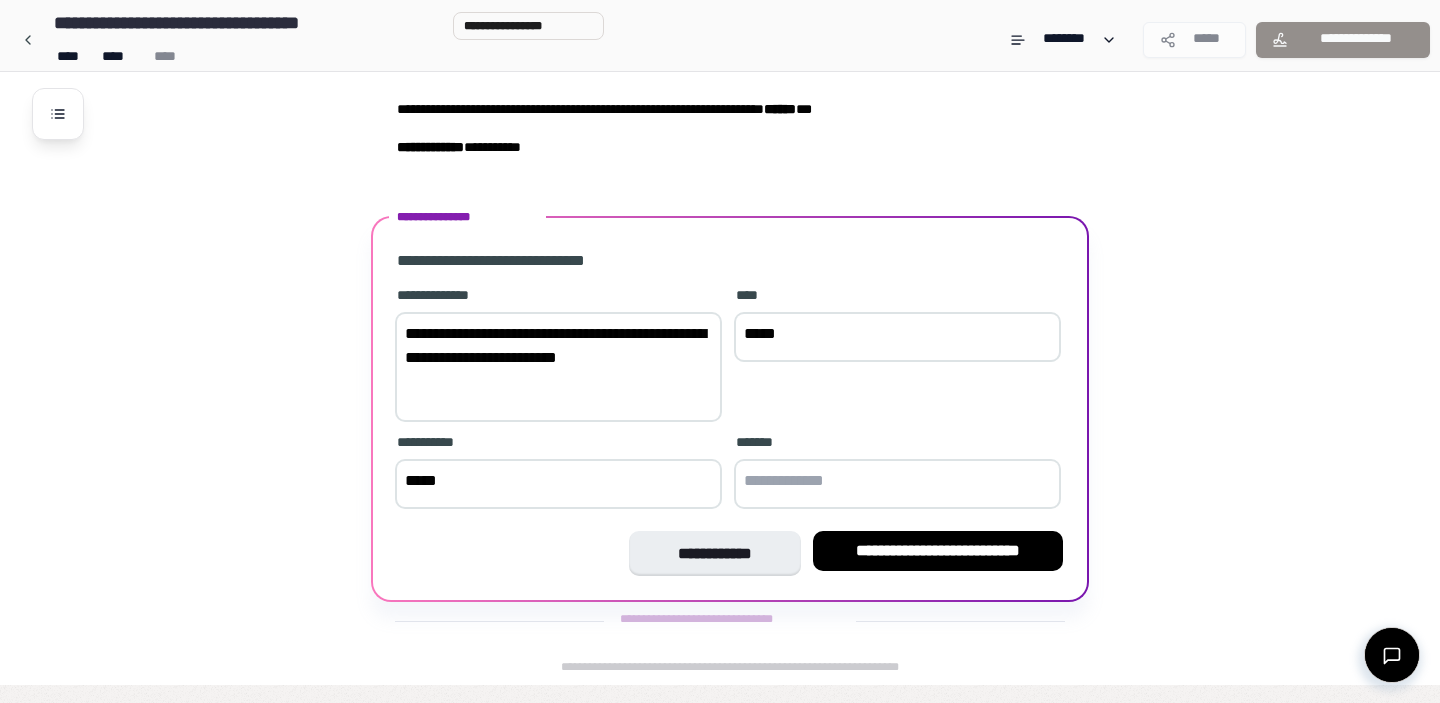 click at bounding box center [897, 484] 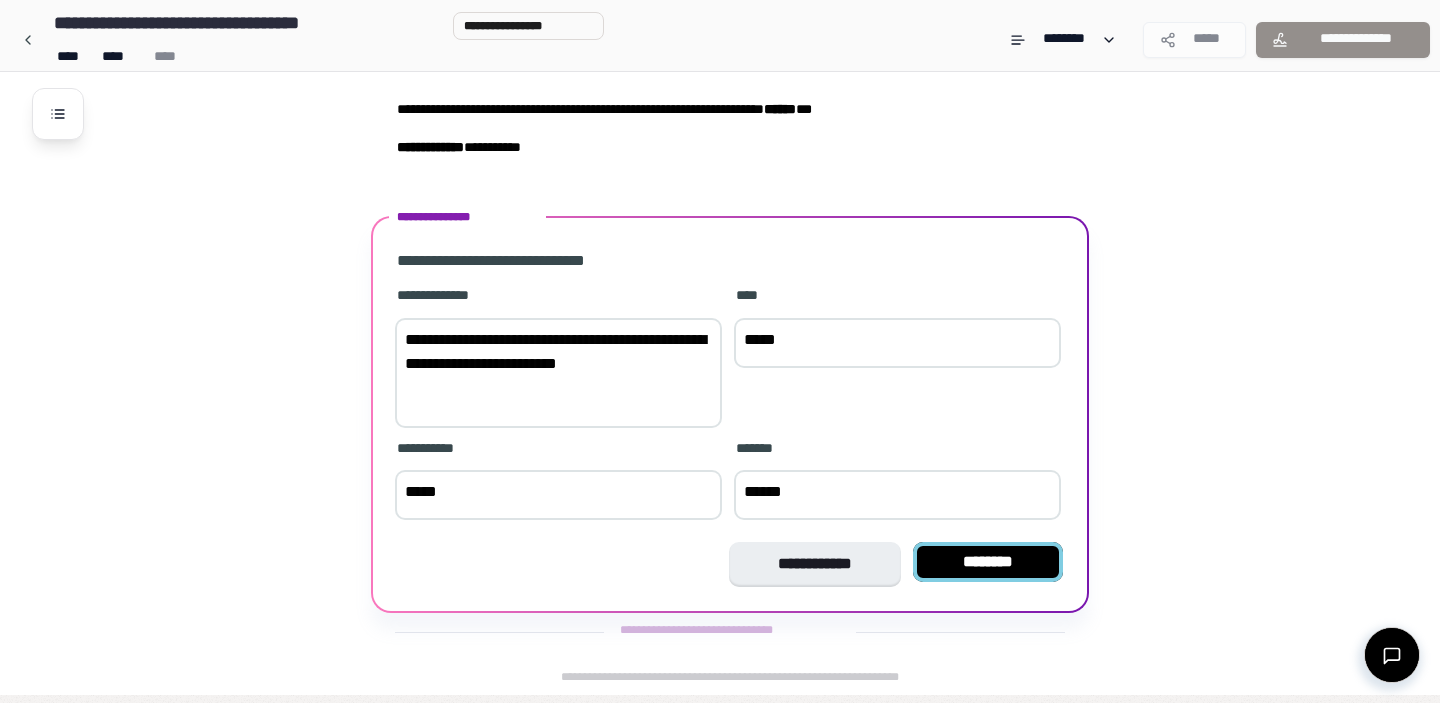 type on "******" 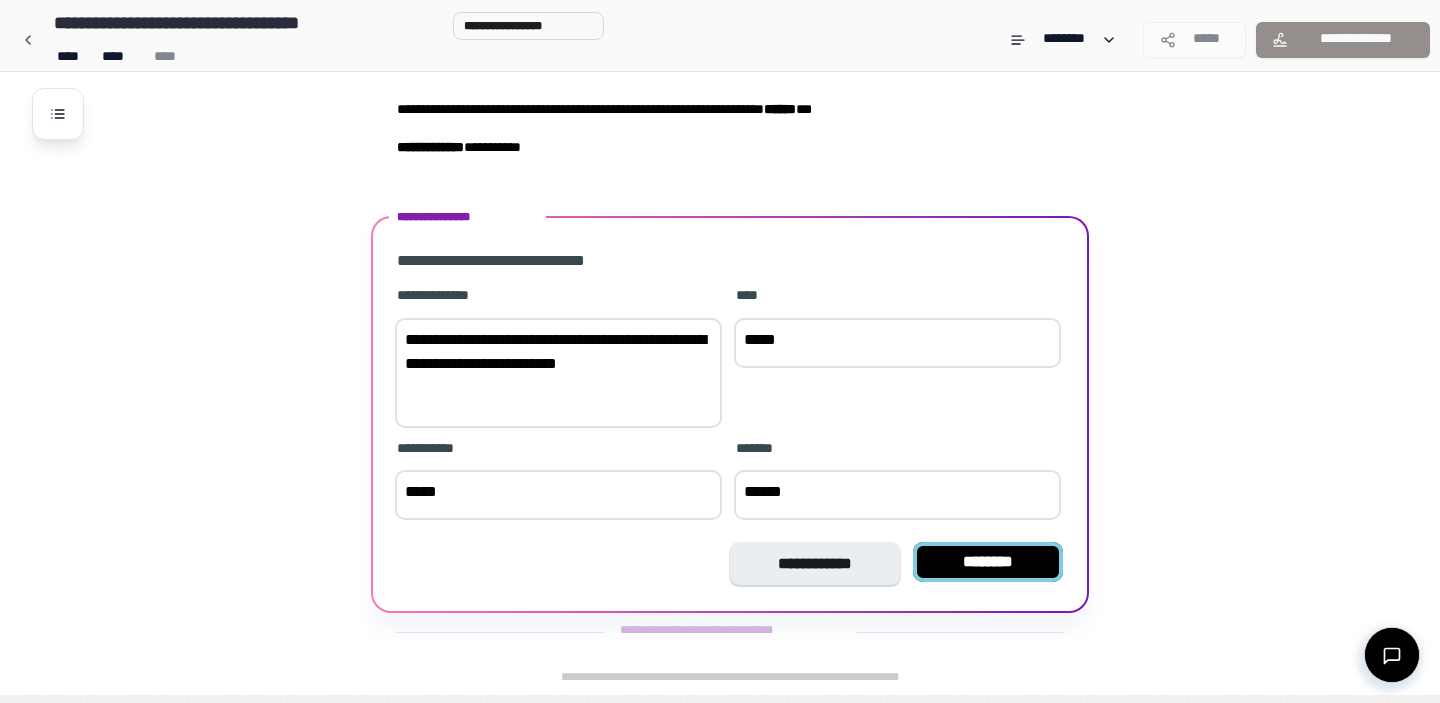 click on "********" at bounding box center (988, 562) 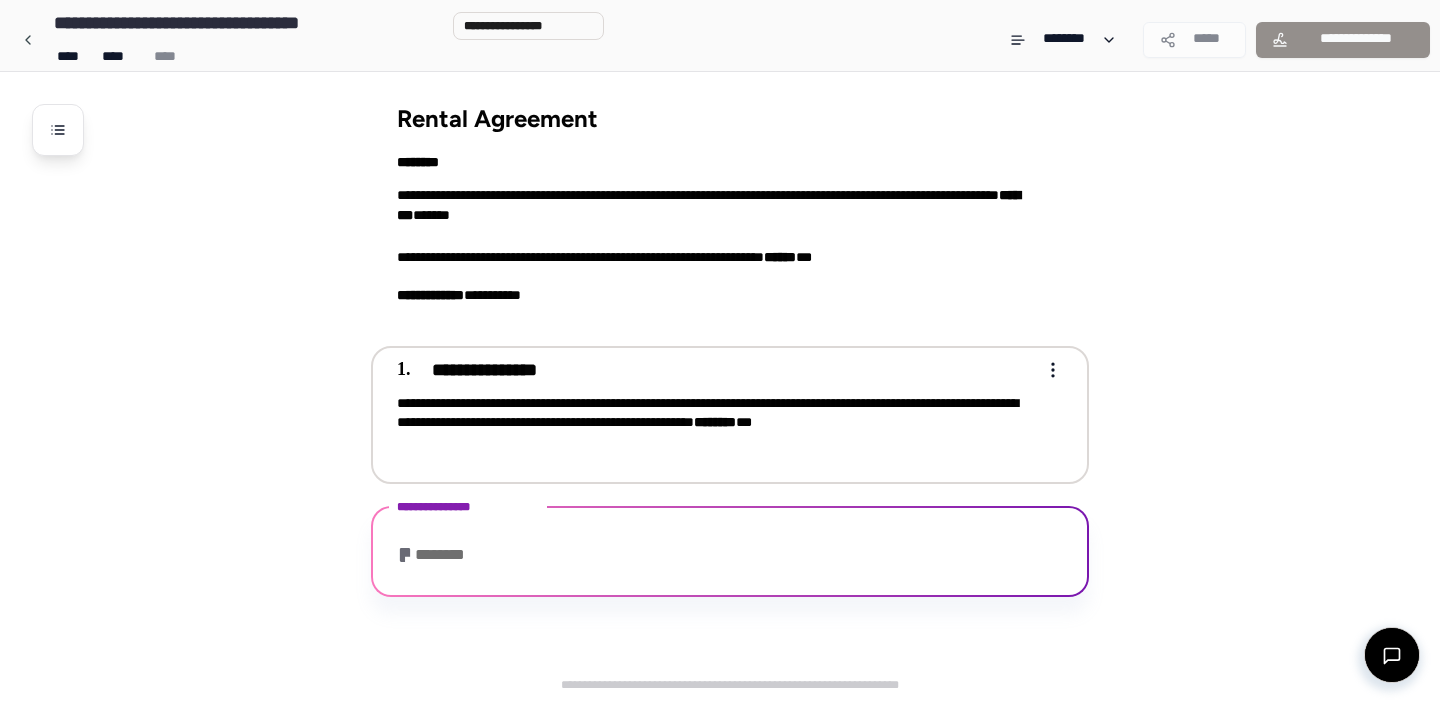 scroll, scrollTop: 34, scrollLeft: 0, axis: vertical 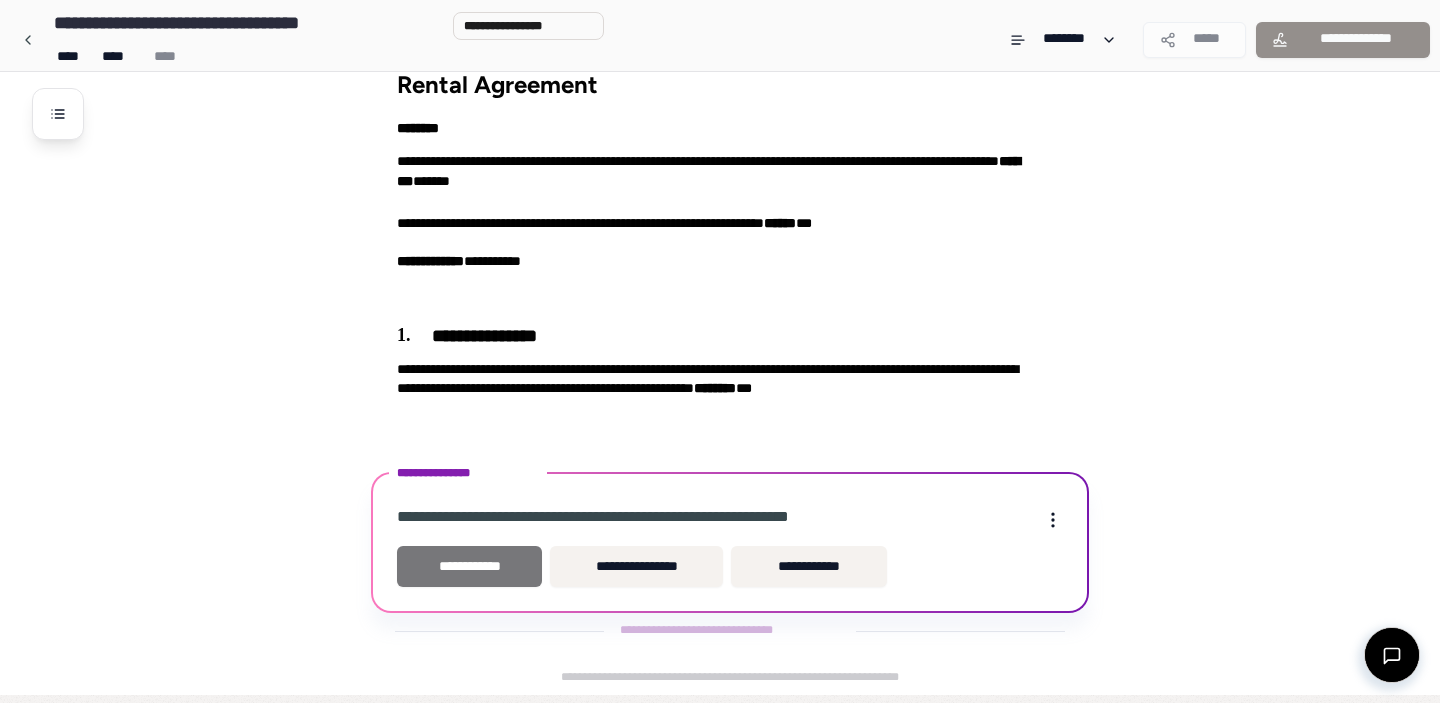 click on "**********" at bounding box center (469, 566) 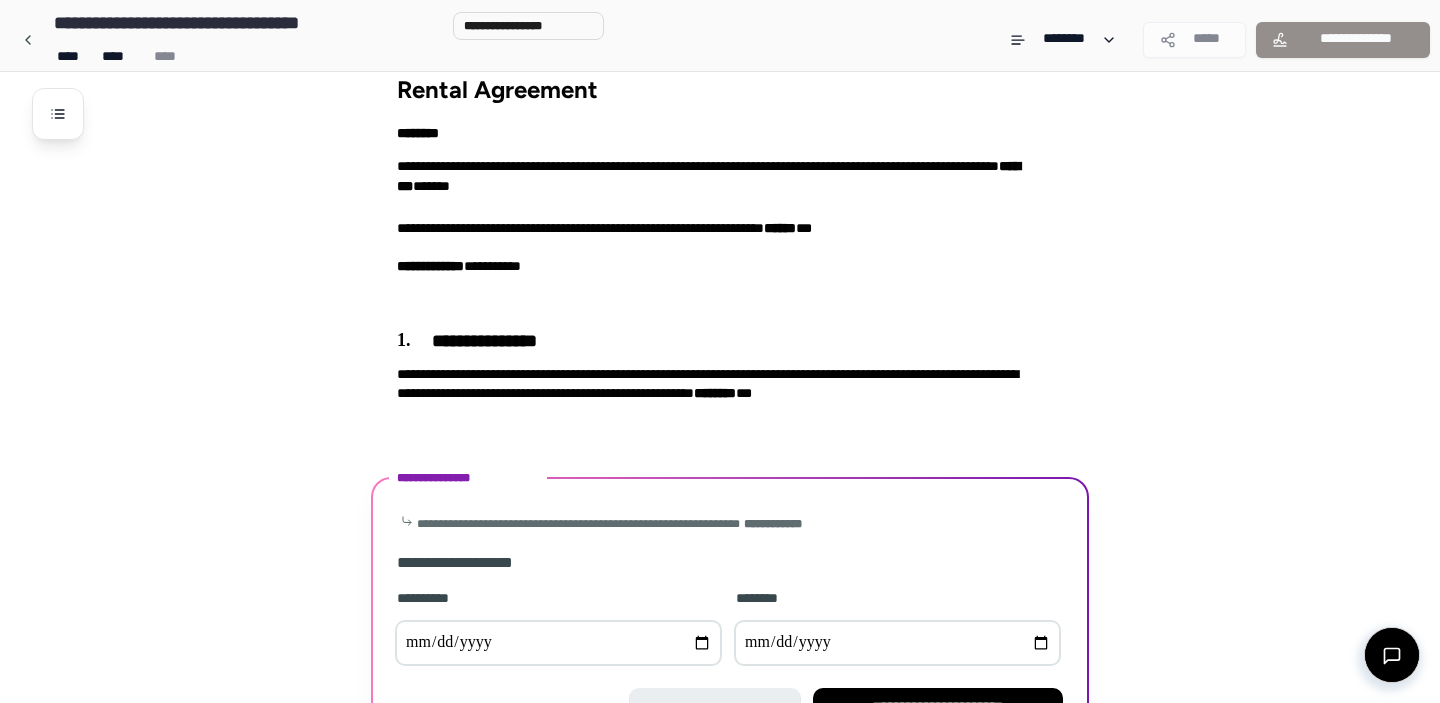 scroll, scrollTop: 185, scrollLeft: 0, axis: vertical 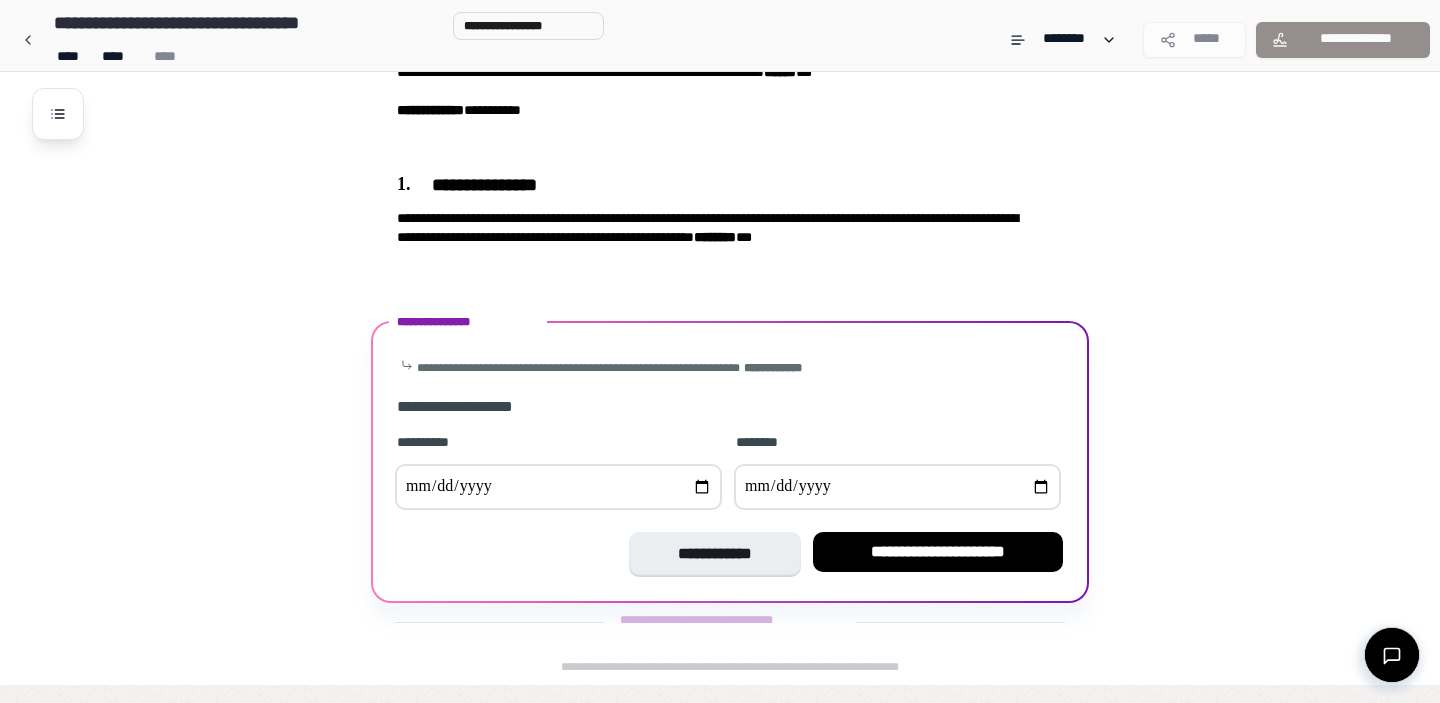 click at bounding box center (558, 487) 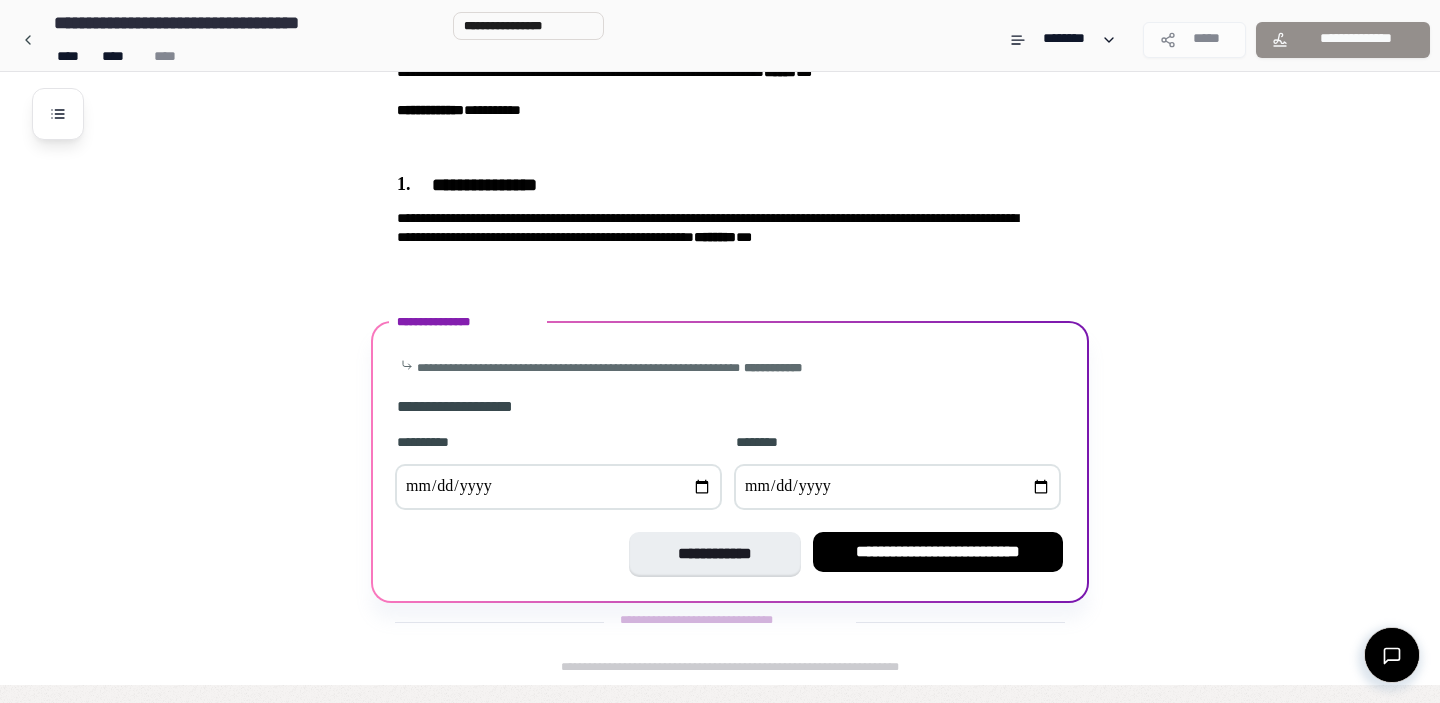 type on "**********" 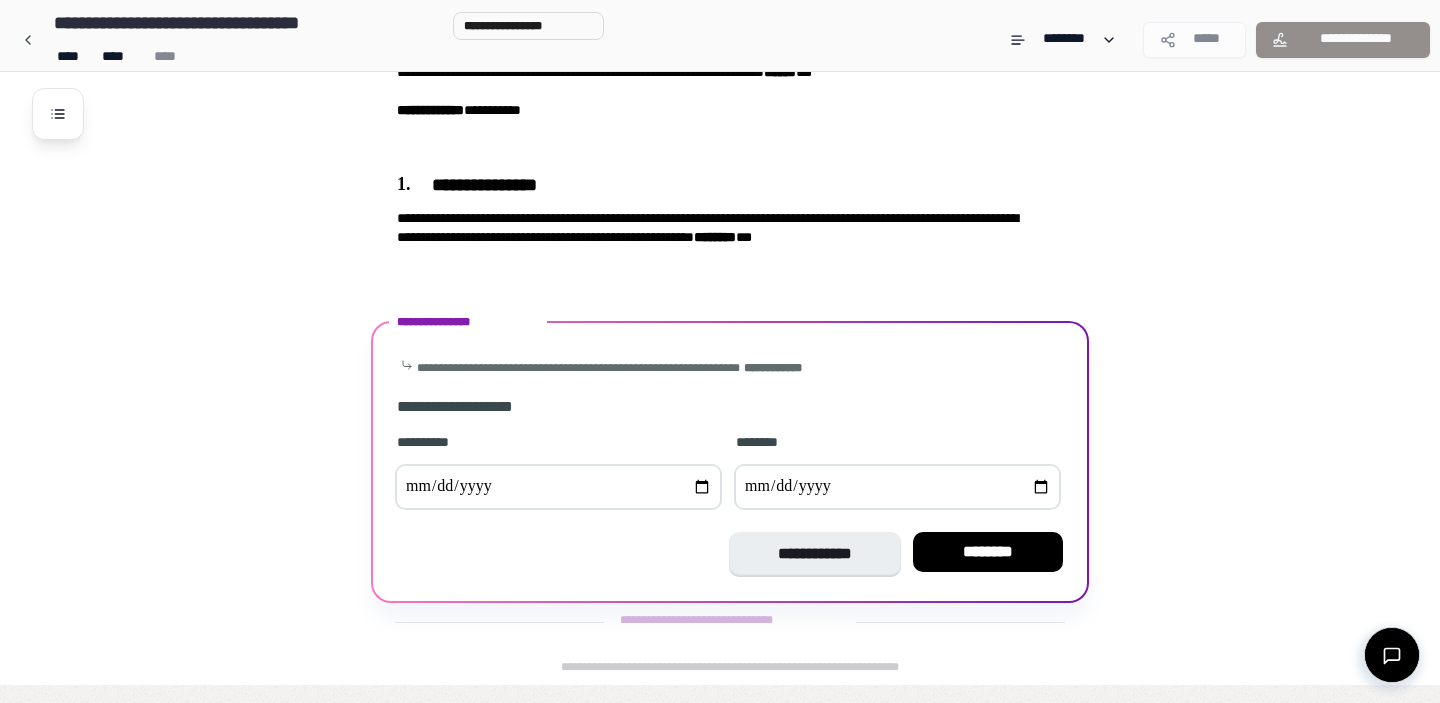 type on "**********" 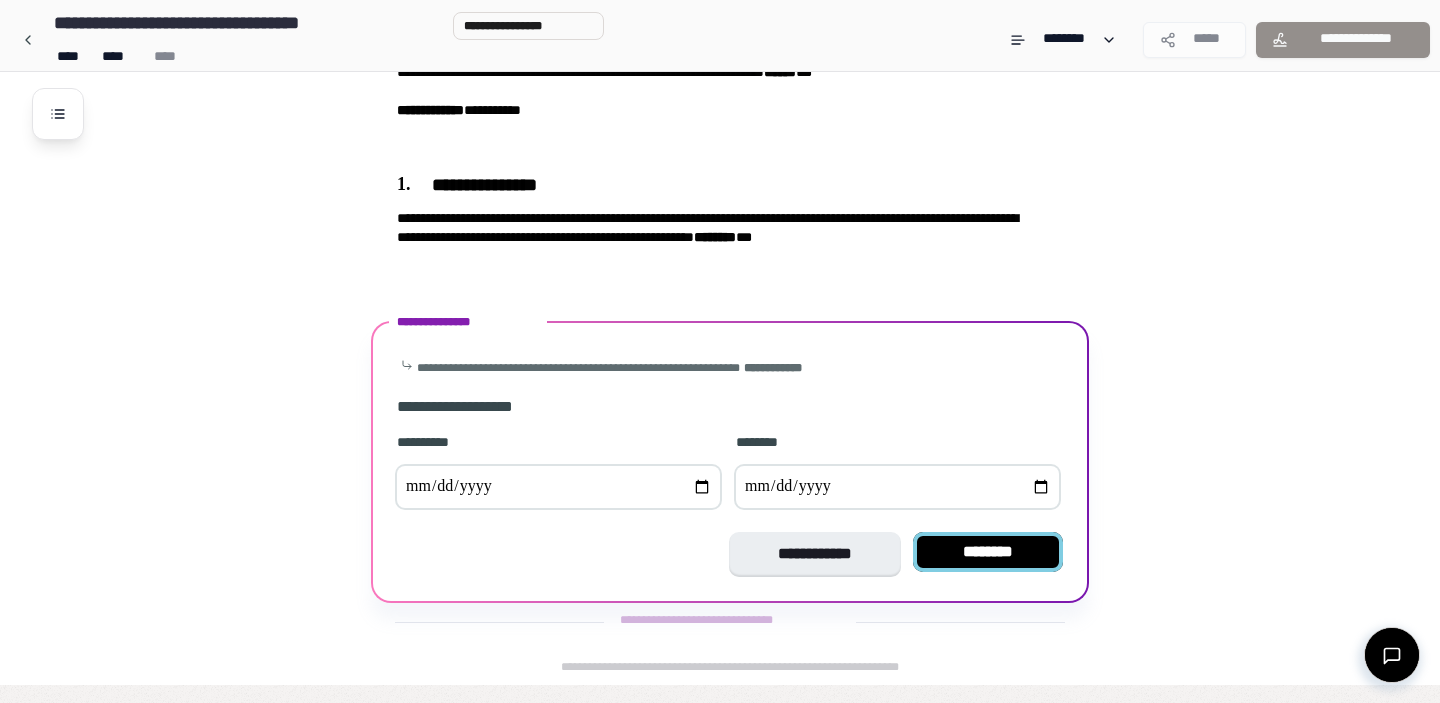 click on "********" at bounding box center (988, 552) 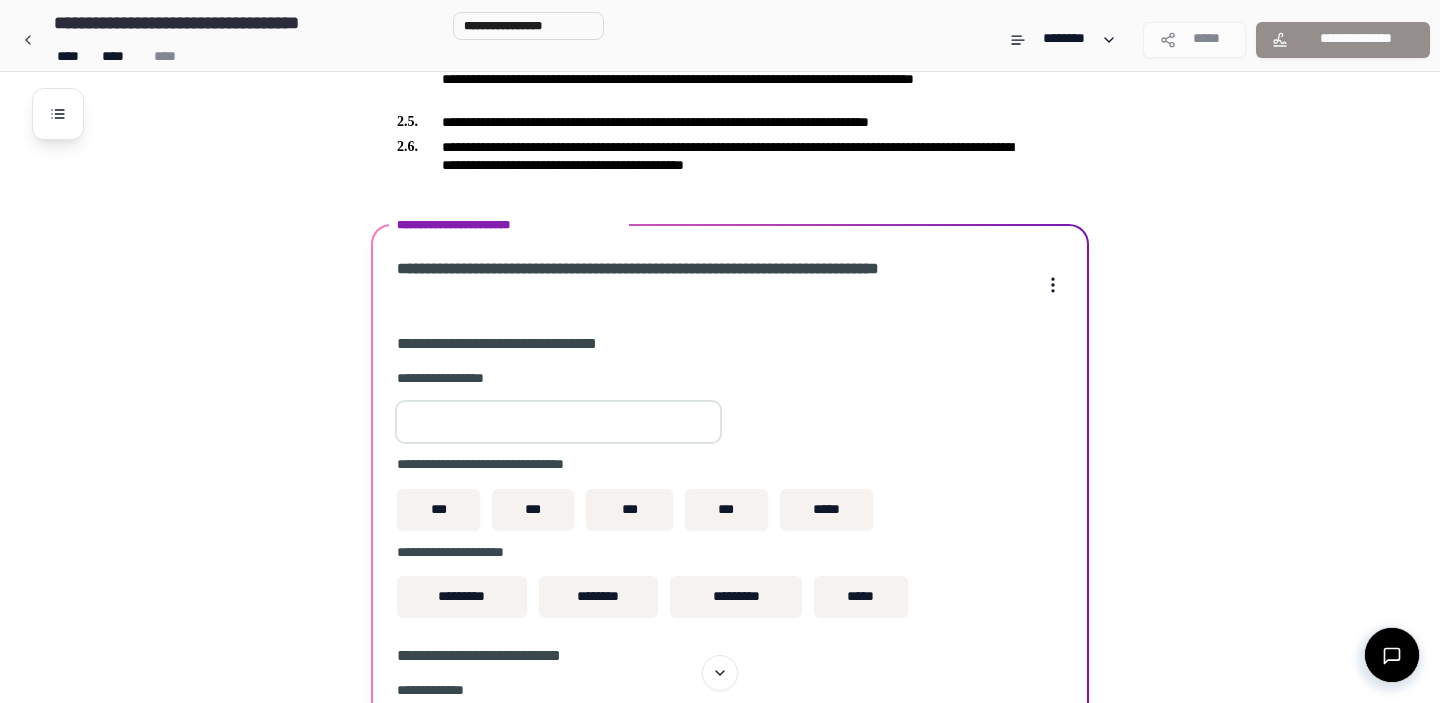 scroll, scrollTop: 638, scrollLeft: 0, axis: vertical 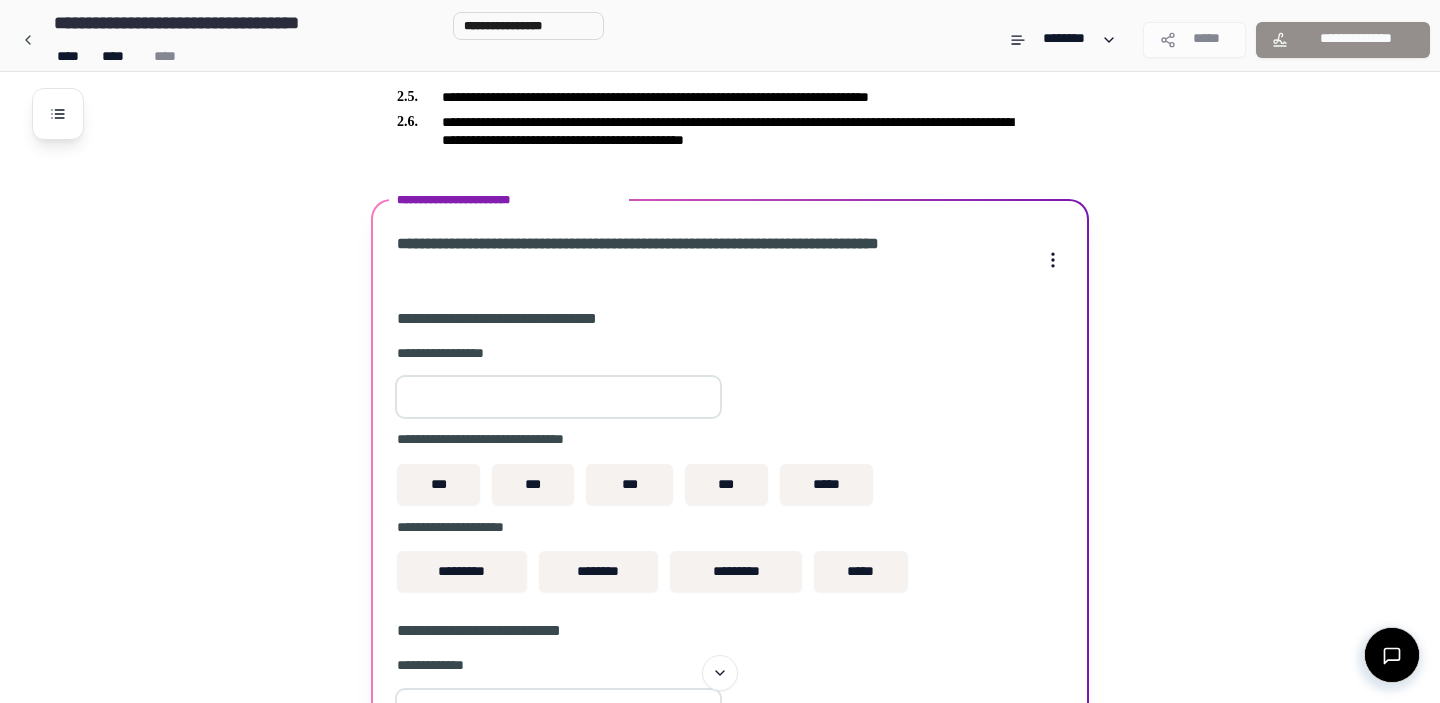 click at bounding box center (558, 397) 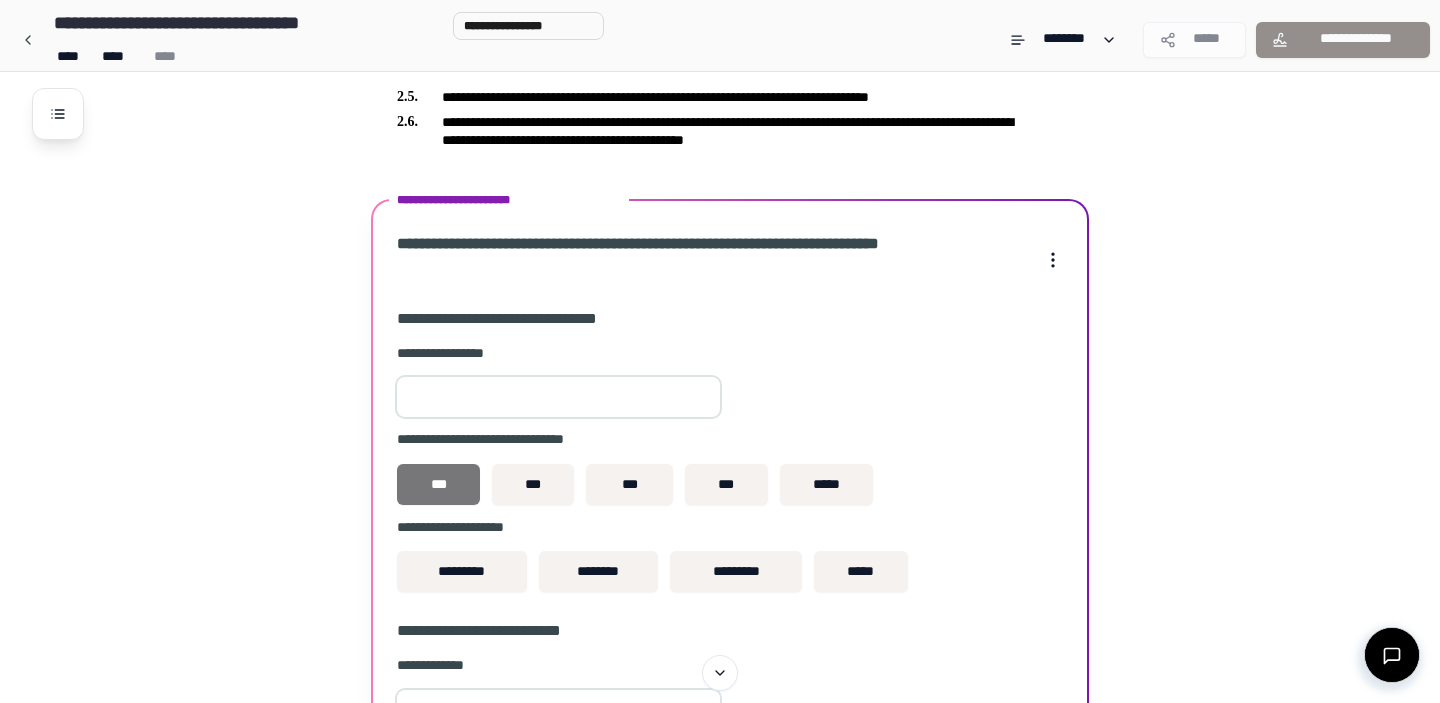 type on "****" 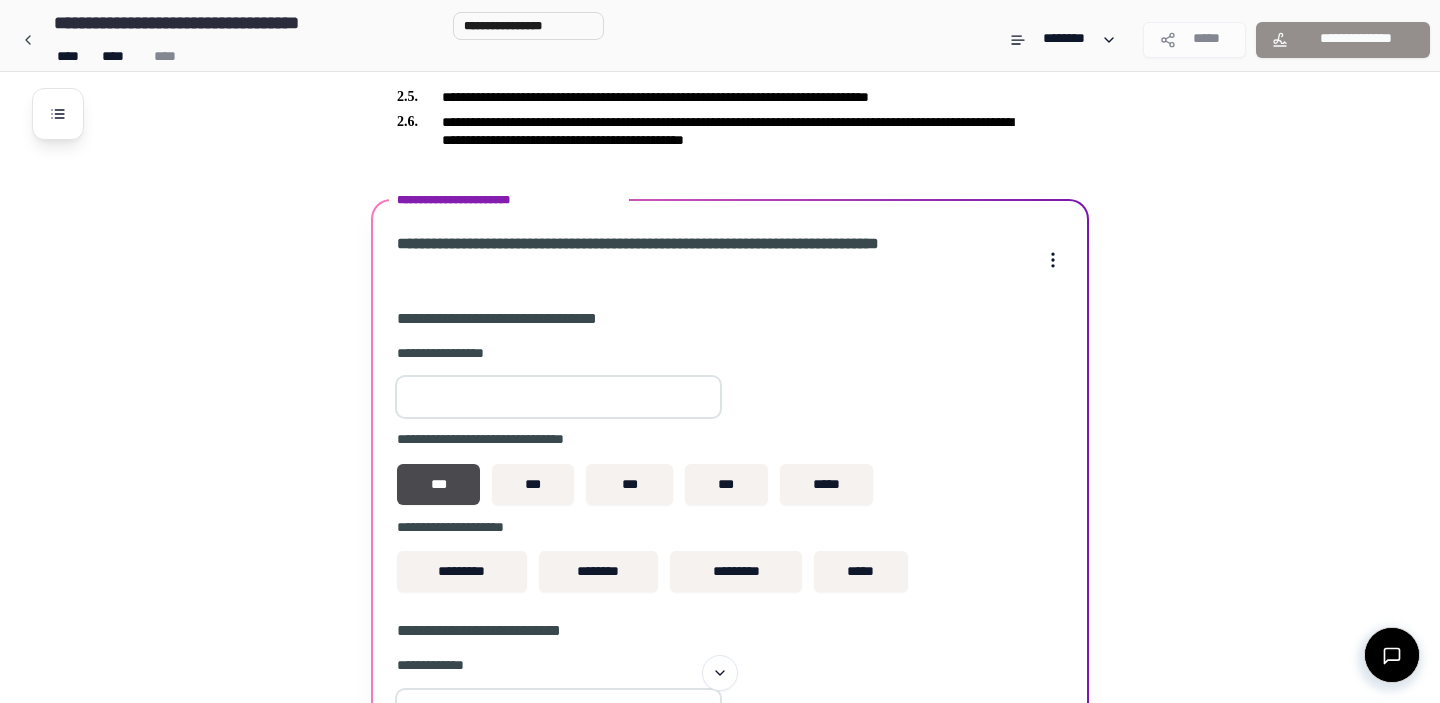 scroll, scrollTop: 712, scrollLeft: 0, axis: vertical 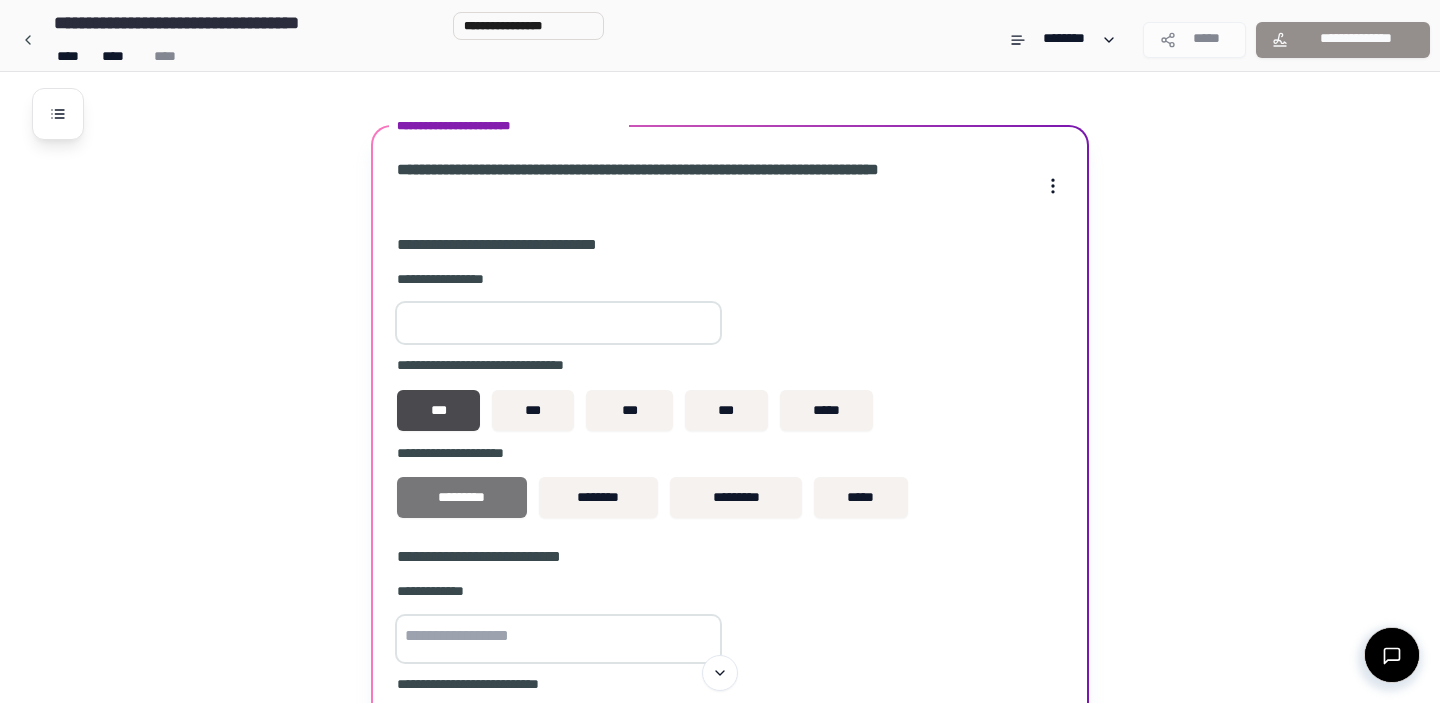 click on "*********" at bounding box center [462, 497] 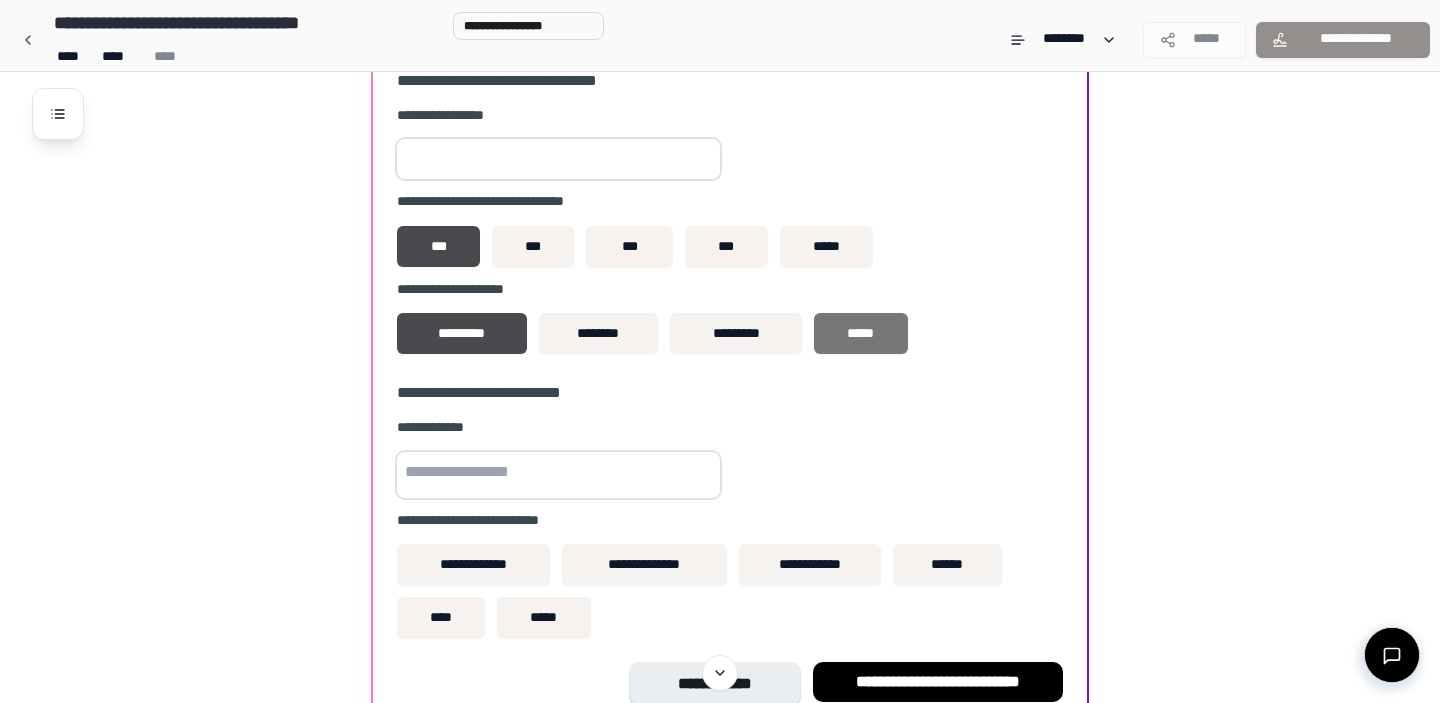 scroll, scrollTop: 911, scrollLeft: 0, axis: vertical 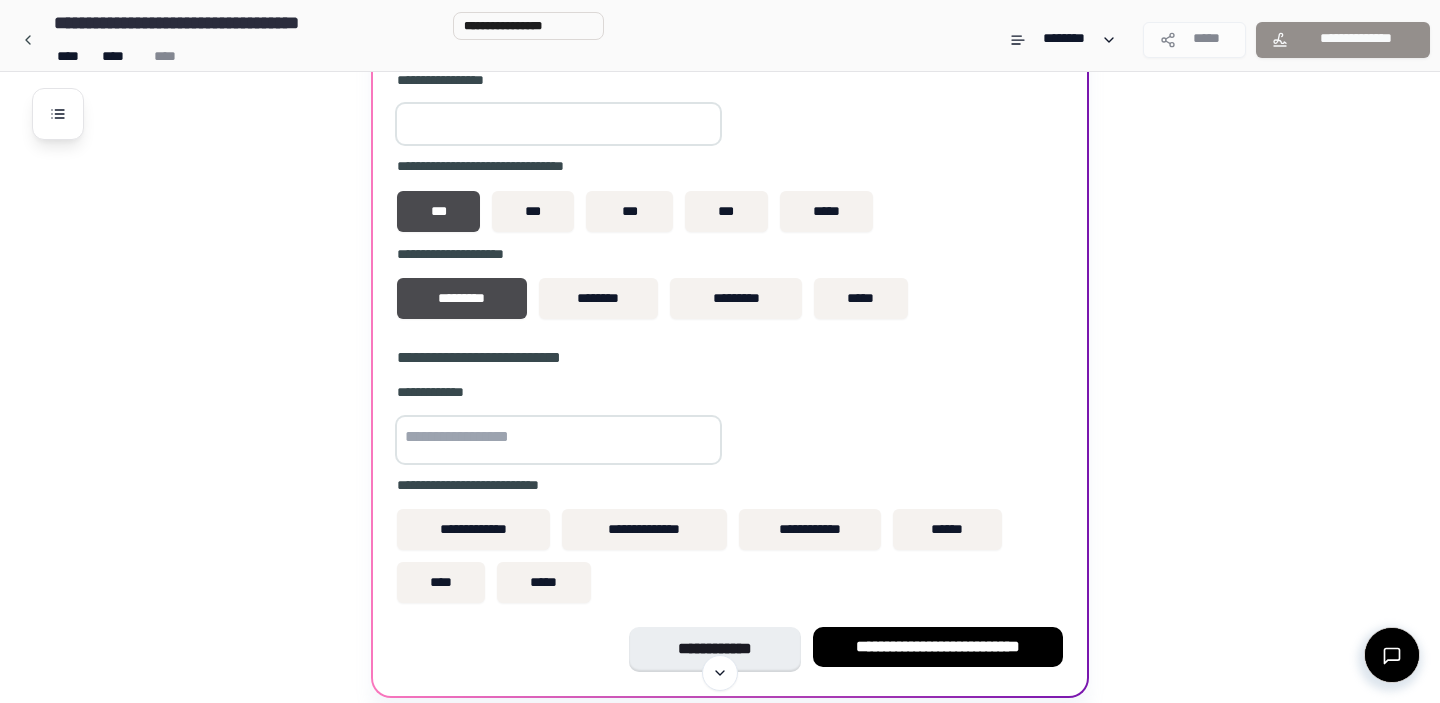 click at bounding box center (558, 440) 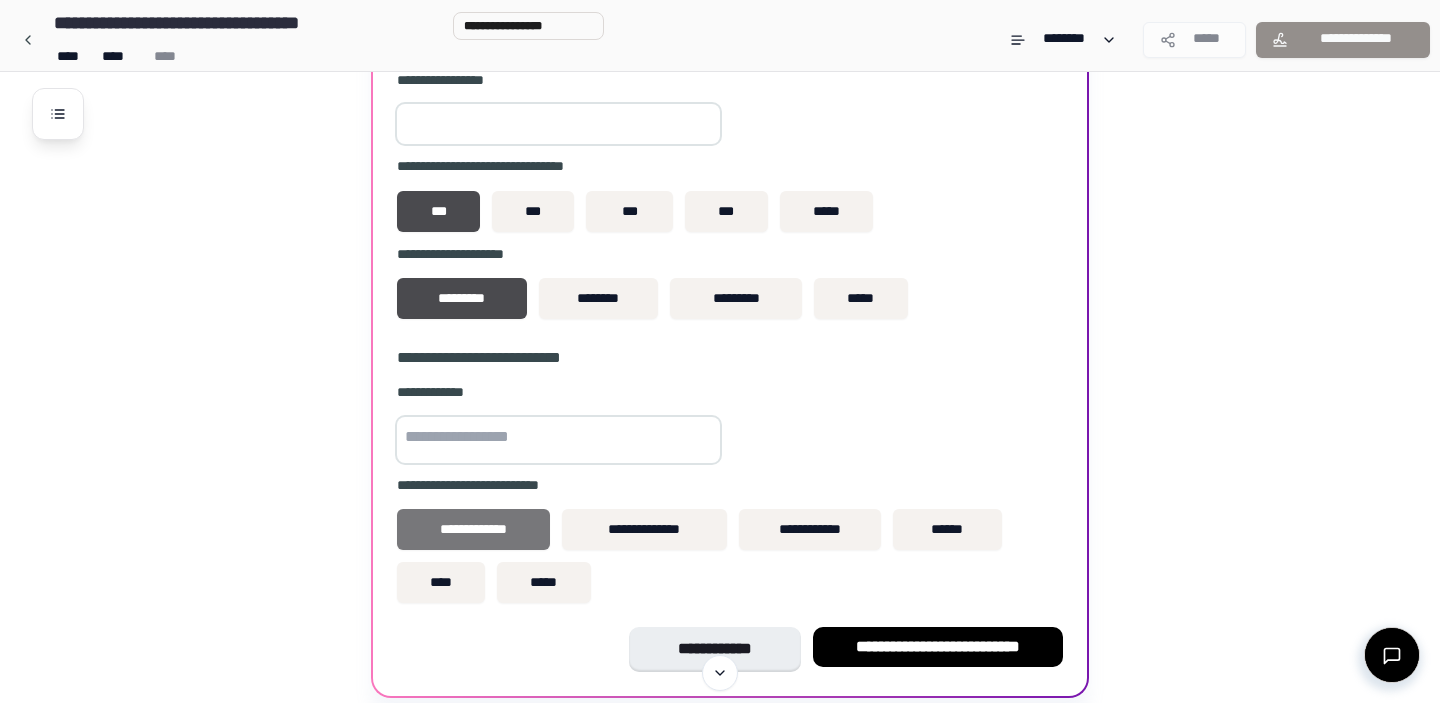 click on "**********" at bounding box center [473, 529] 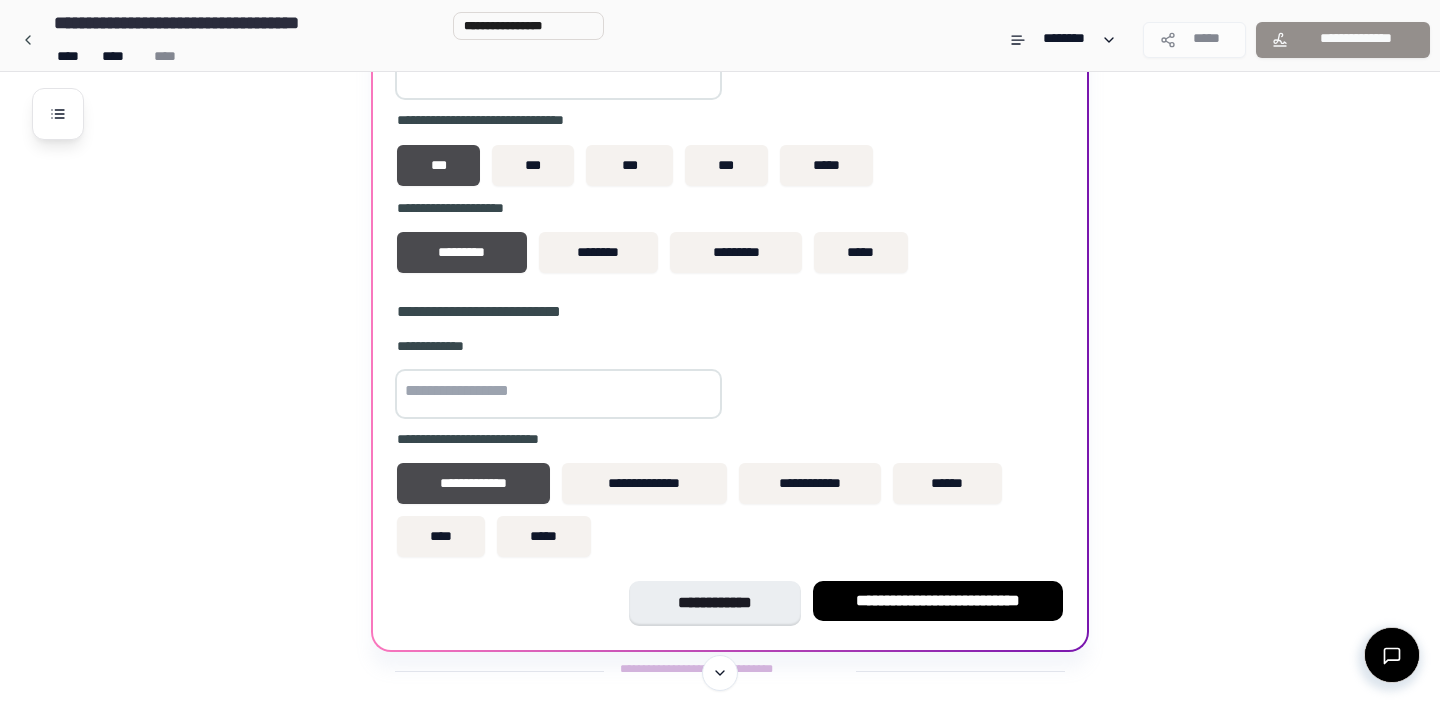 scroll, scrollTop: 964, scrollLeft: 0, axis: vertical 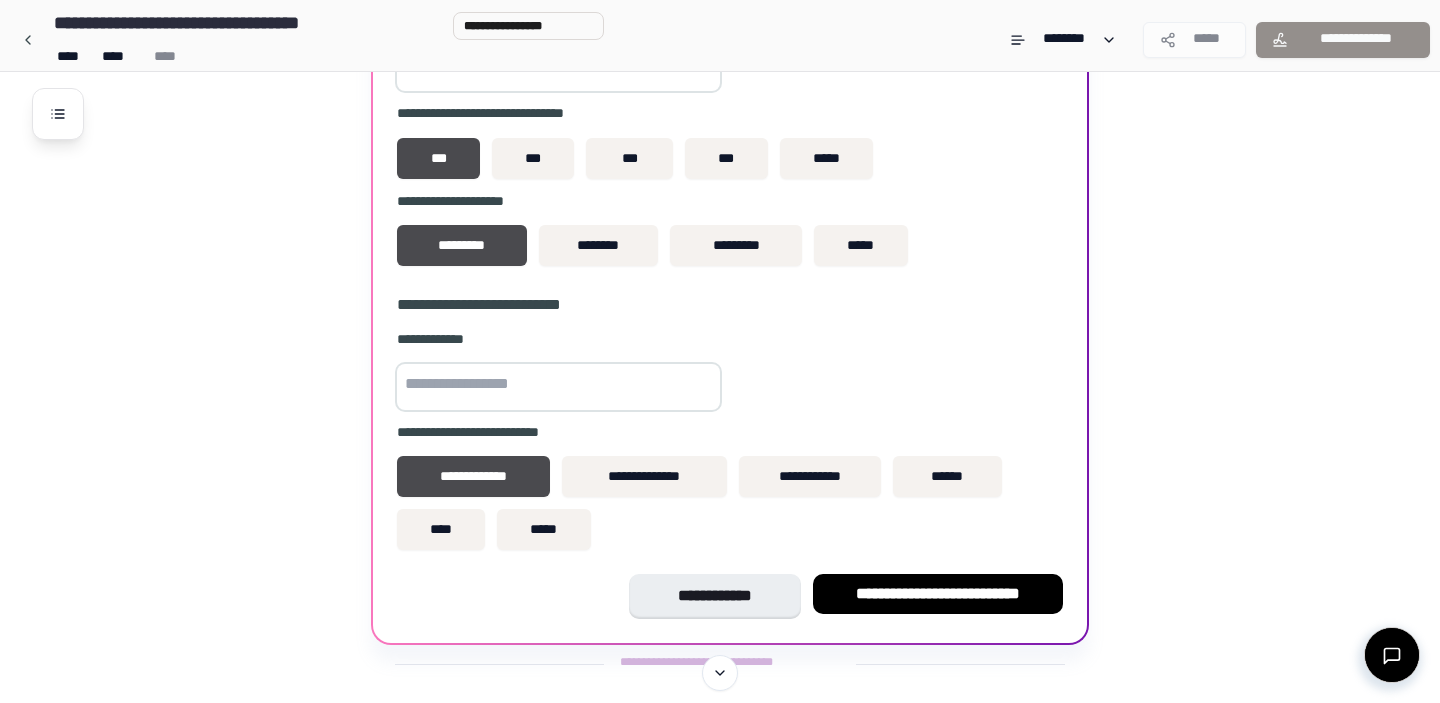 click at bounding box center [558, 387] 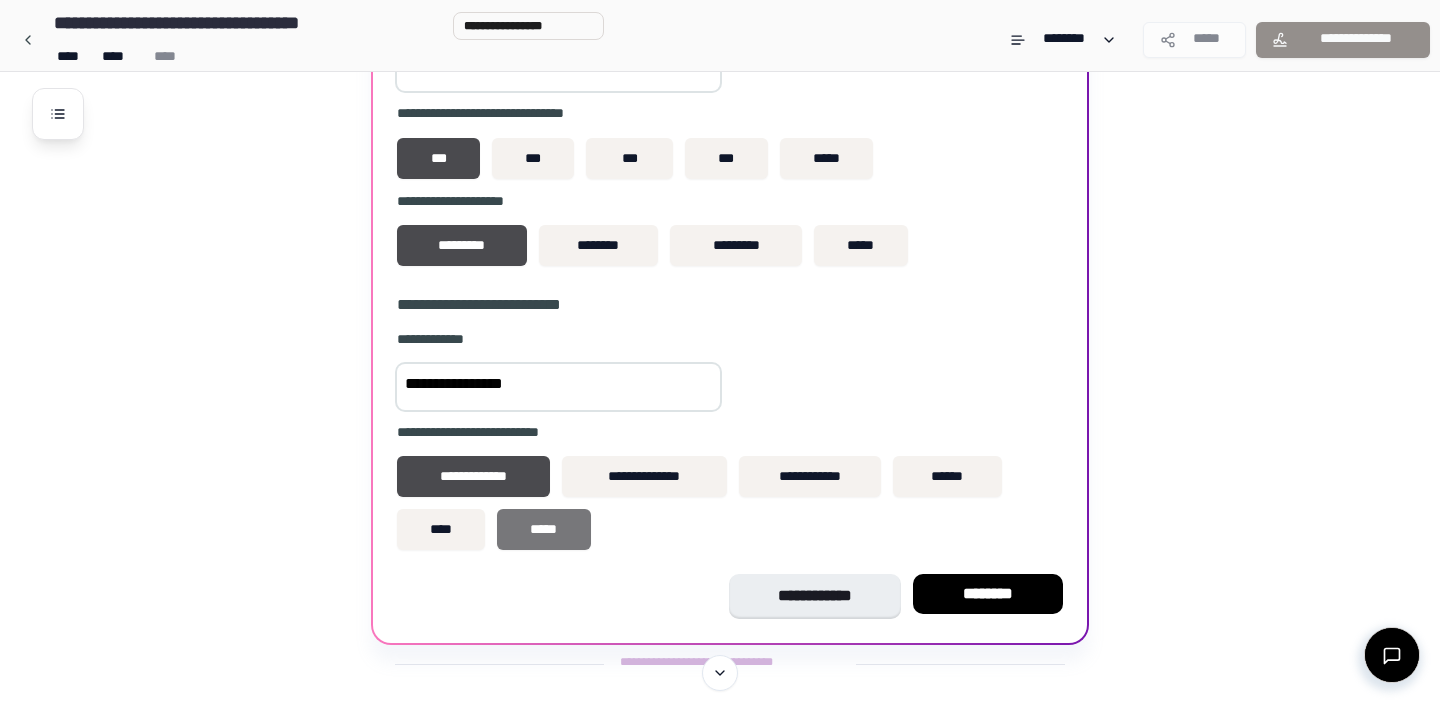 type on "**********" 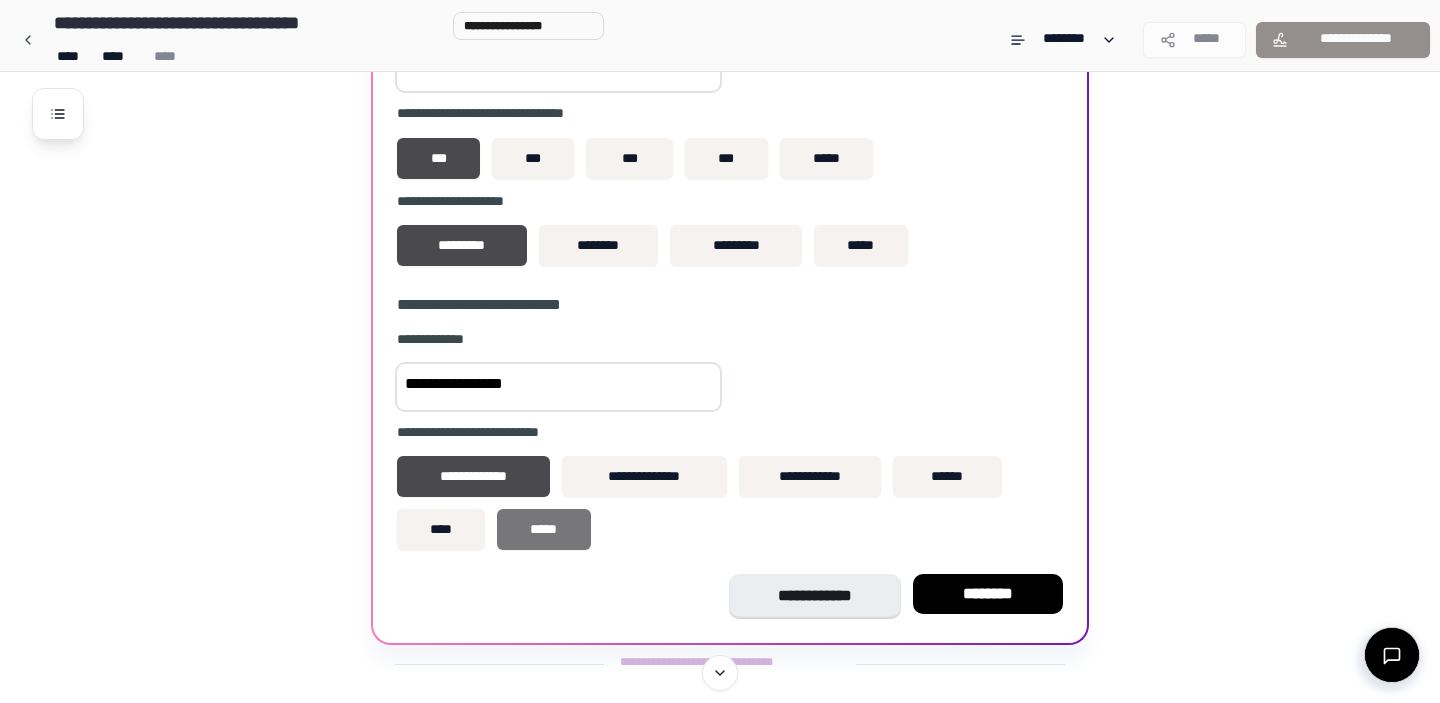 click on "*****" at bounding box center (544, 529) 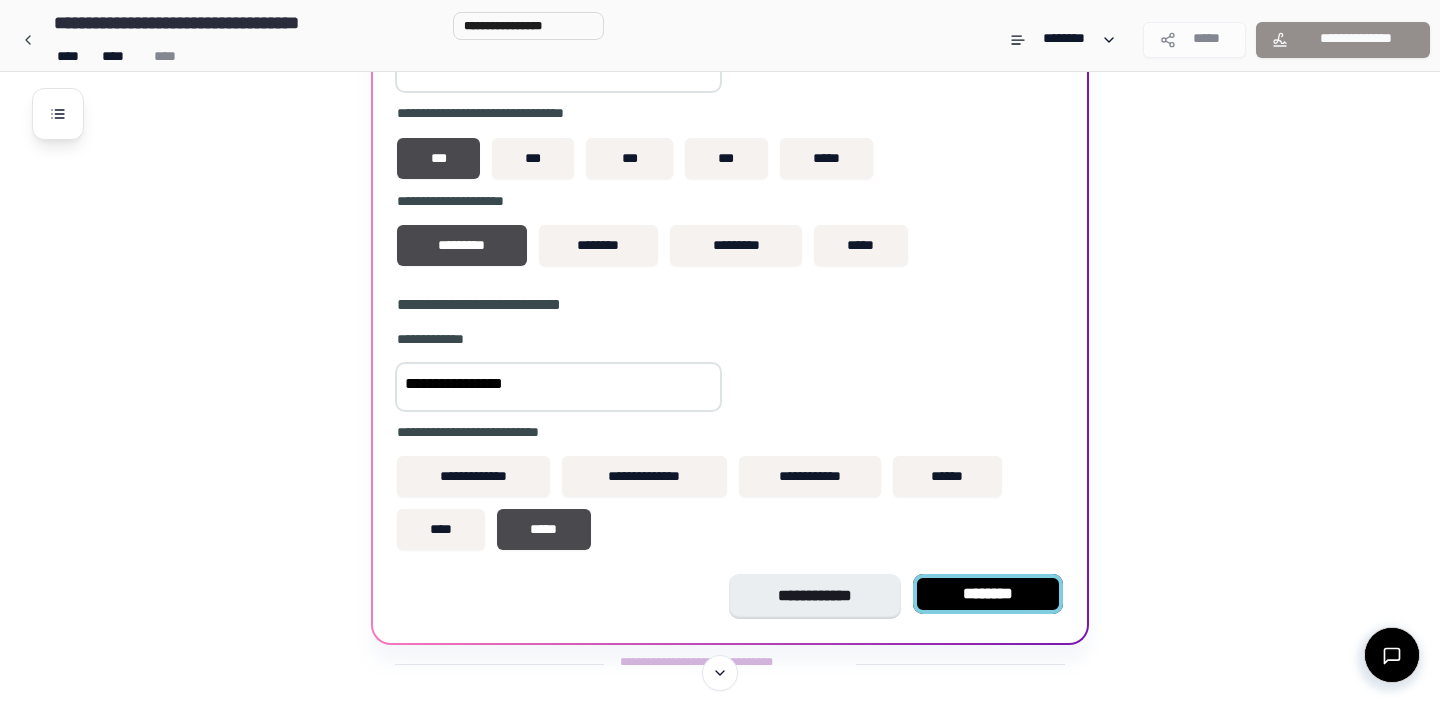 click on "********" at bounding box center [988, 594] 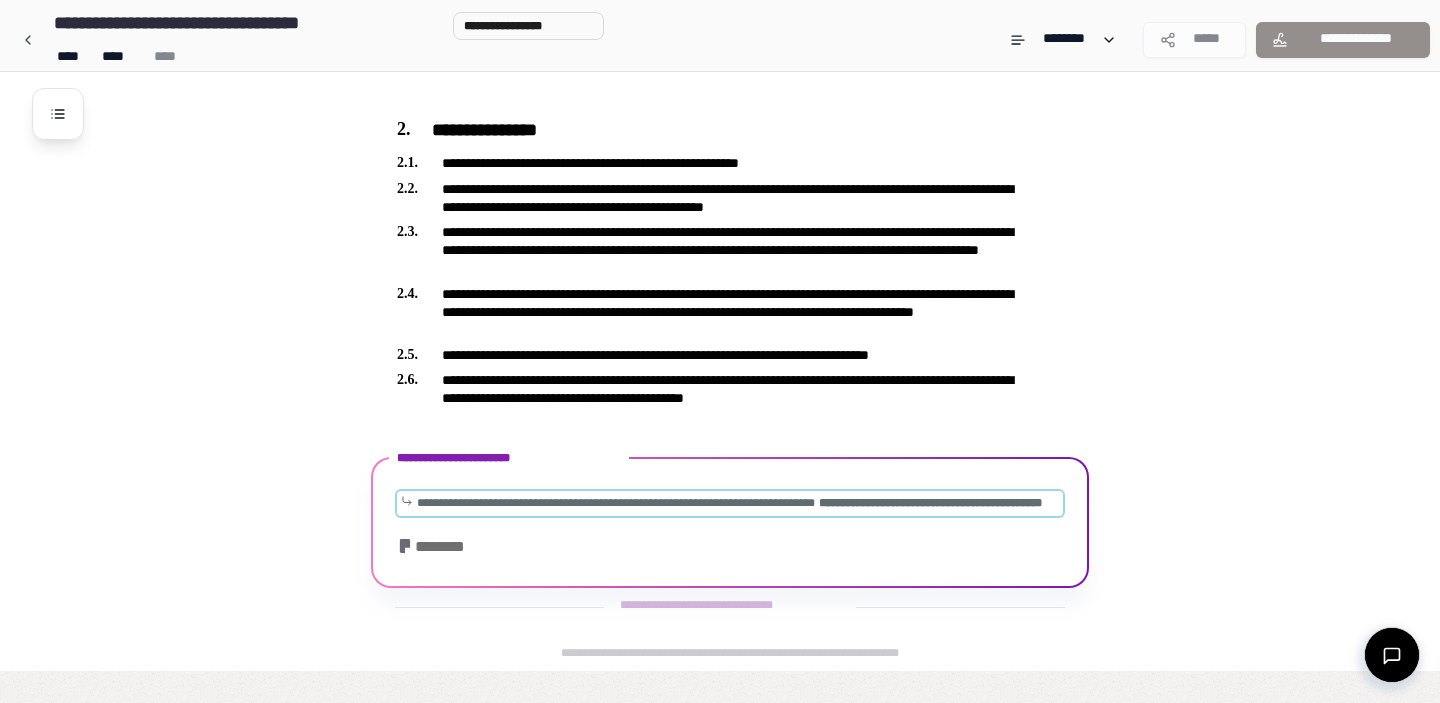 scroll, scrollTop: 557, scrollLeft: 0, axis: vertical 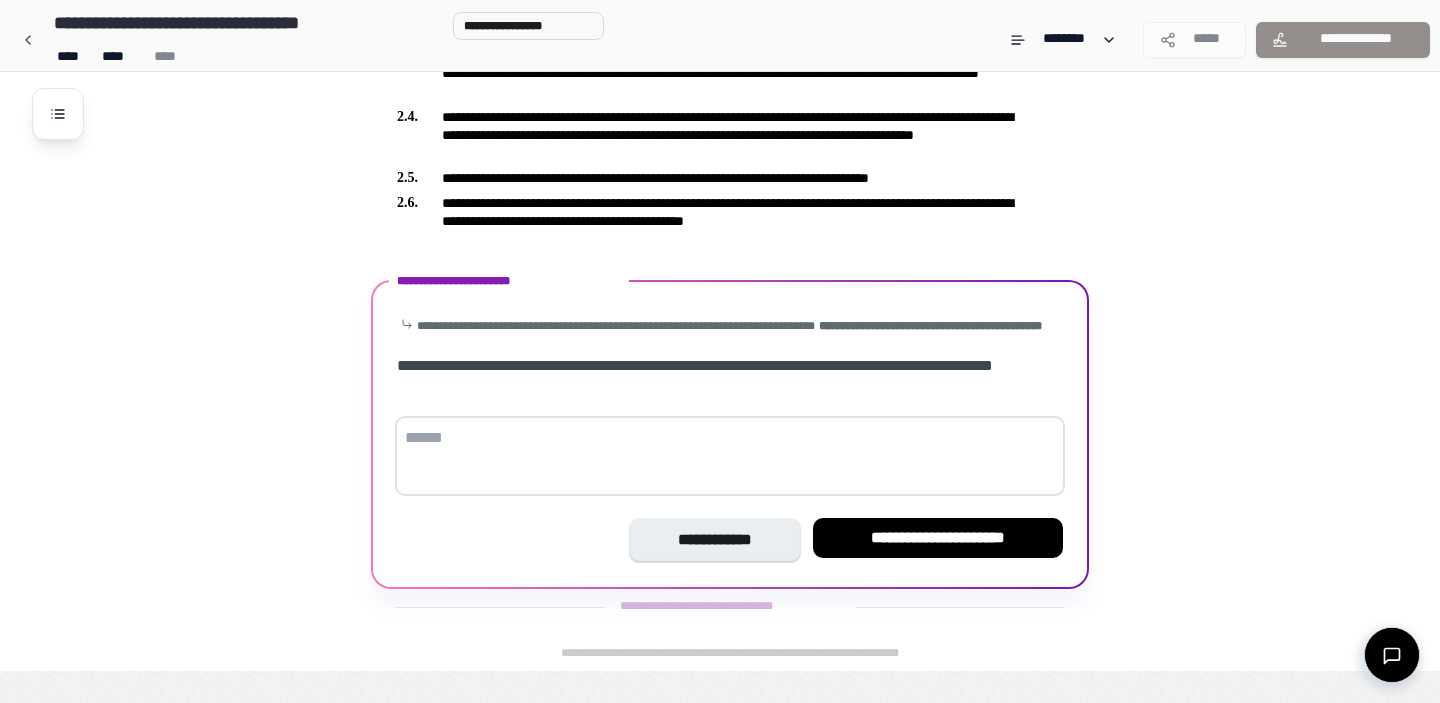click at bounding box center (730, 456) 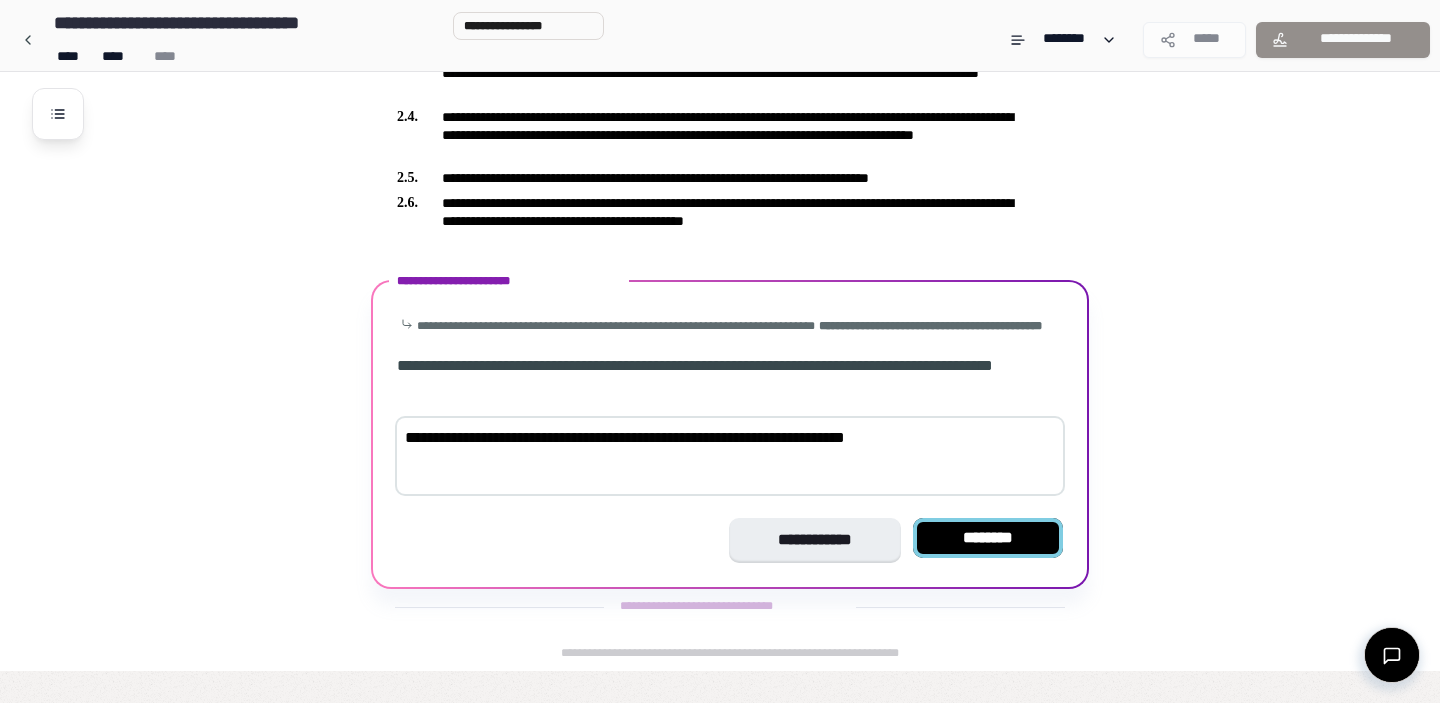 type on "**********" 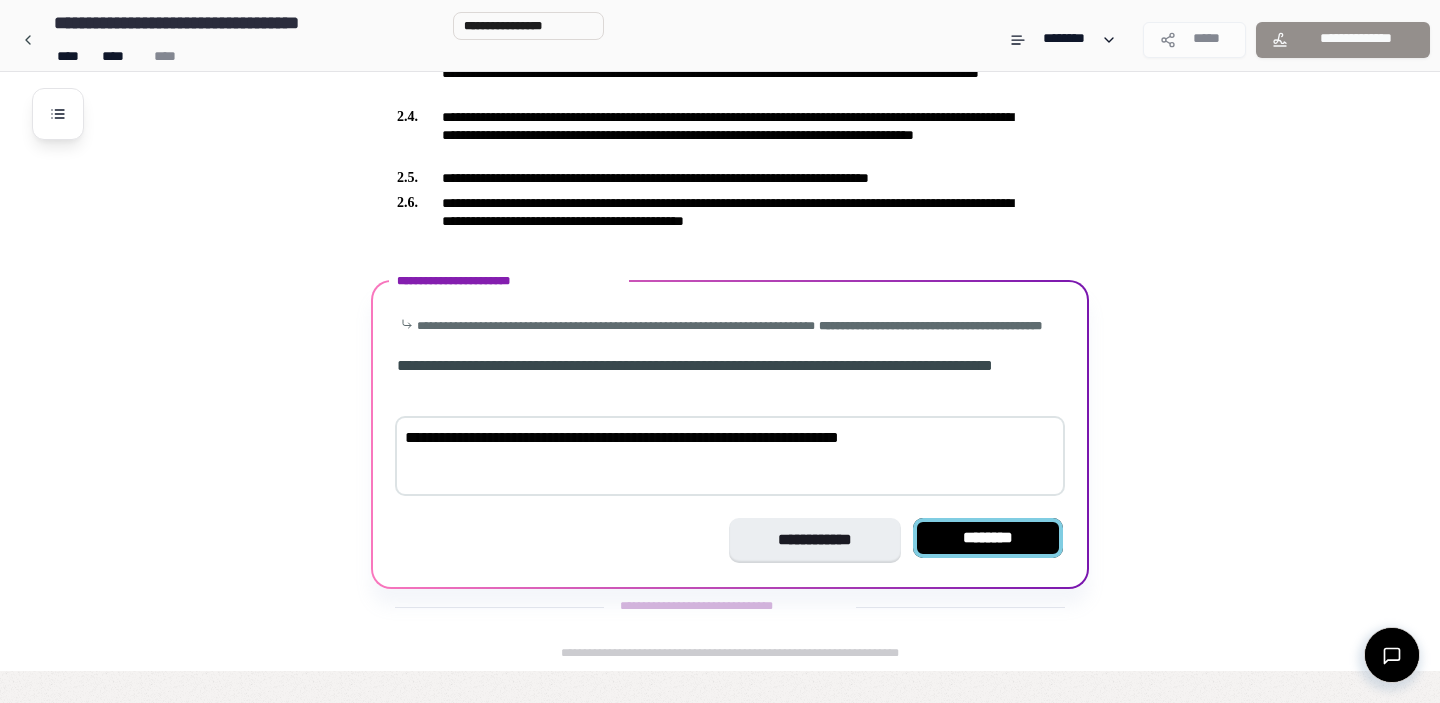 click on "********" at bounding box center (988, 538) 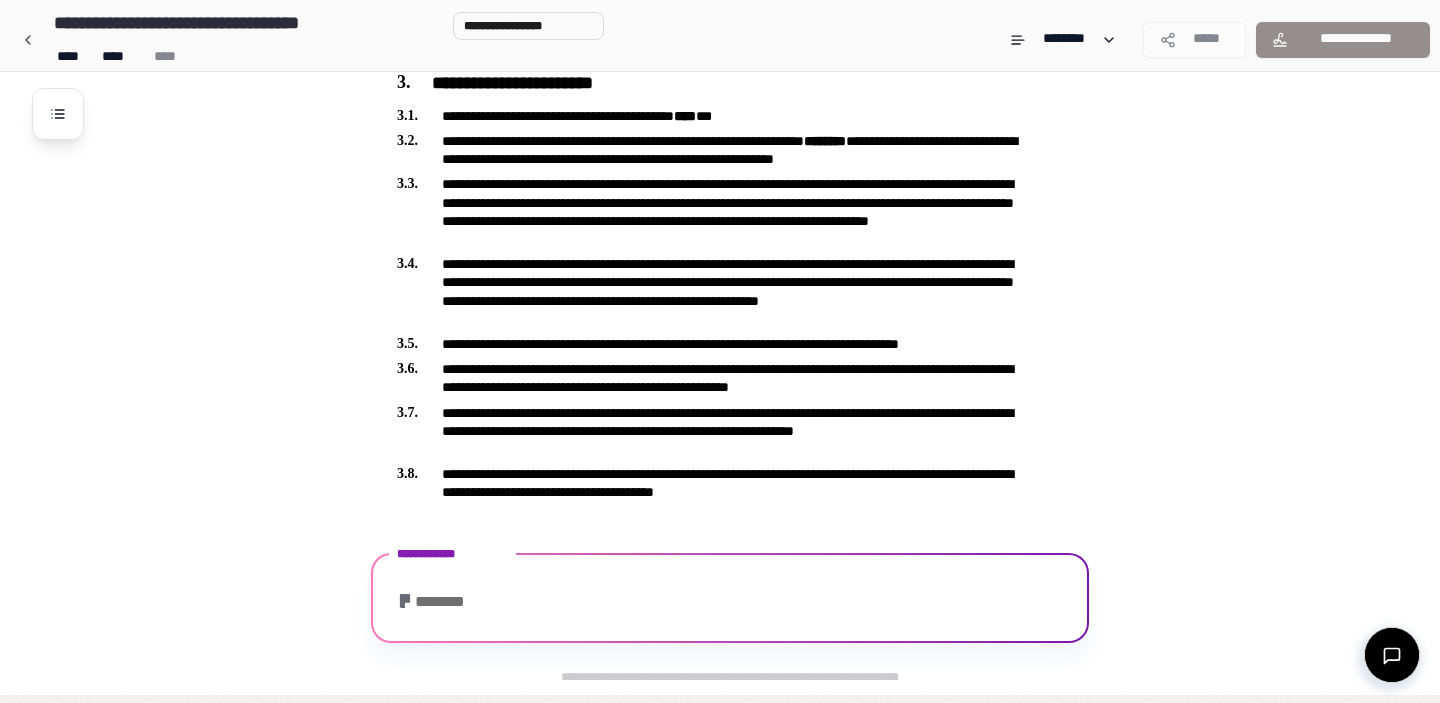 scroll, scrollTop: 934, scrollLeft: 0, axis: vertical 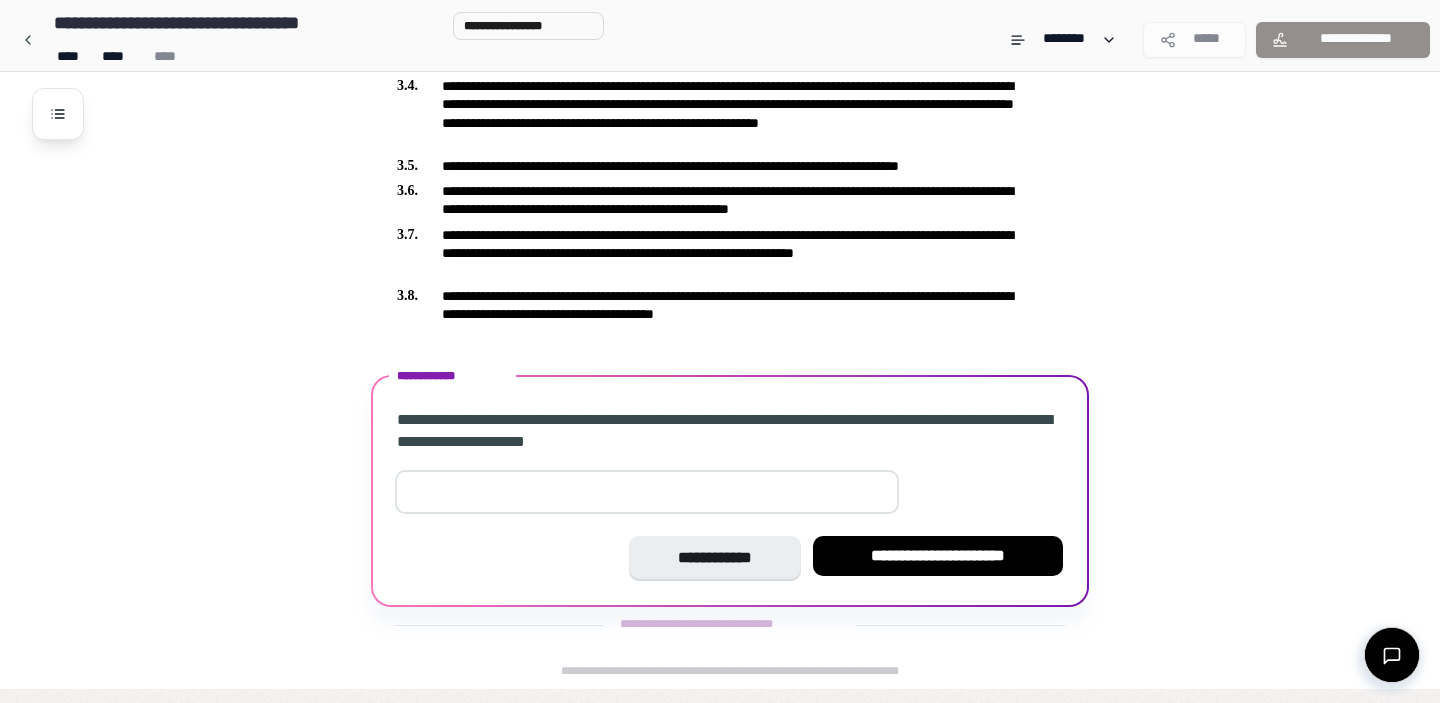 click at bounding box center (647, 492) 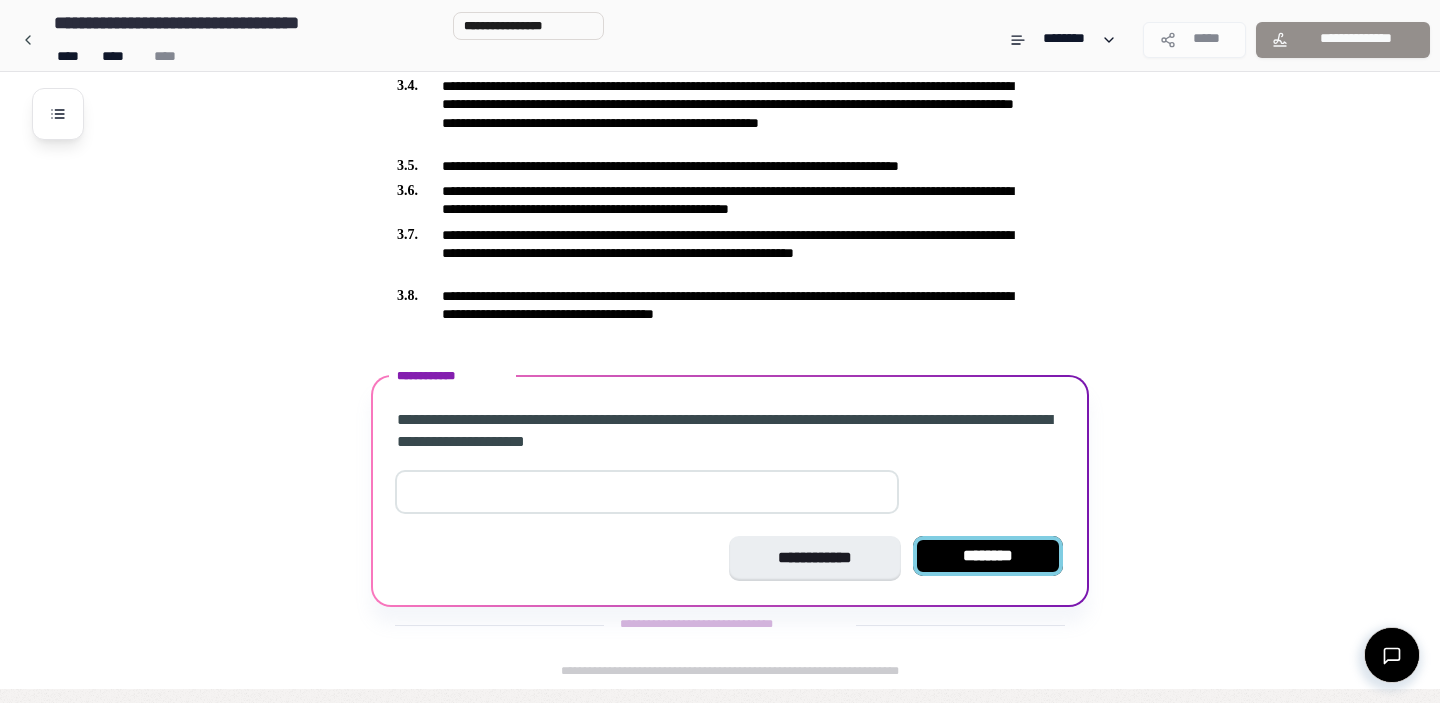 type on "**" 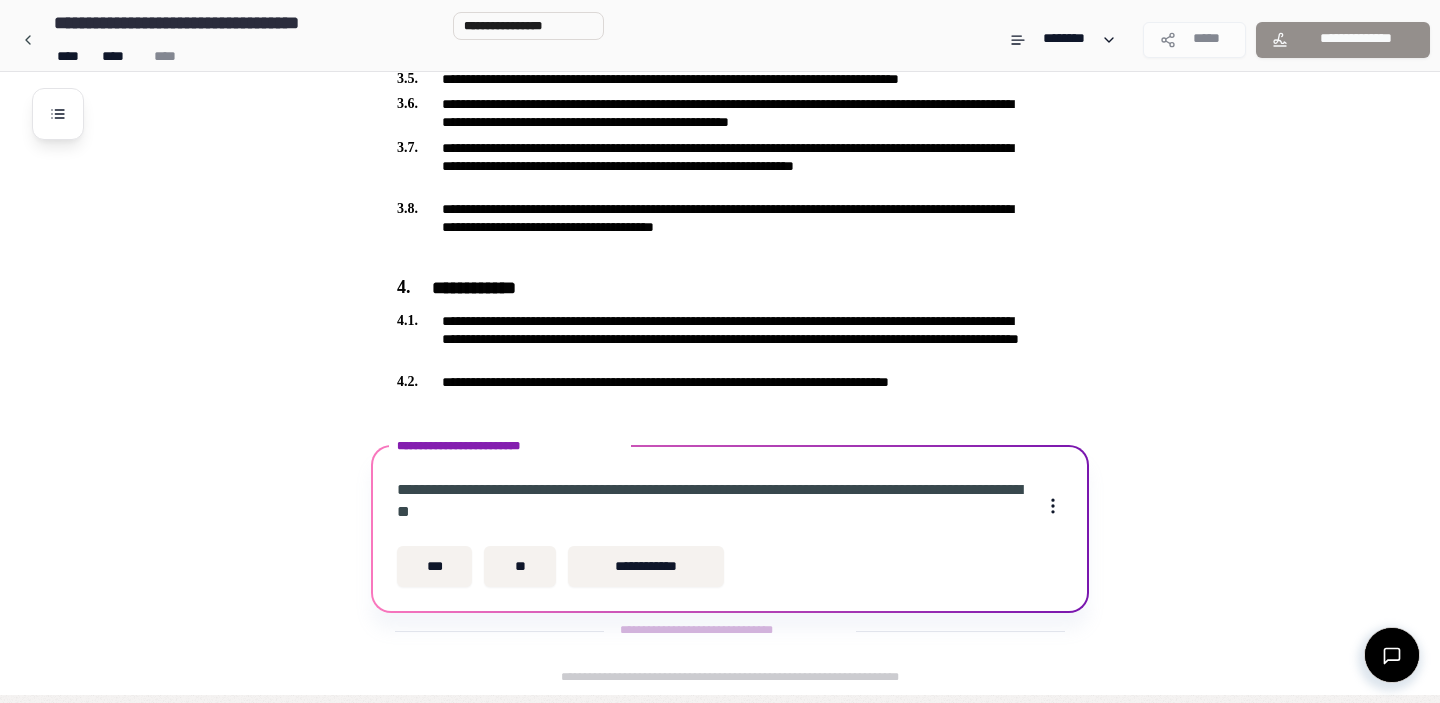 scroll, scrollTop: 1018, scrollLeft: 0, axis: vertical 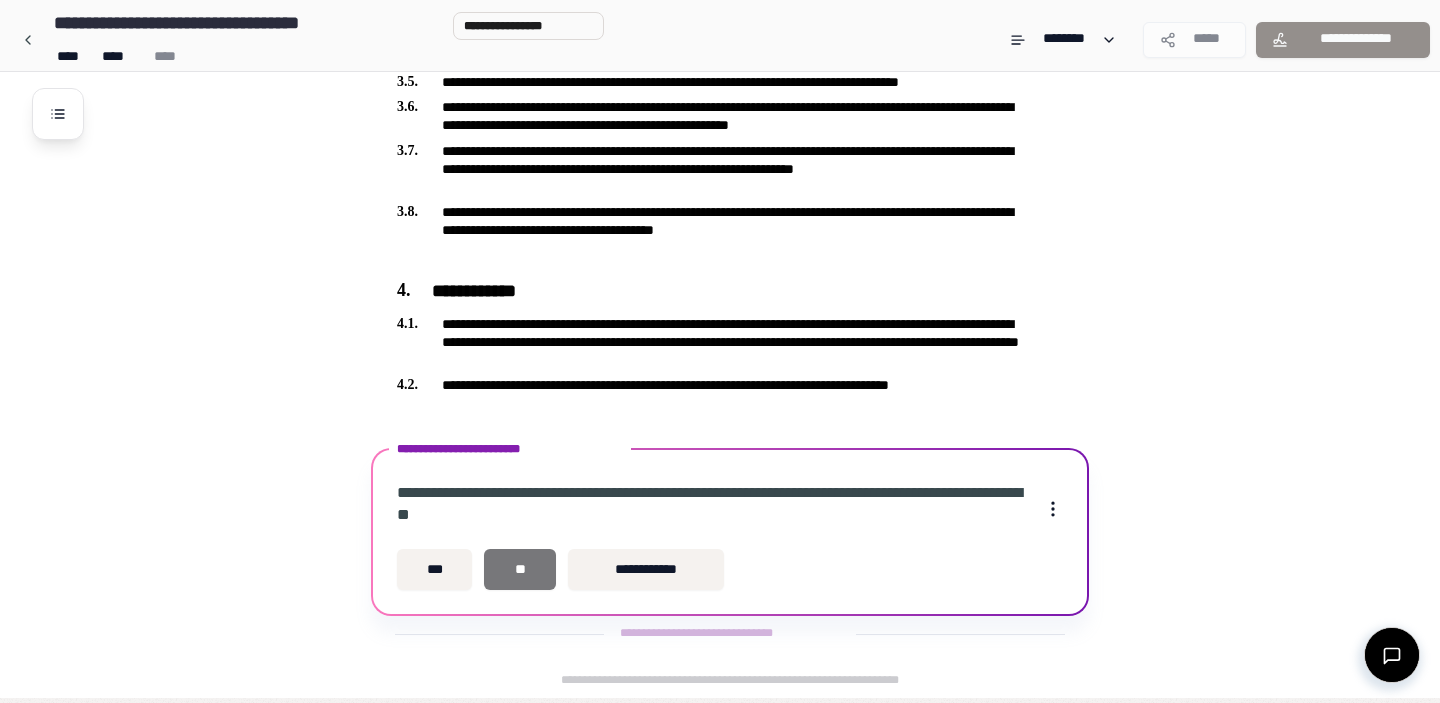 click on "**" at bounding box center (520, 569) 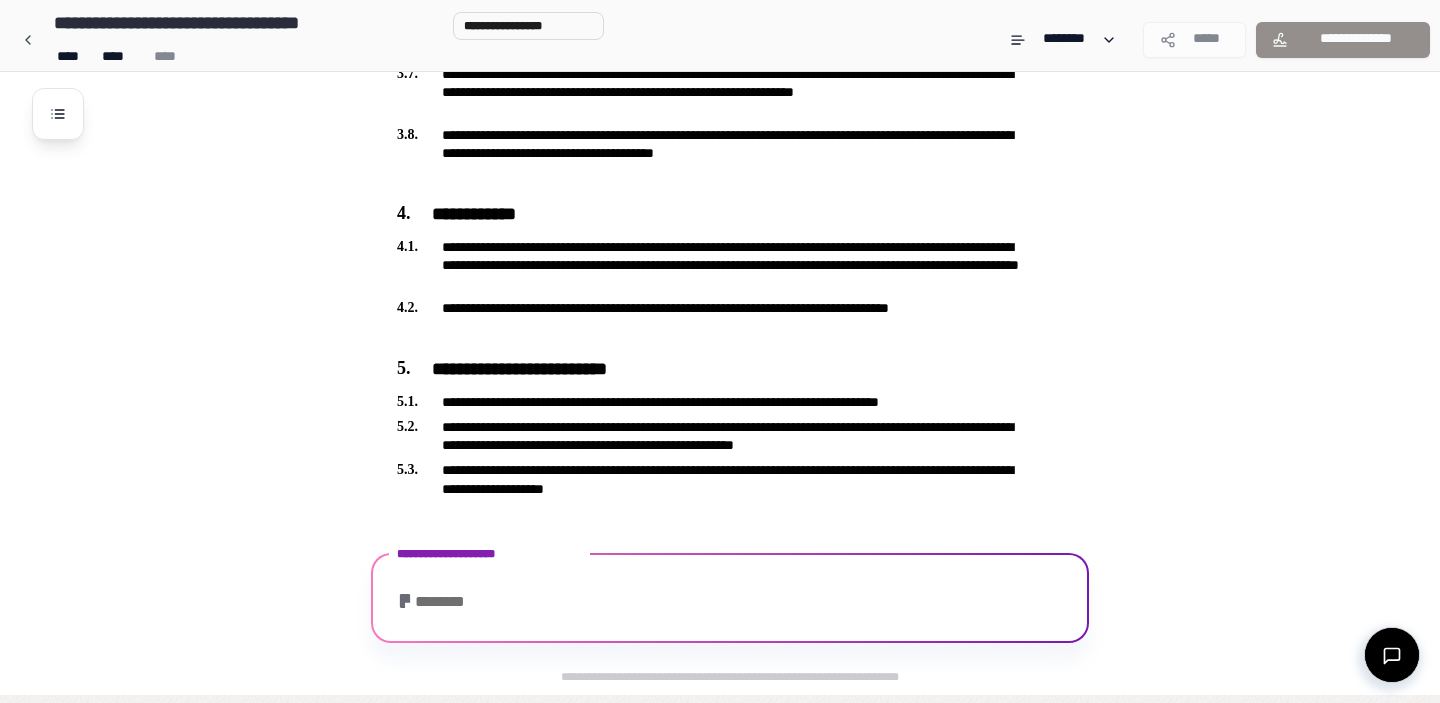 scroll, scrollTop: 1176, scrollLeft: 0, axis: vertical 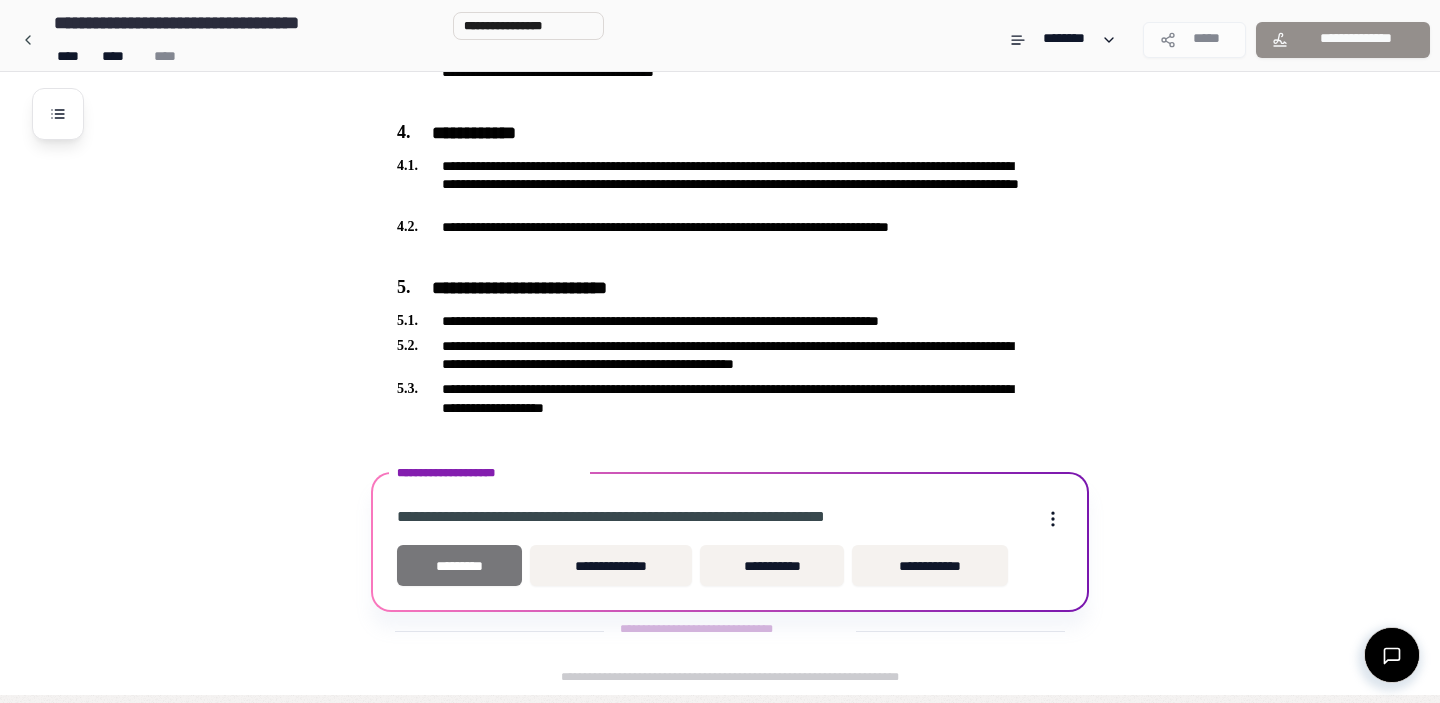click on "*********" at bounding box center (459, 565) 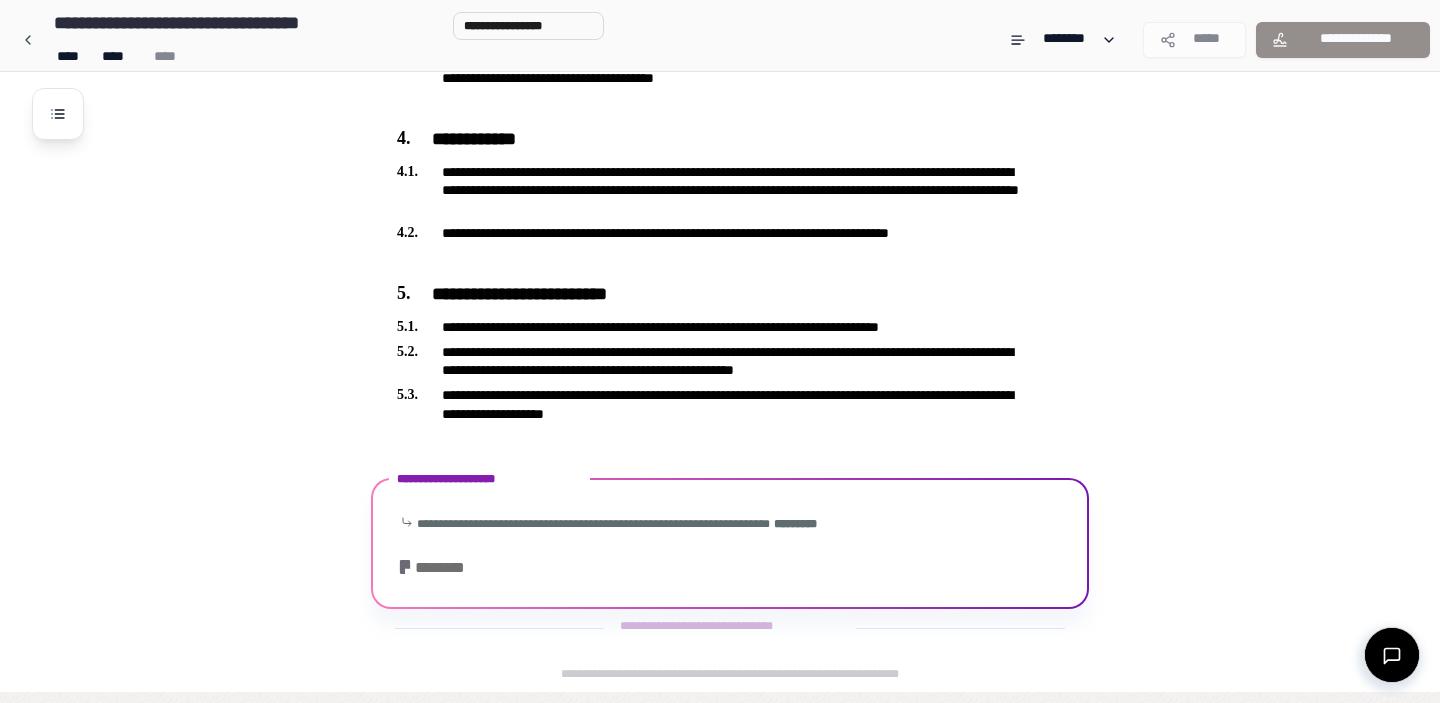 scroll, scrollTop: 1248, scrollLeft: 0, axis: vertical 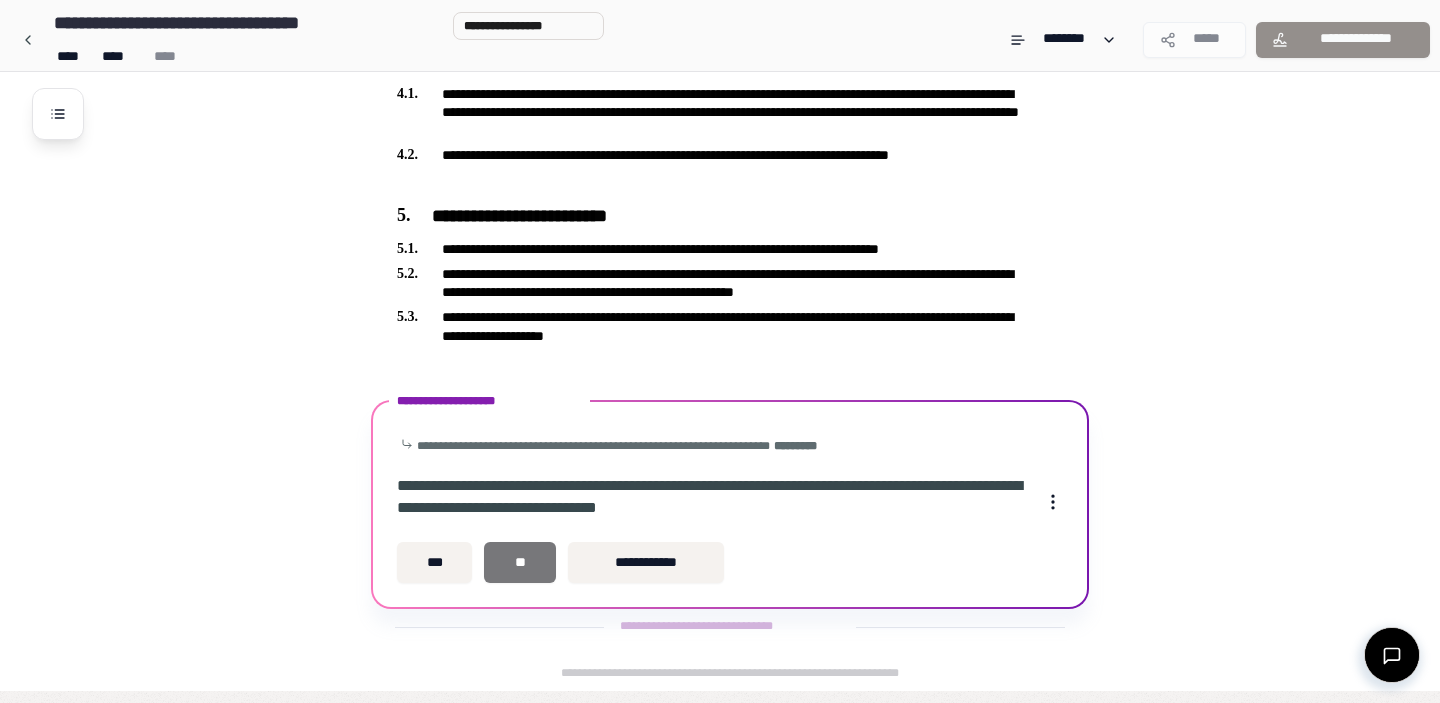 click on "**" at bounding box center [520, 562] 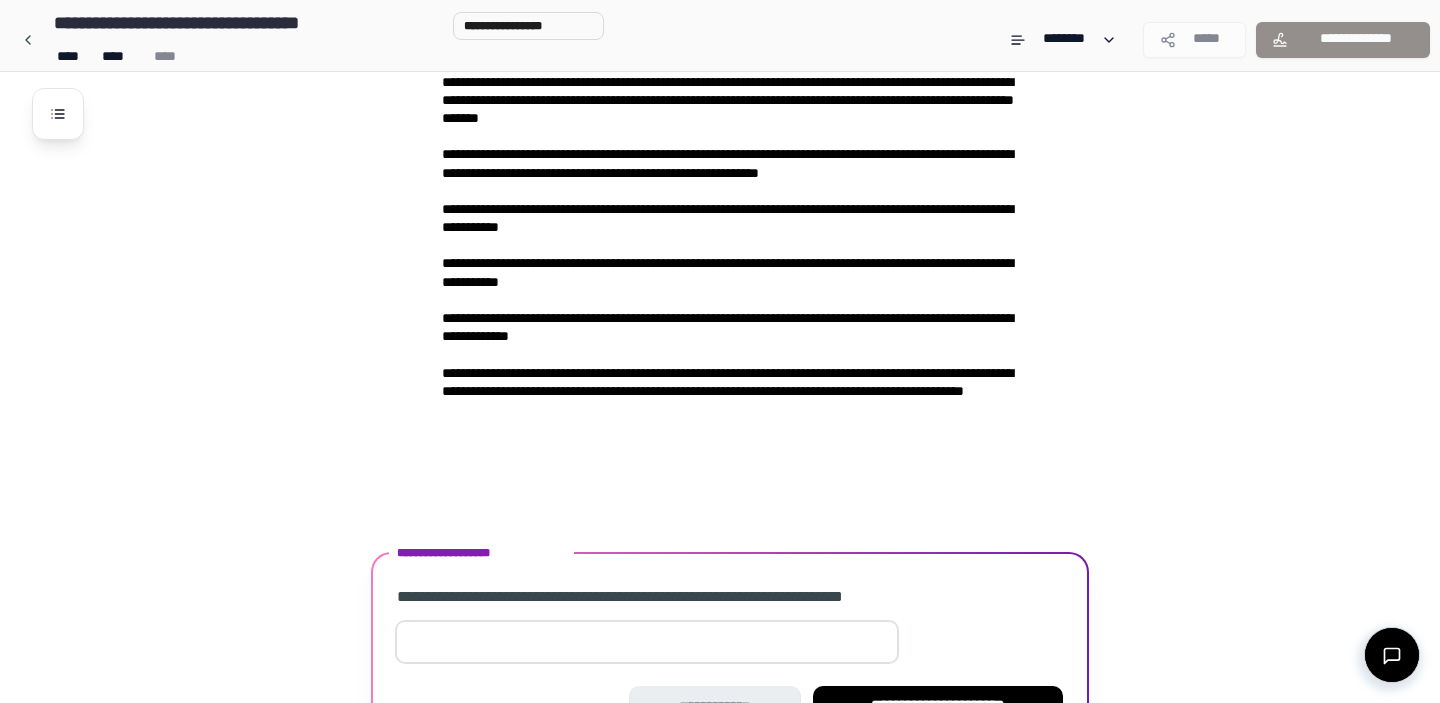 scroll, scrollTop: 2906, scrollLeft: 0, axis: vertical 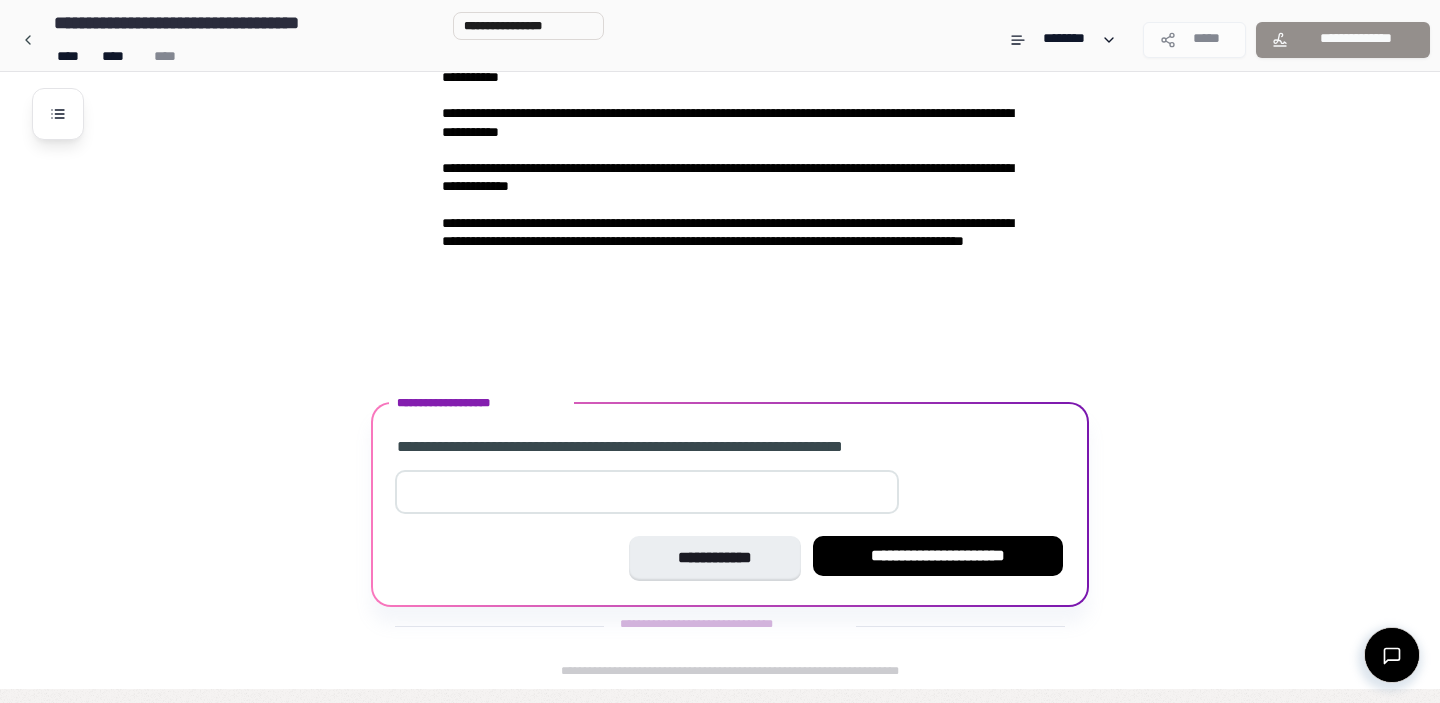 type on "*" 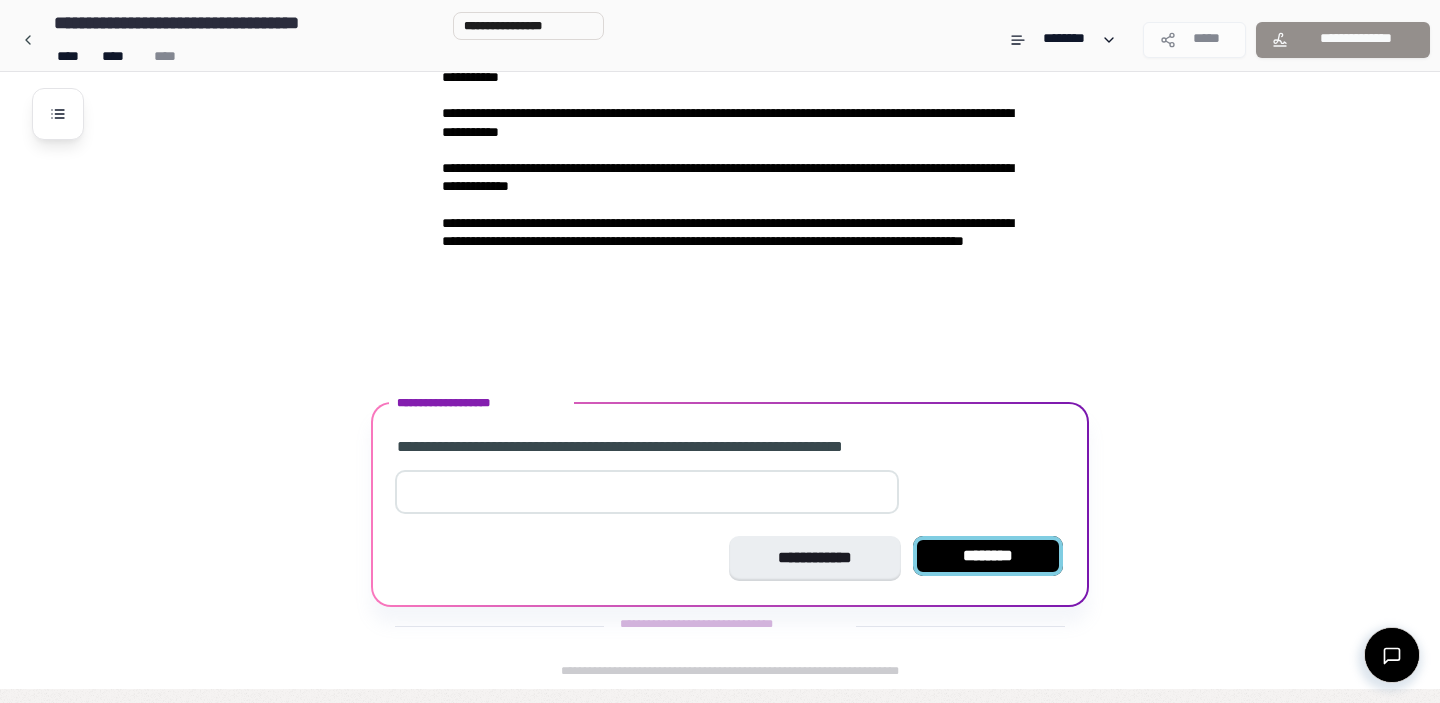 click on "********" at bounding box center [988, 556] 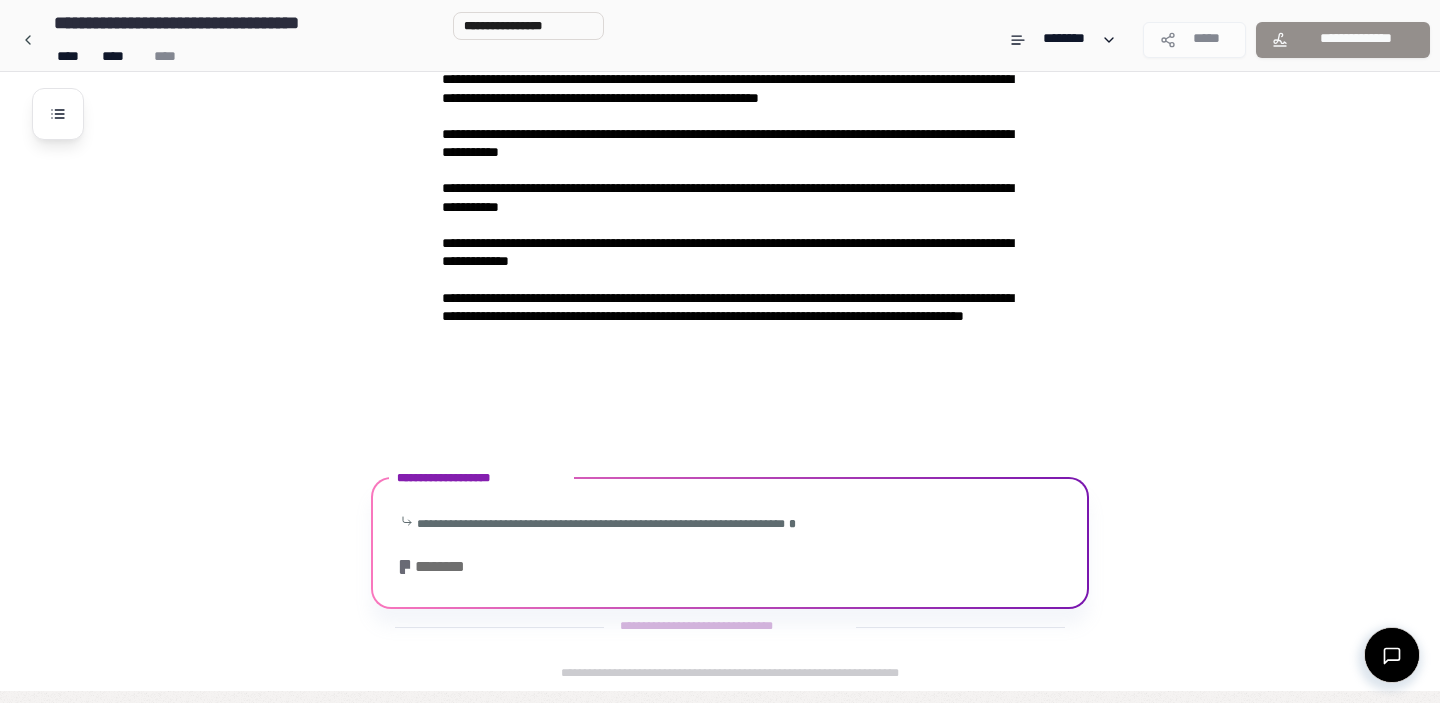 scroll, scrollTop: 2908, scrollLeft: 0, axis: vertical 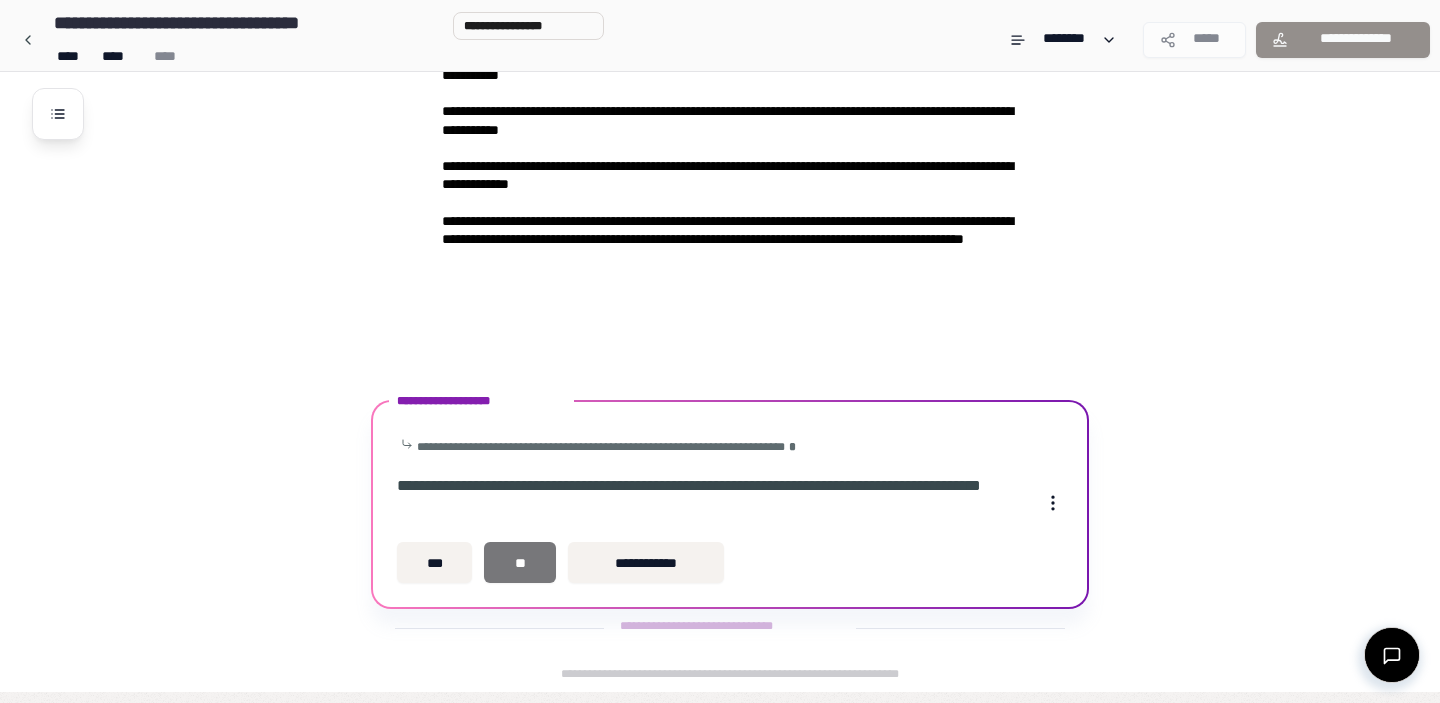 click on "**" at bounding box center [520, 562] 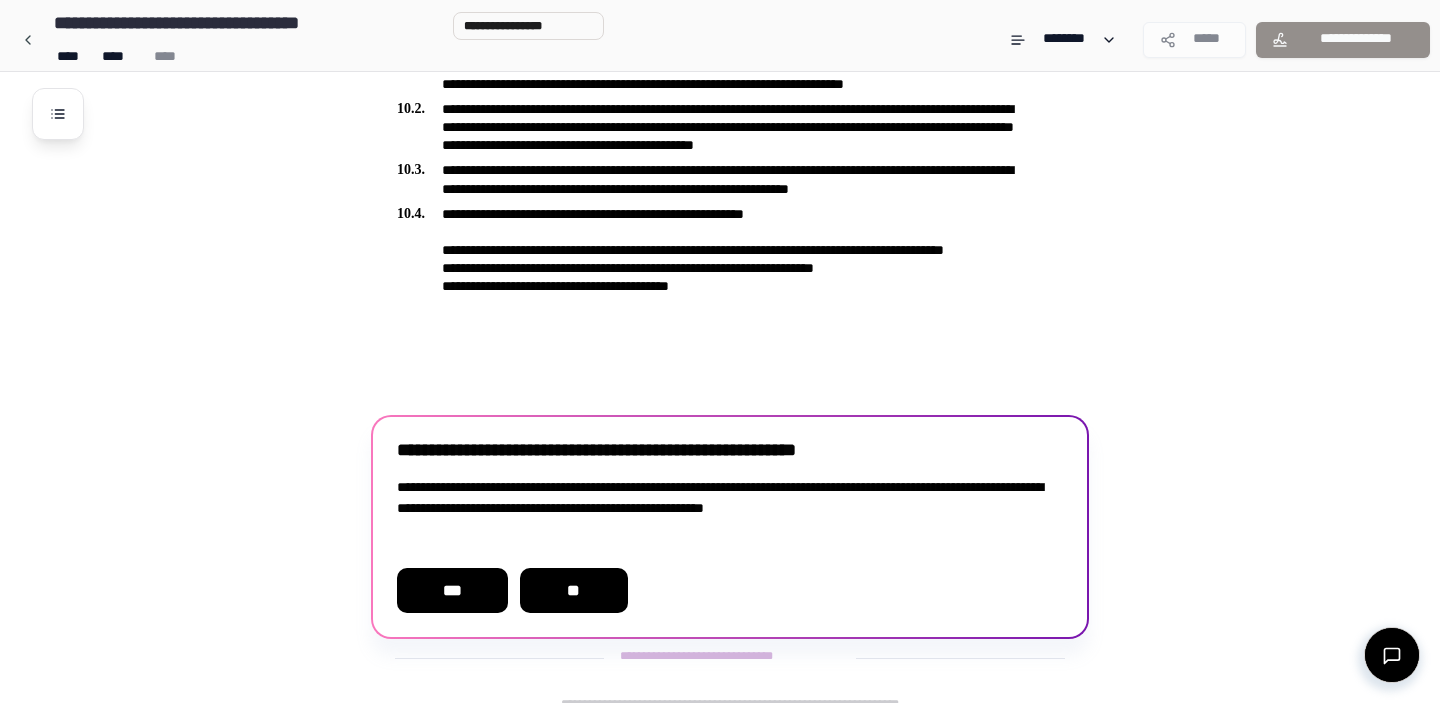scroll, scrollTop: 3524, scrollLeft: 0, axis: vertical 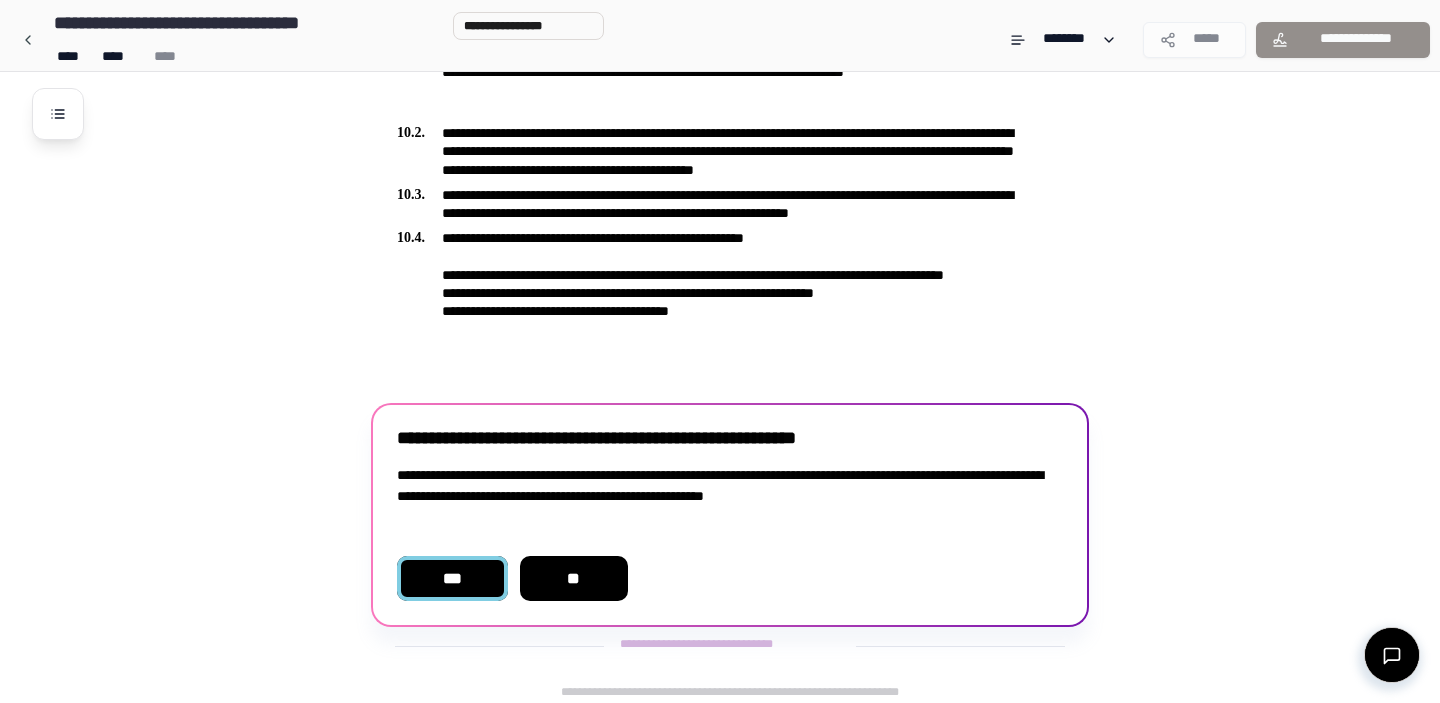 click on "***" at bounding box center [452, 578] 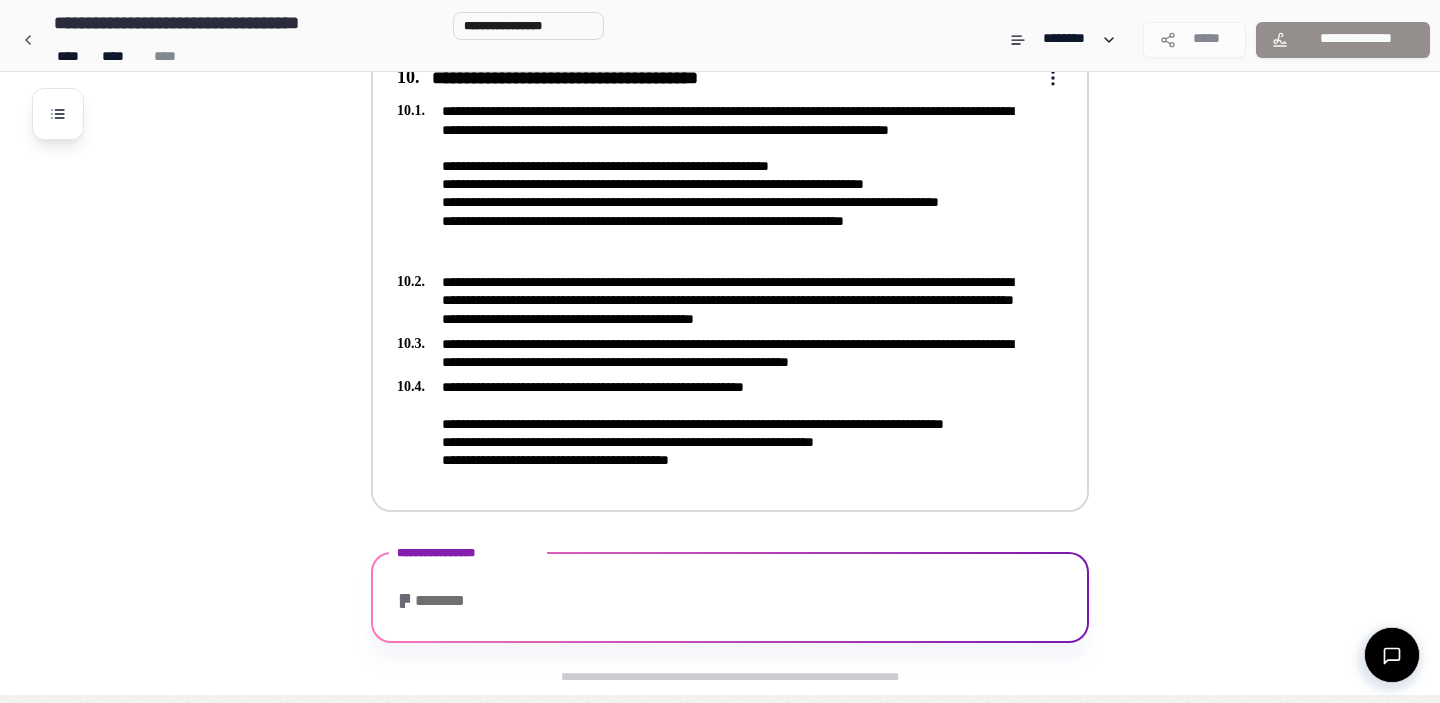 scroll, scrollTop: 3525, scrollLeft: 0, axis: vertical 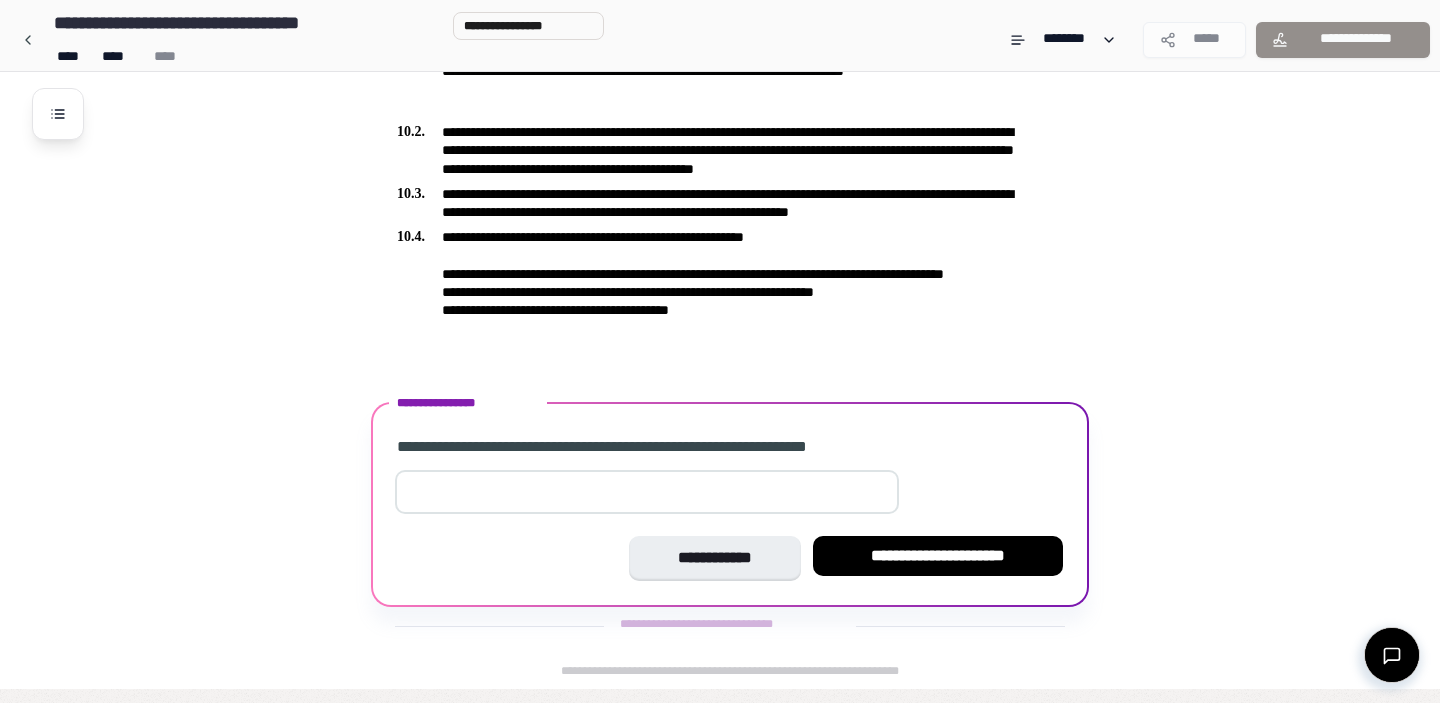 click at bounding box center (647, 492) 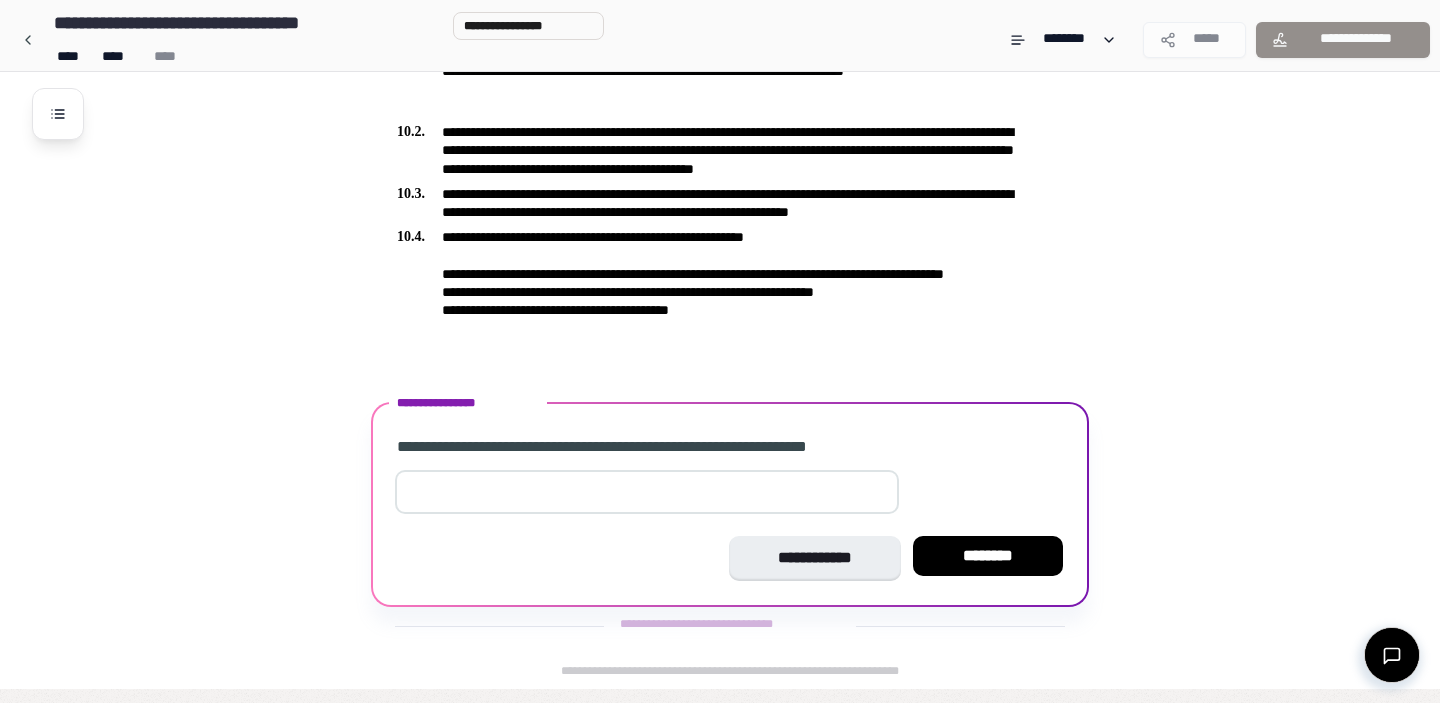 click on "****" at bounding box center (647, 492) 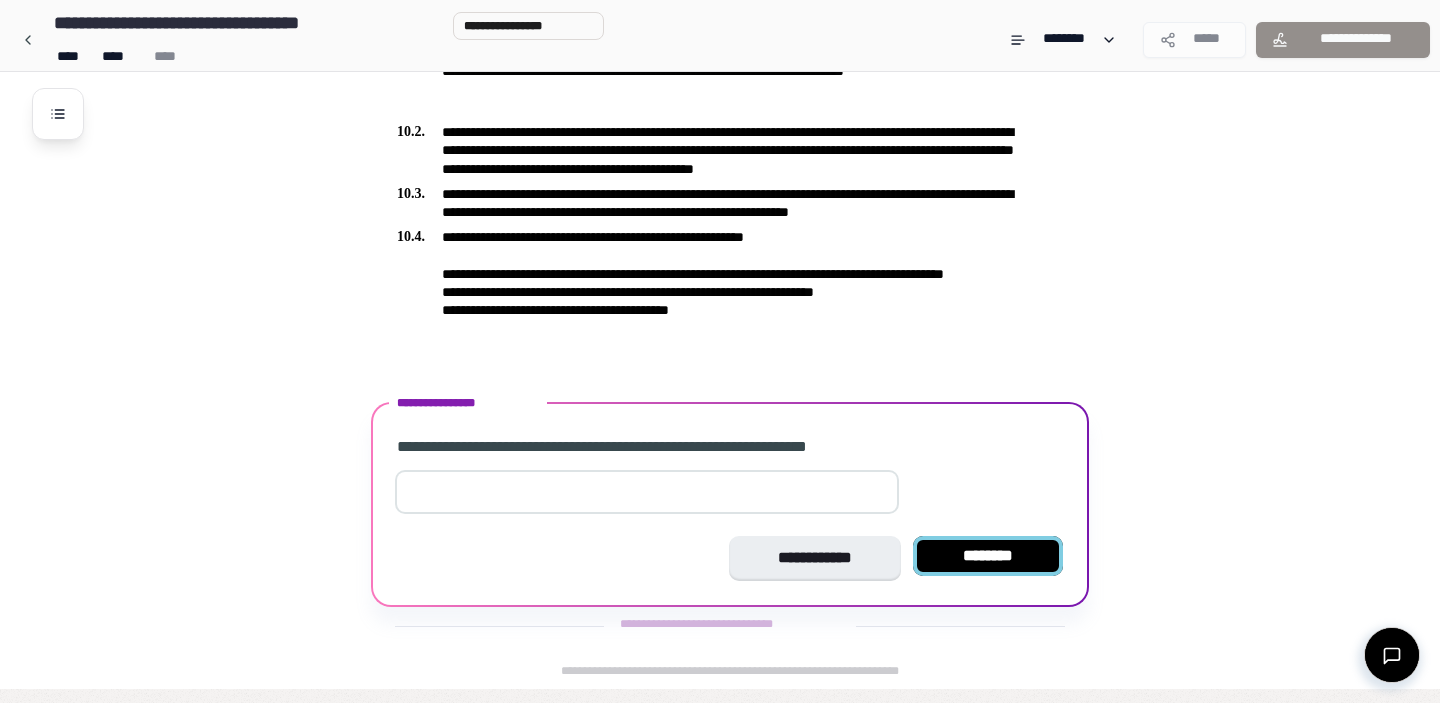 type on "****" 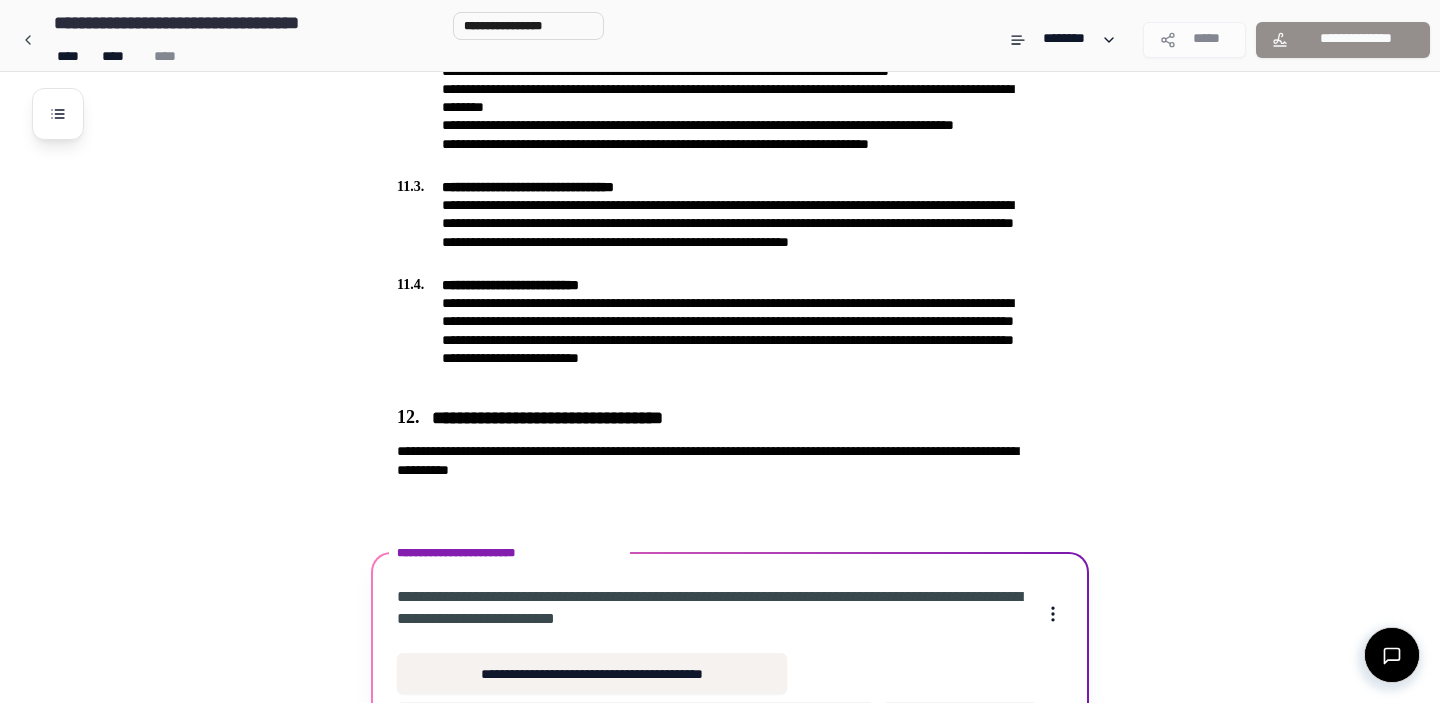 scroll, scrollTop: 4167, scrollLeft: 0, axis: vertical 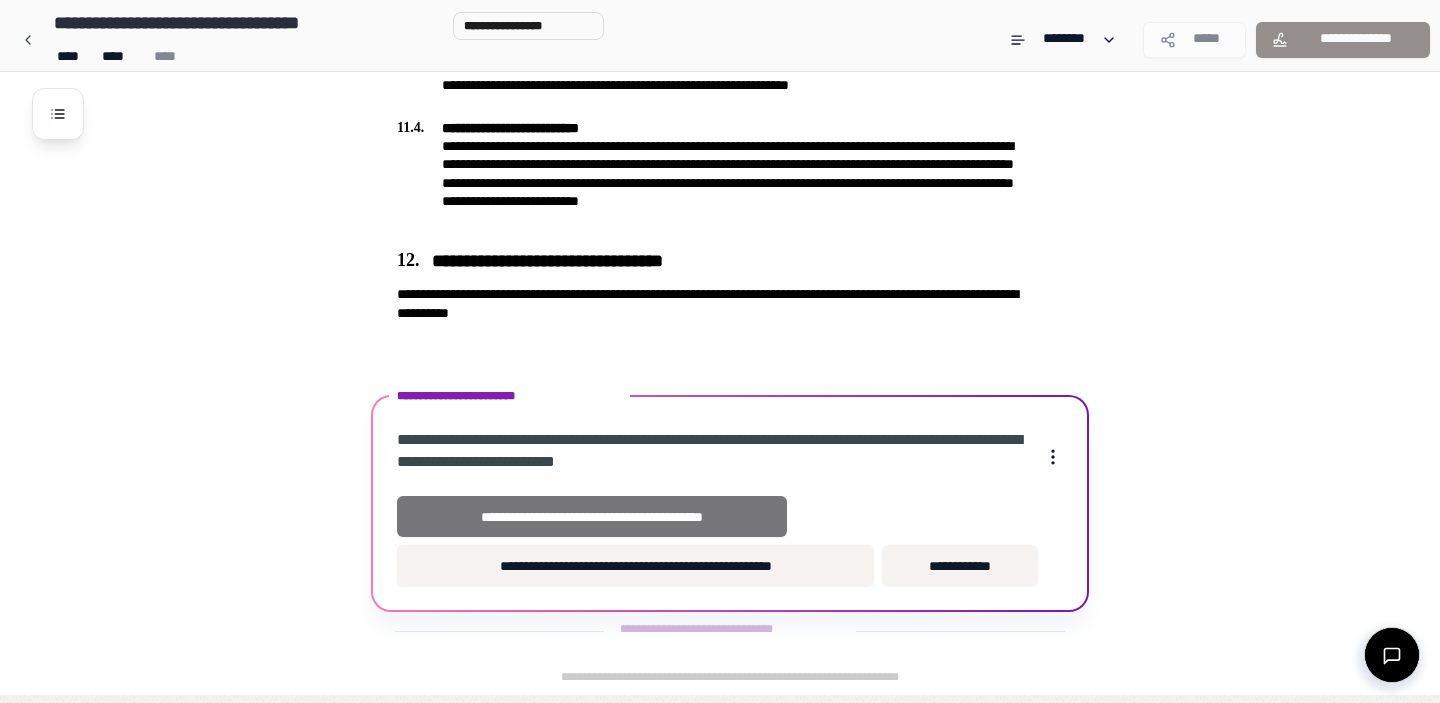 click on "**********" at bounding box center (592, 516) 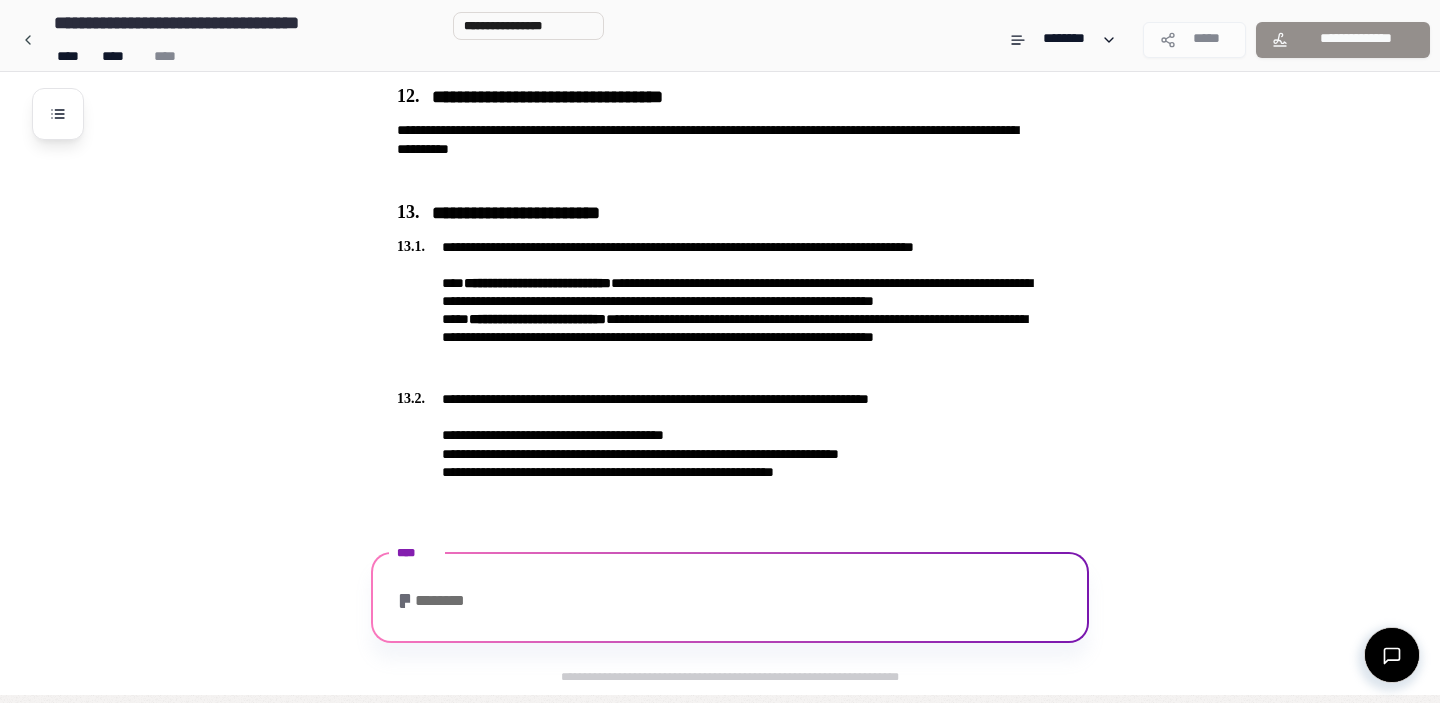 scroll, scrollTop: 4468, scrollLeft: 0, axis: vertical 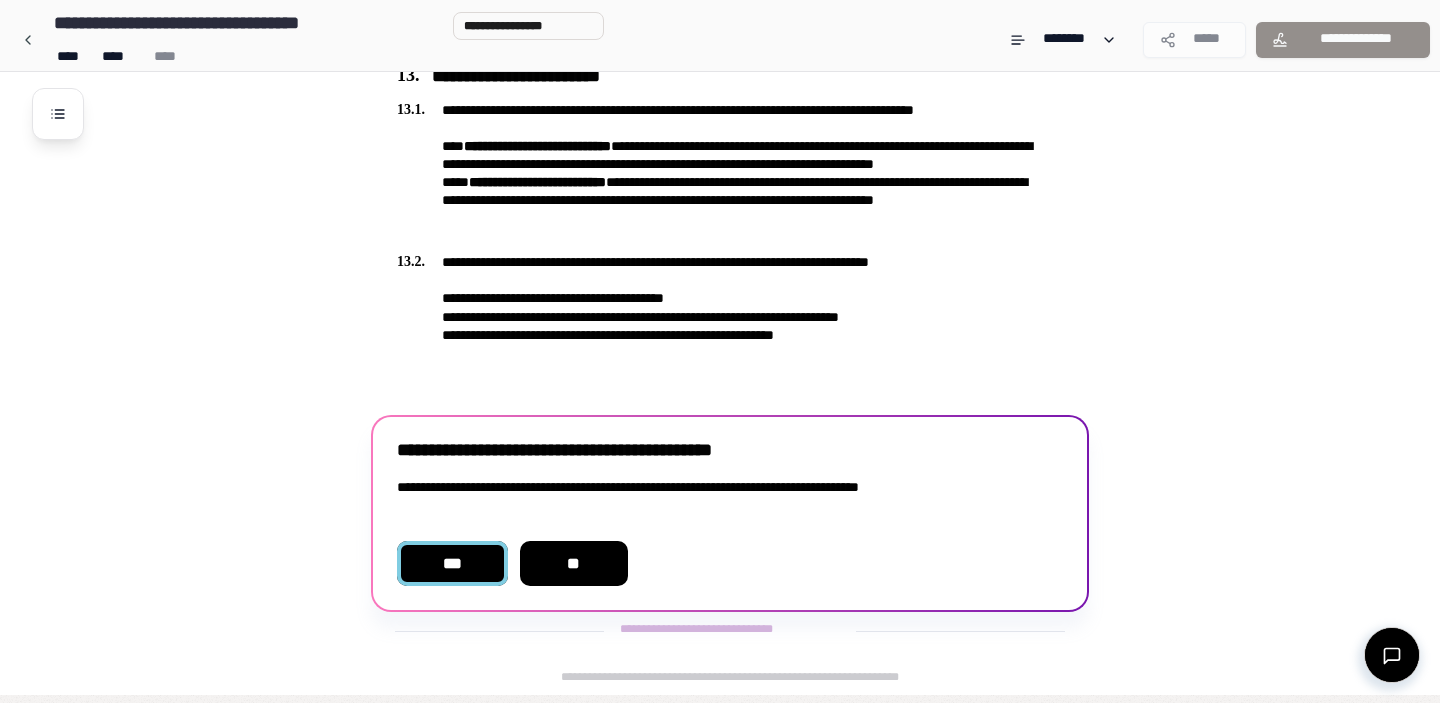 click on "***" at bounding box center (452, 563) 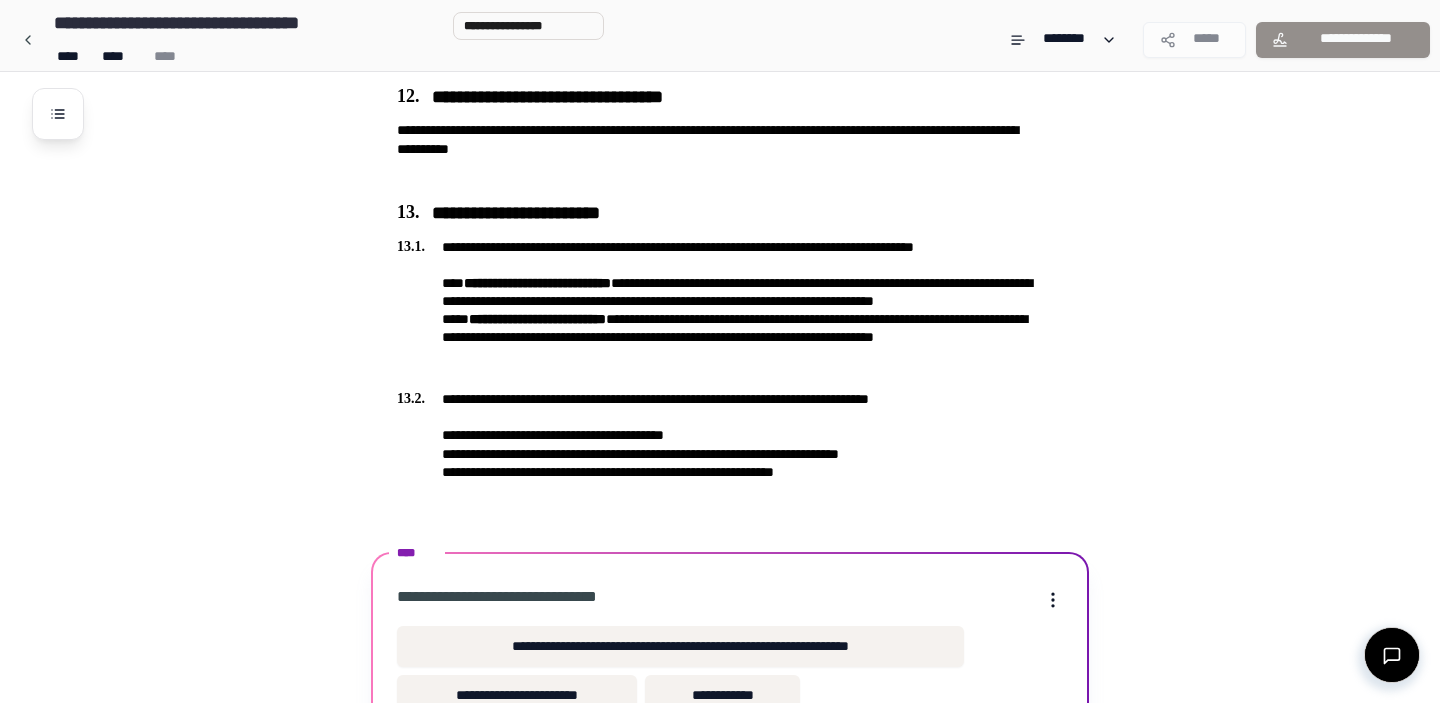 scroll, scrollTop: 4460, scrollLeft: 0, axis: vertical 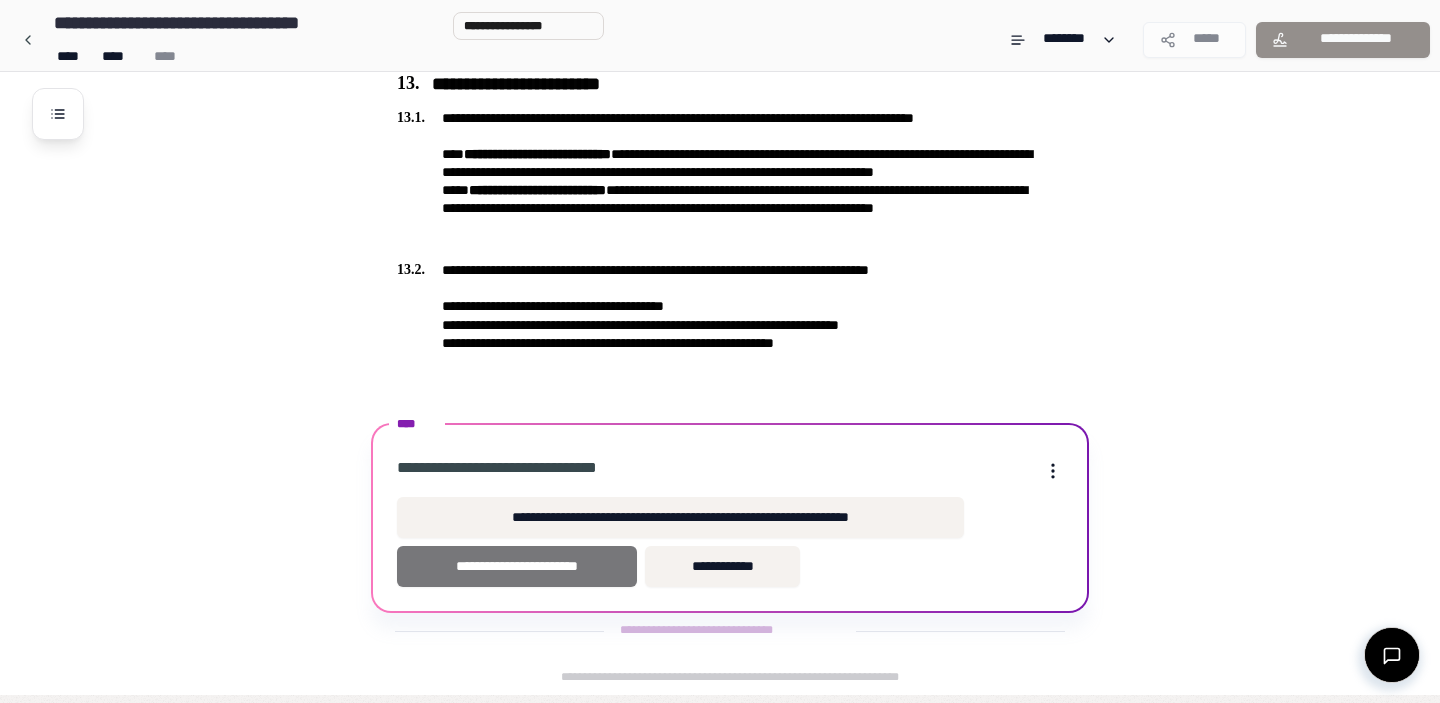 click on "**********" at bounding box center (517, 566) 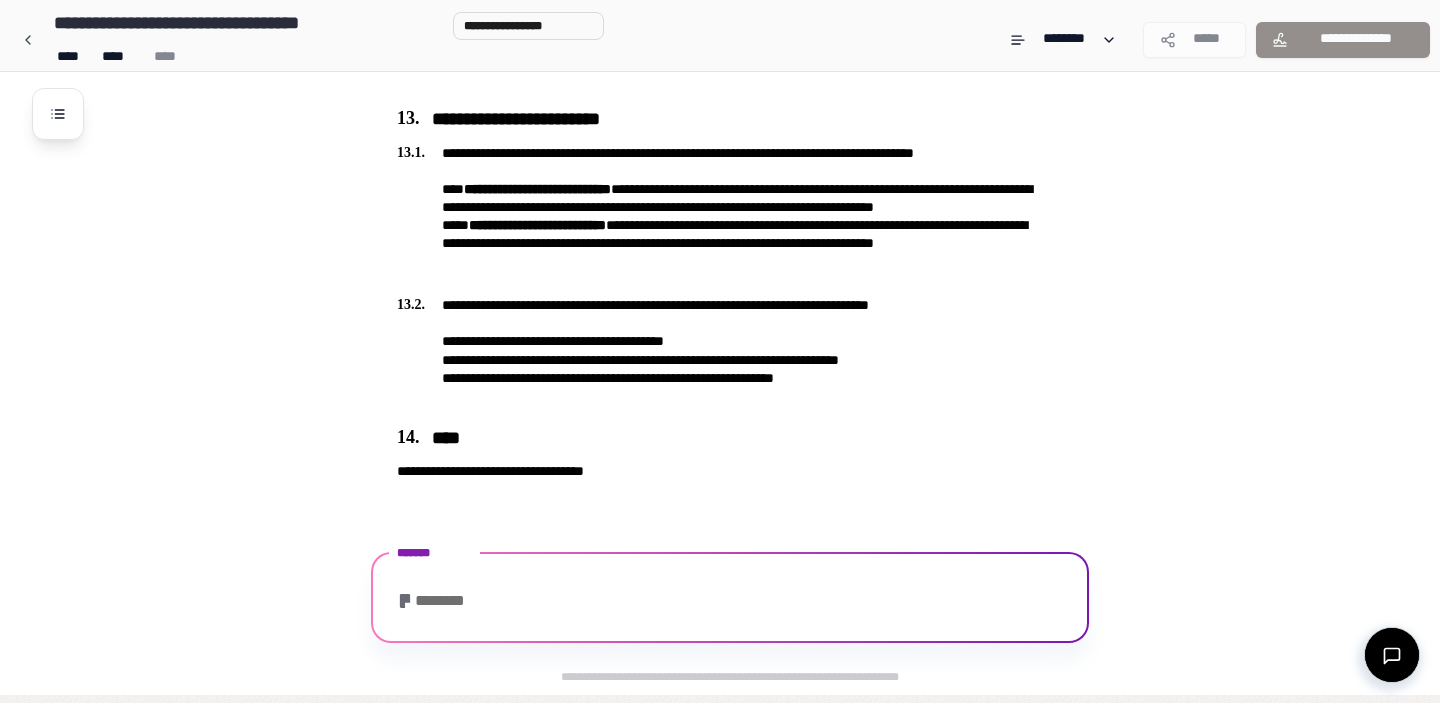 scroll, scrollTop: 4536, scrollLeft: 0, axis: vertical 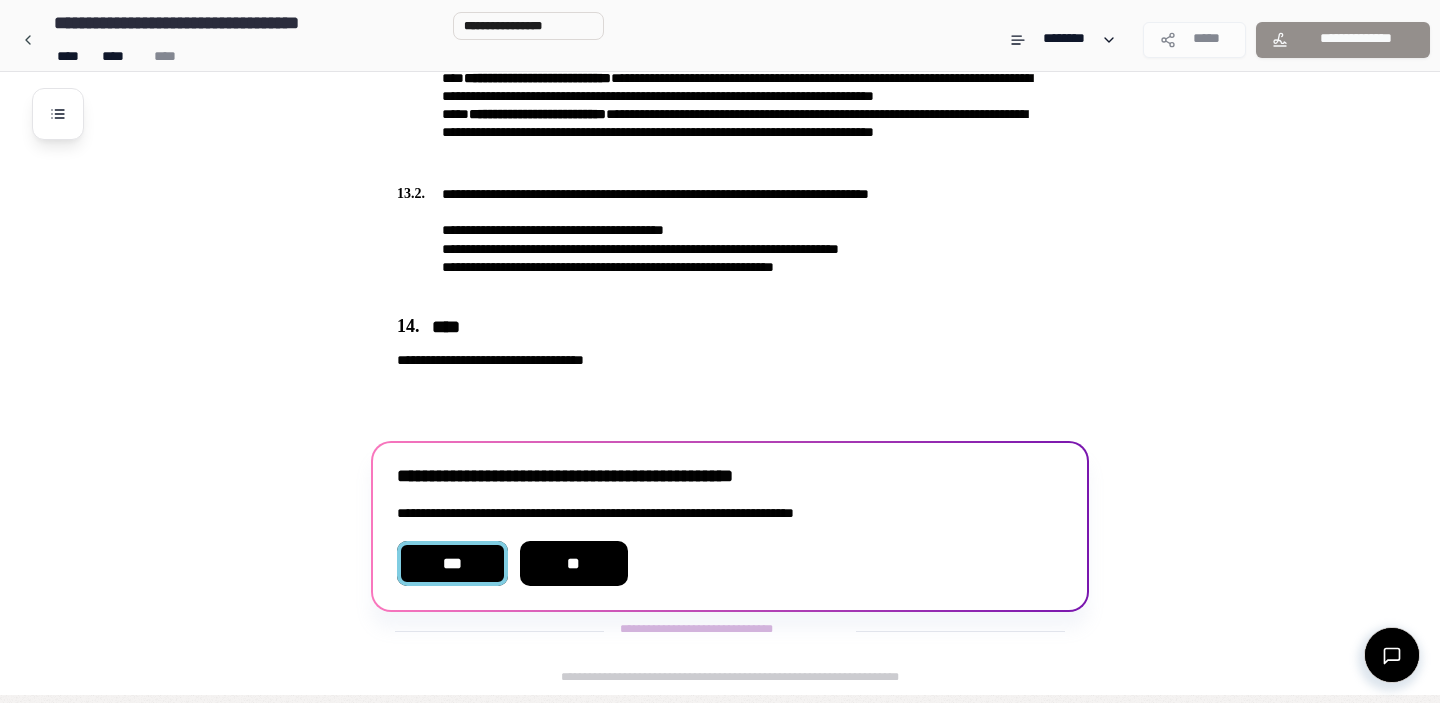 click on "***" at bounding box center (452, 563) 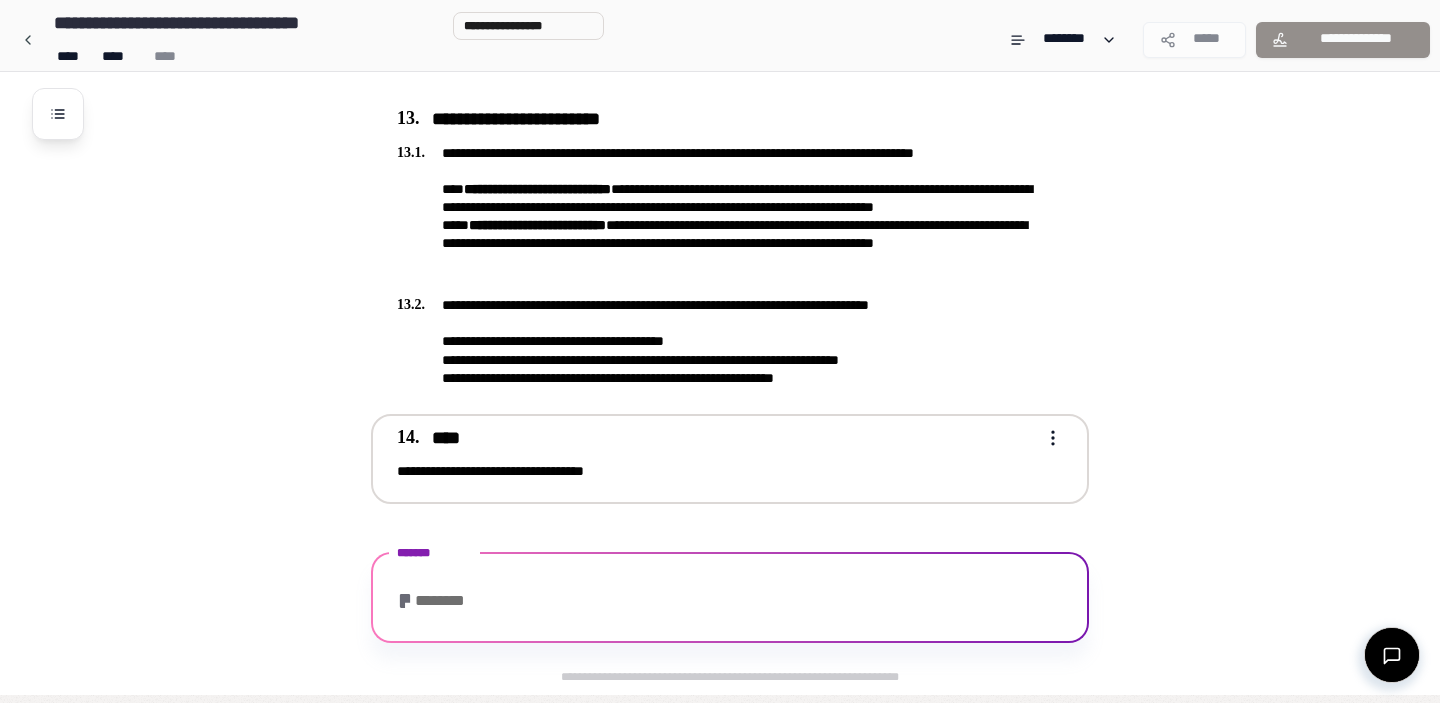 scroll, scrollTop: 4603, scrollLeft: 0, axis: vertical 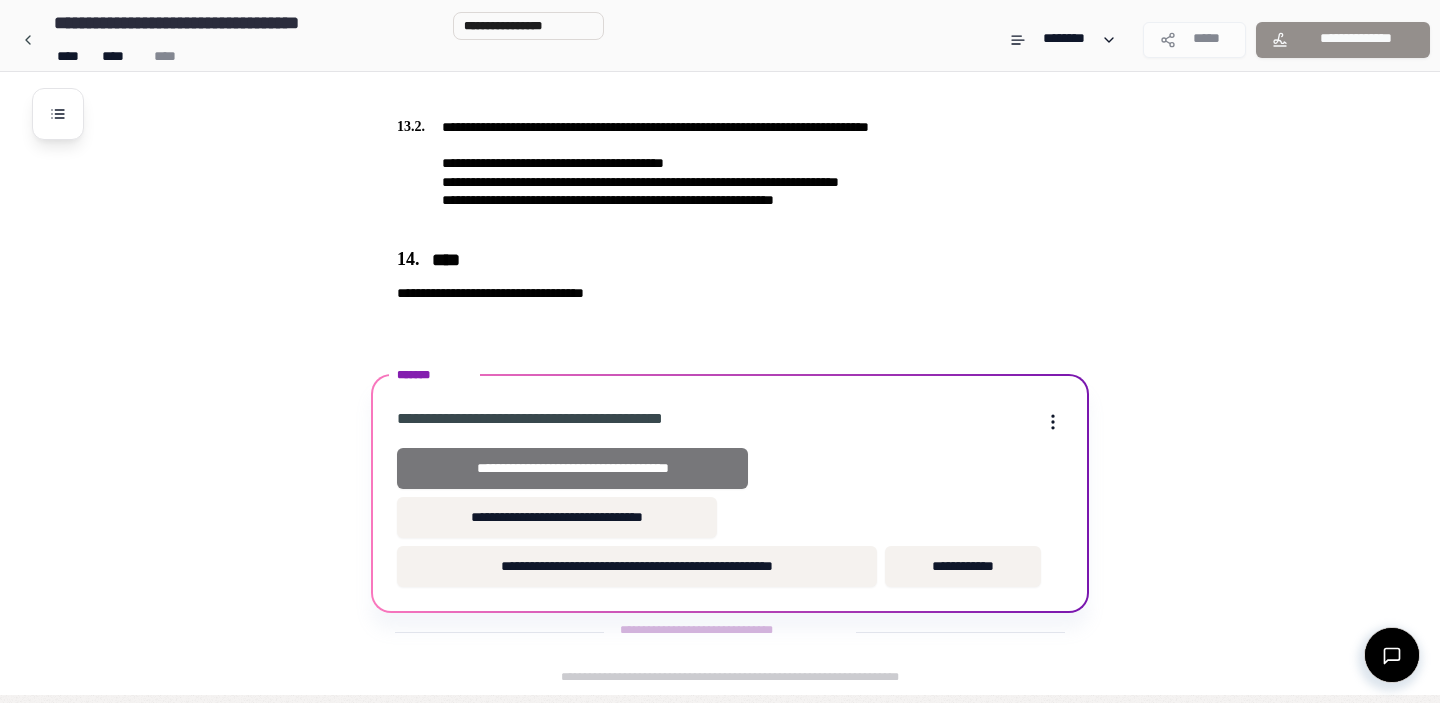 click on "**********" at bounding box center [572, 468] 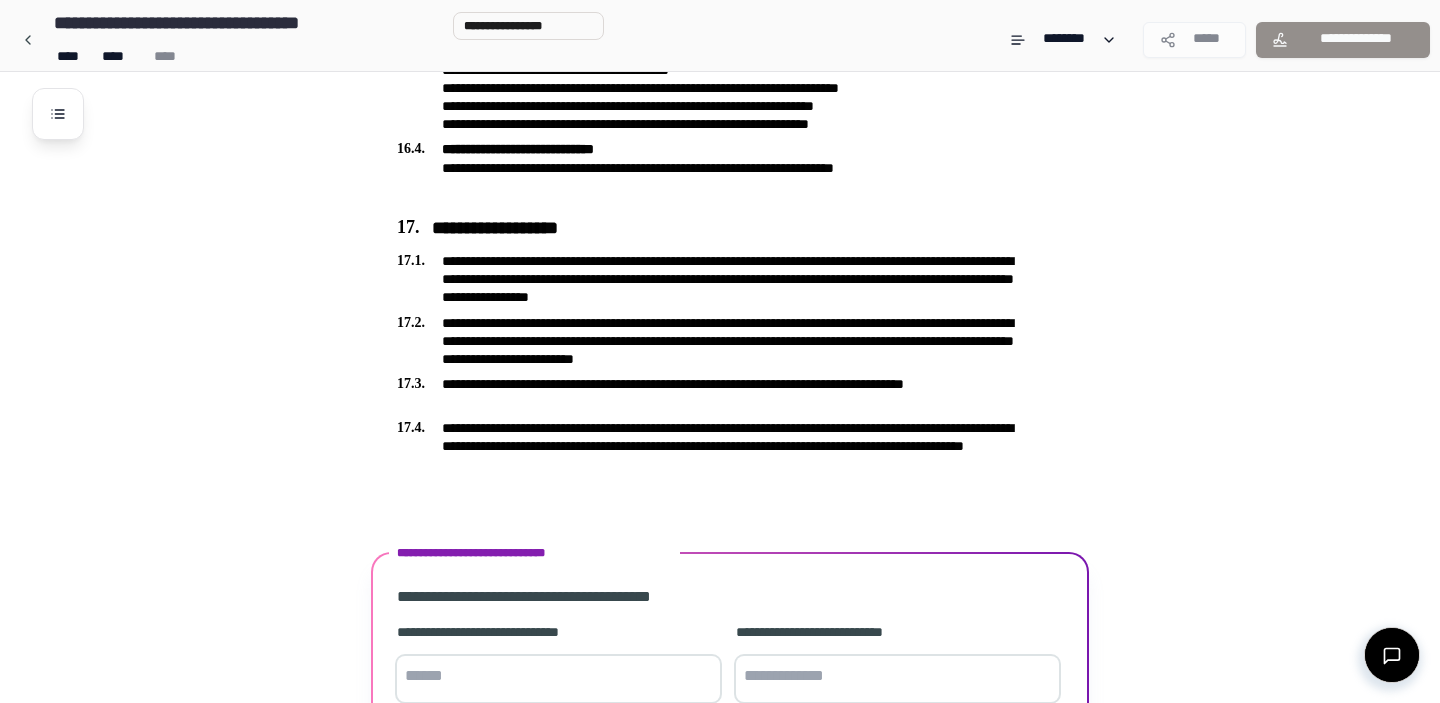 scroll, scrollTop: 5482, scrollLeft: 0, axis: vertical 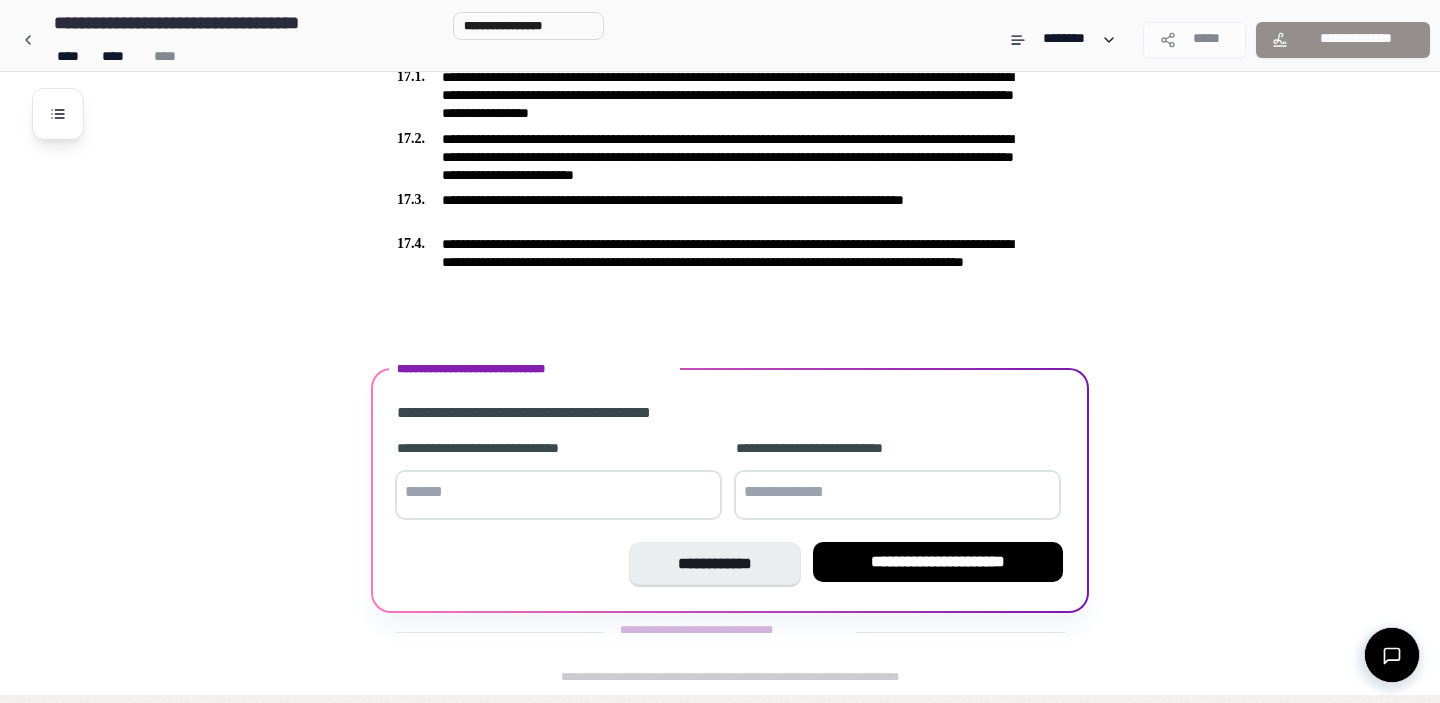 click at bounding box center (558, 495) 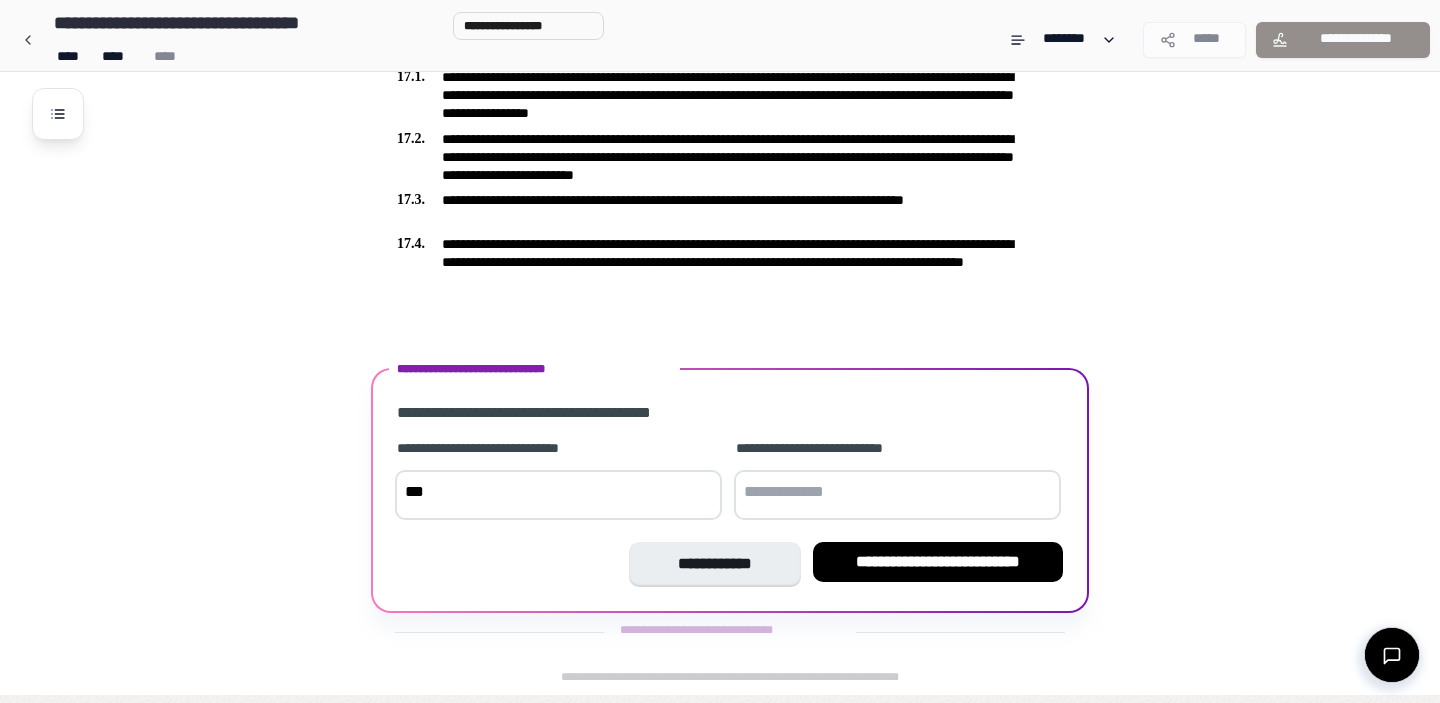 click on "***" at bounding box center [558, 495] 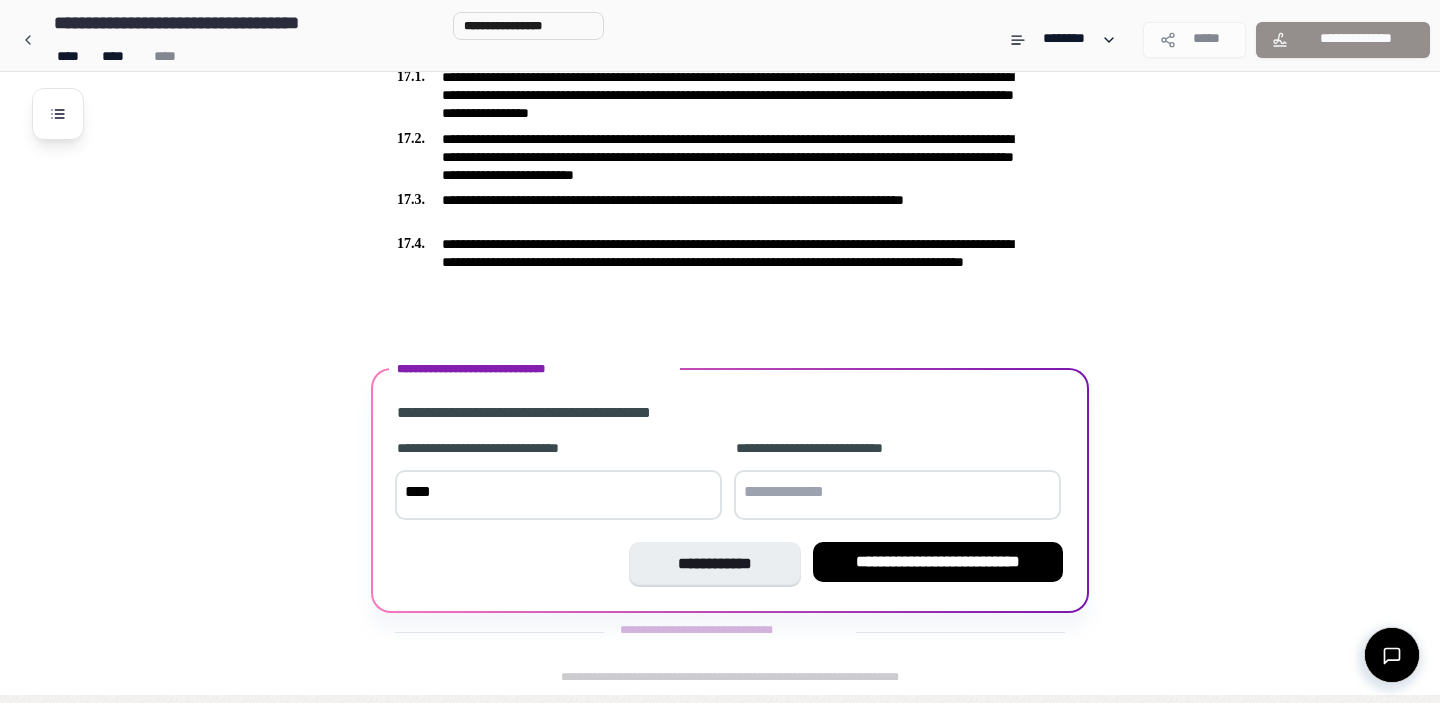 drag, startPoint x: 493, startPoint y: 506, endPoint x: 376, endPoint y: 507, distance: 117.00427 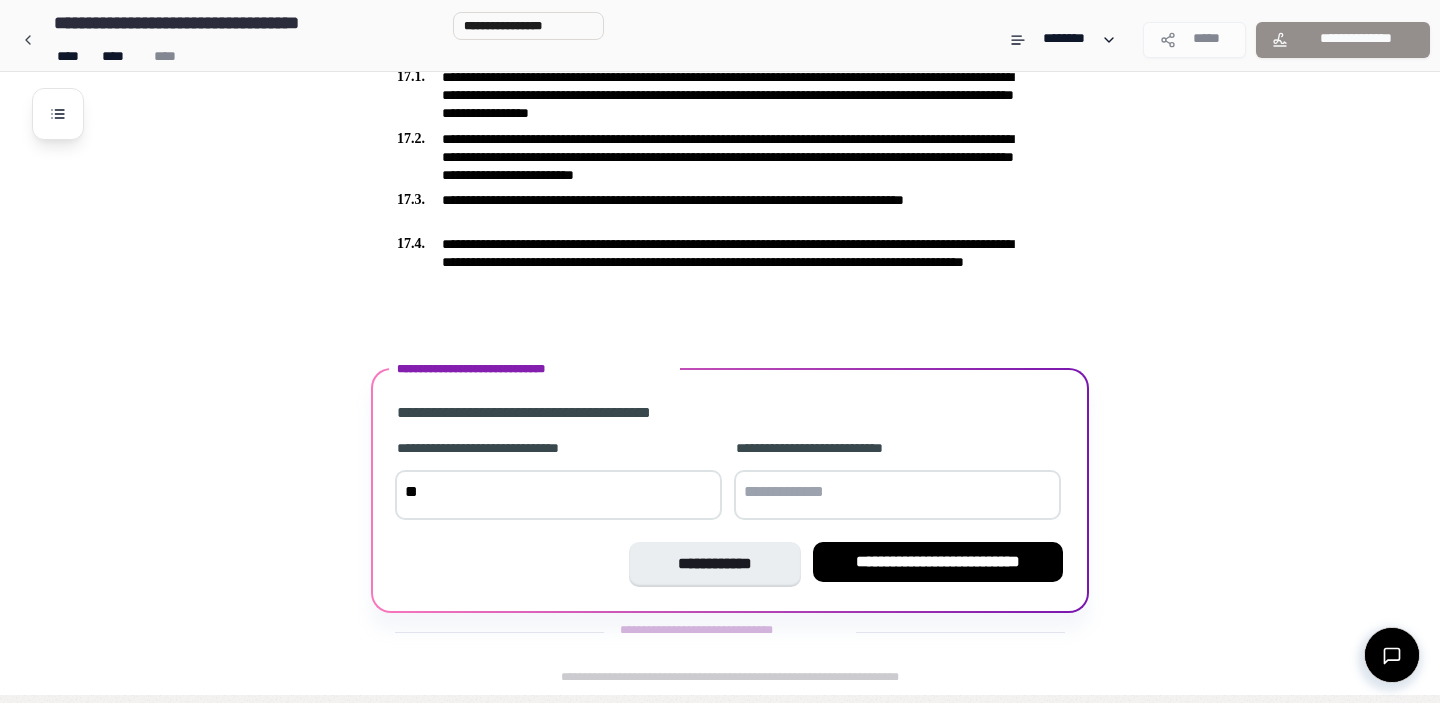 click at bounding box center [897, 495] 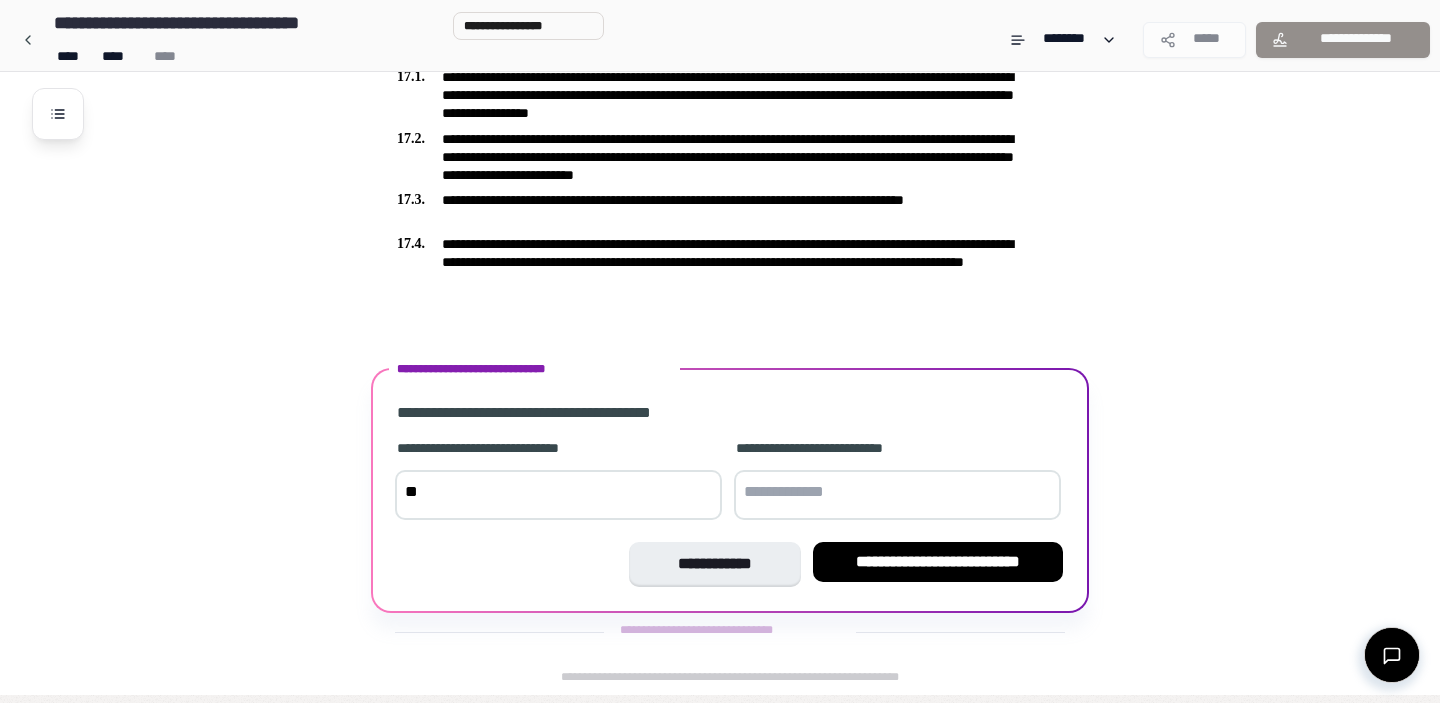 click on "**" at bounding box center [558, 495] 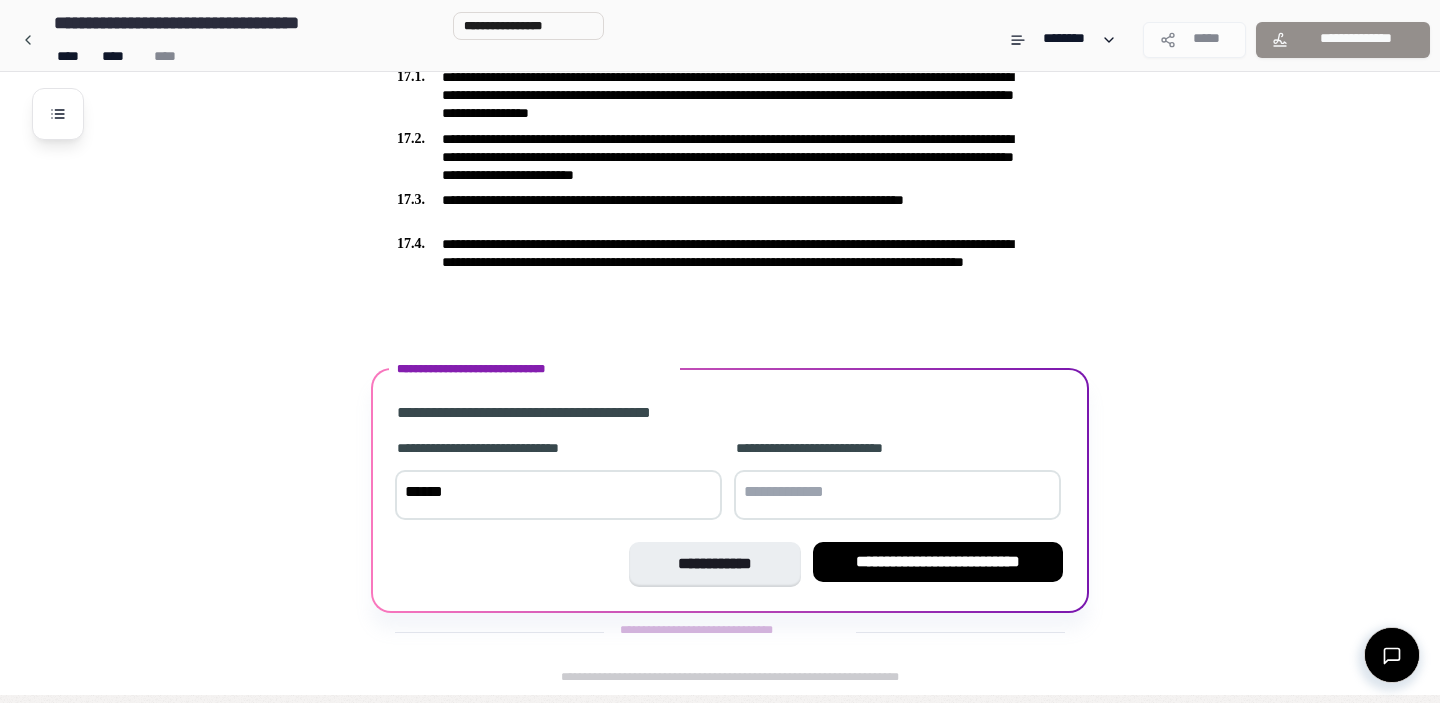 type on "******" 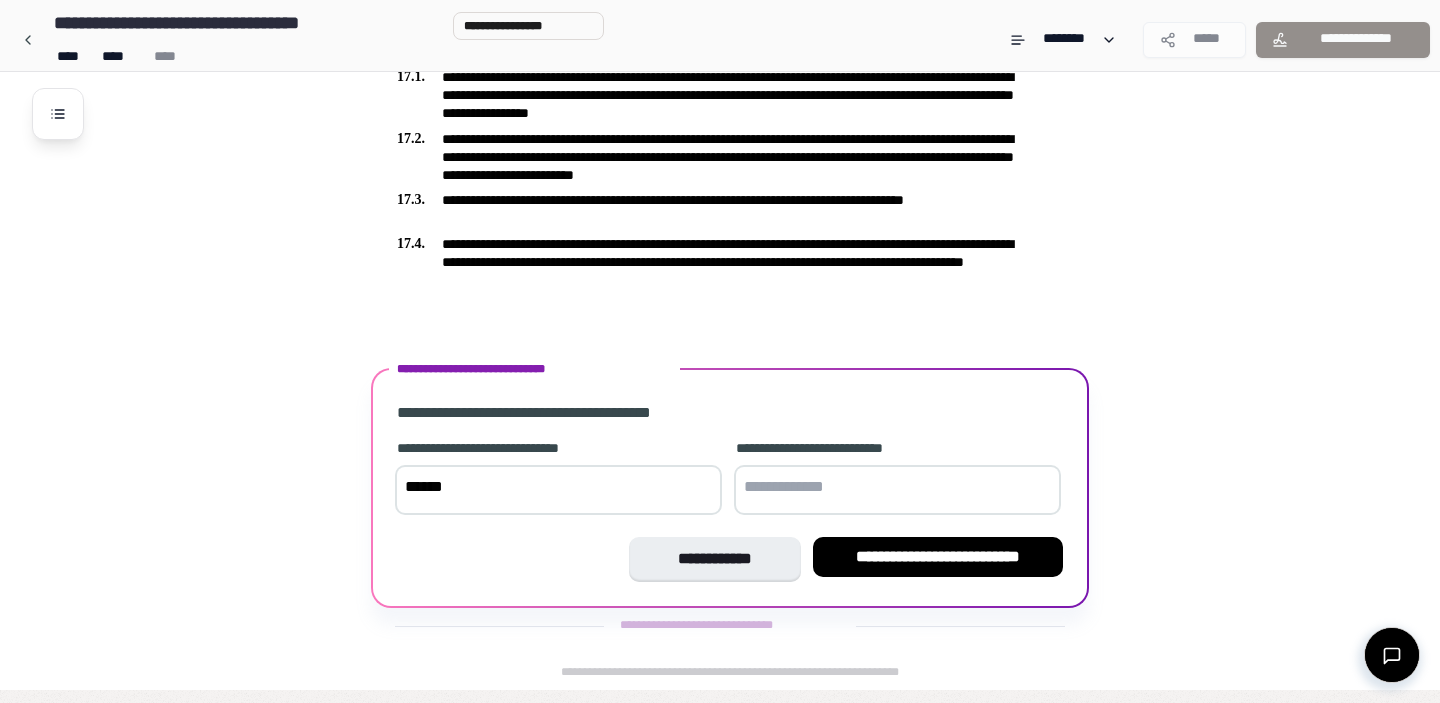 click at bounding box center (897, 490) 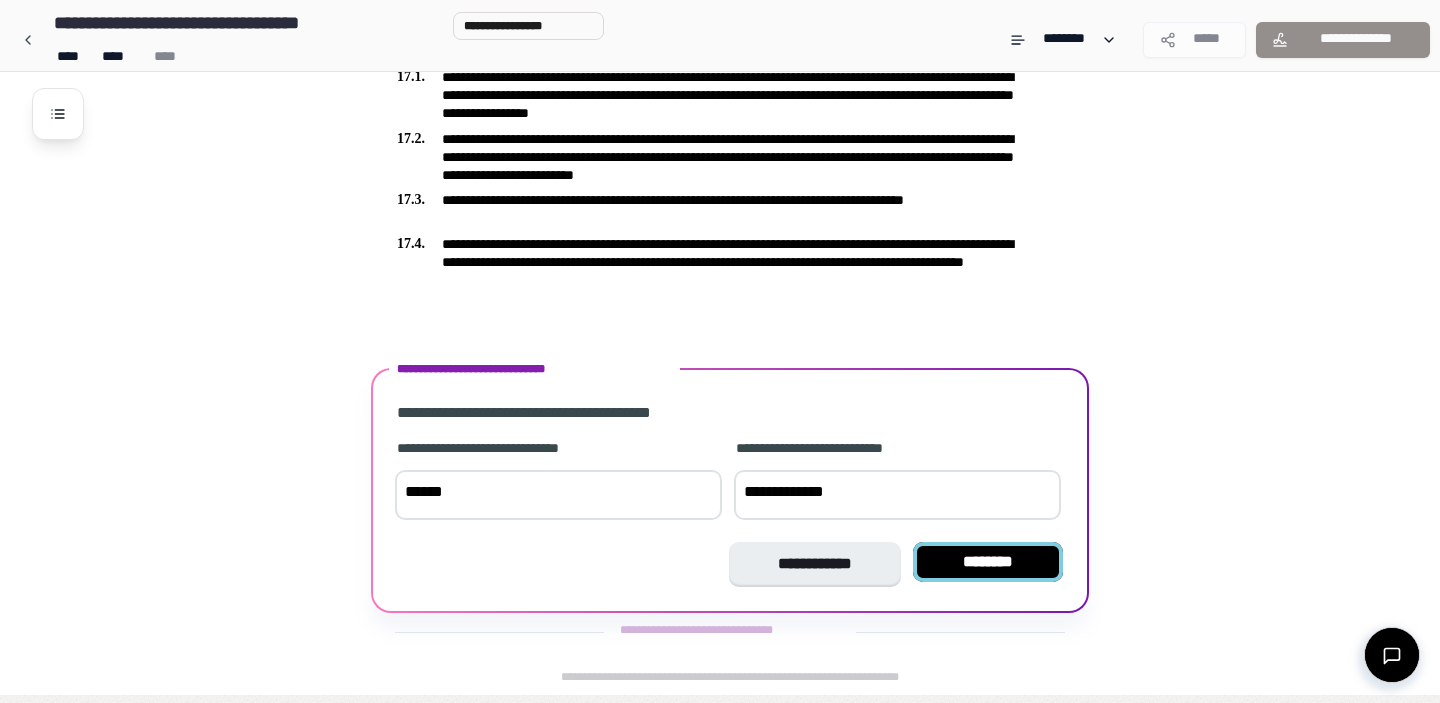 type on "**********" 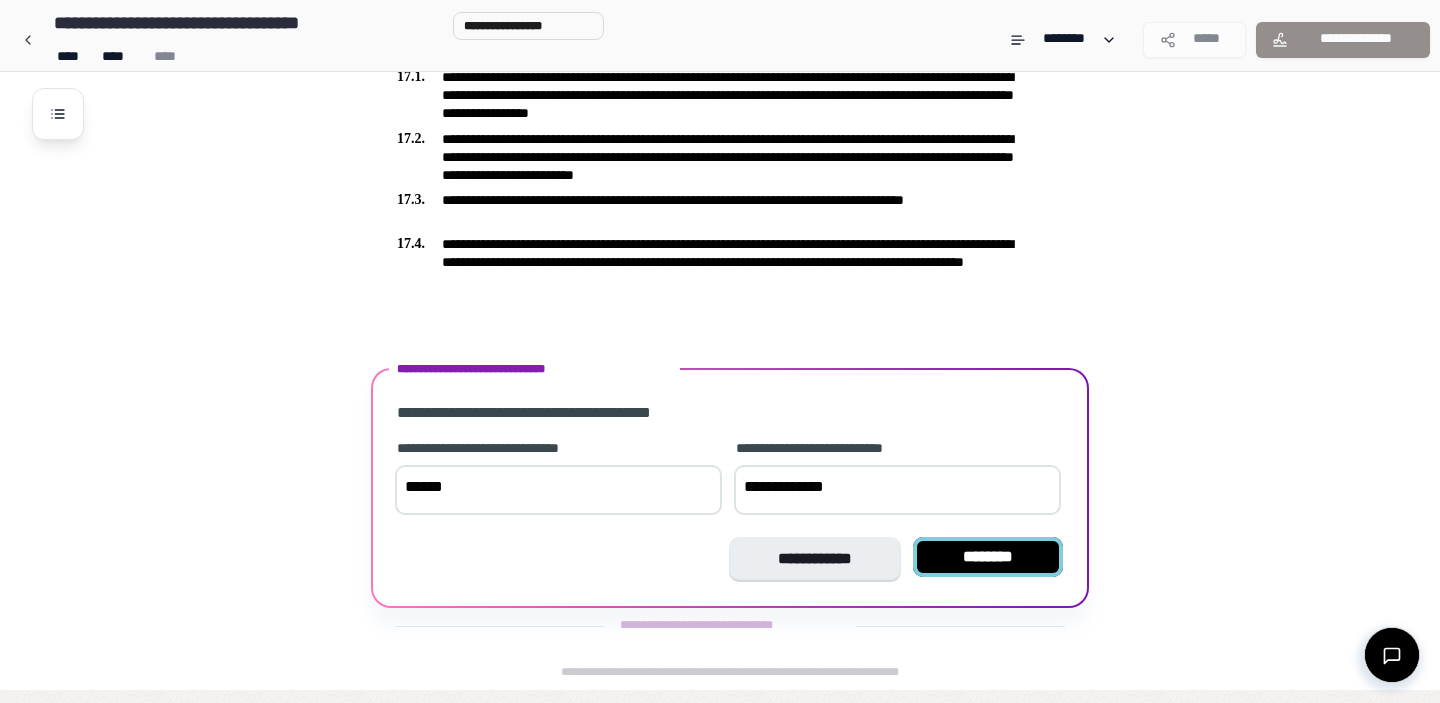 click on "********" at bounding box center (988, 557) 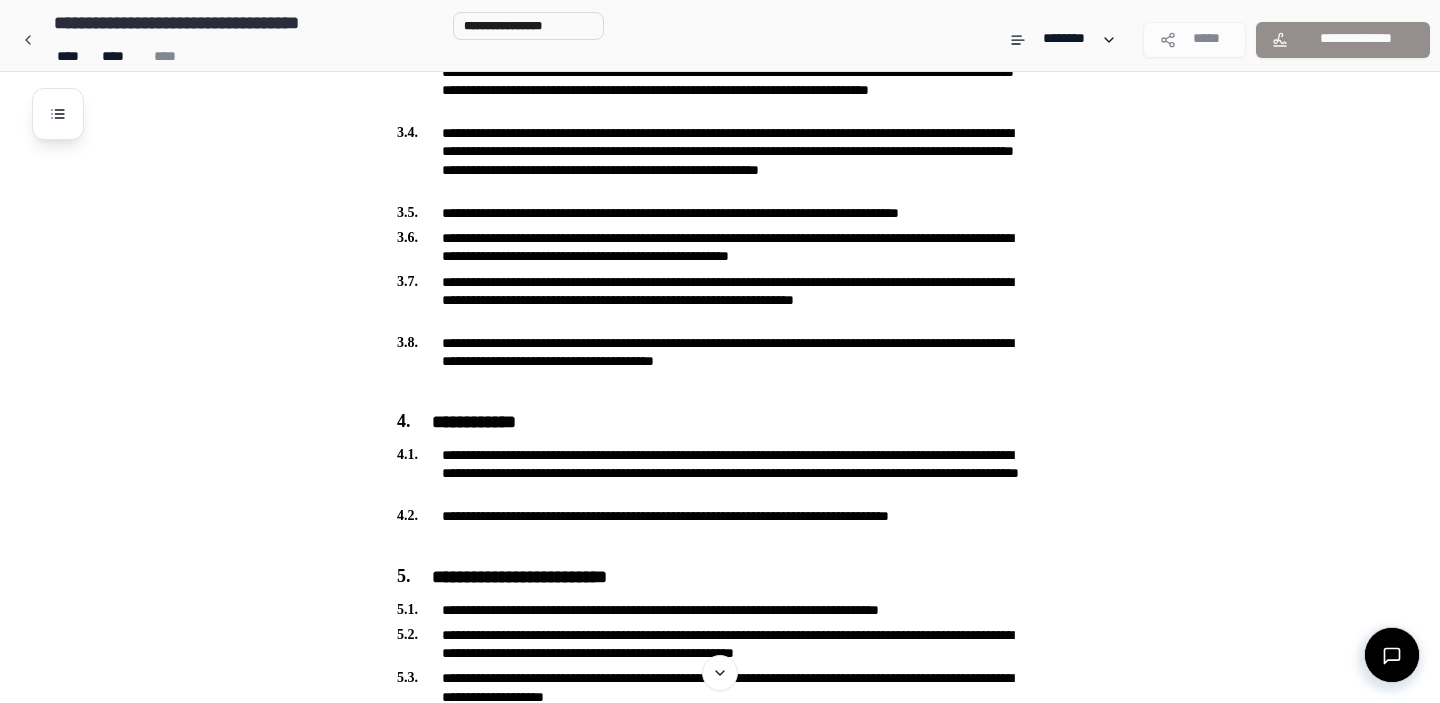 scroll, scrollTop: 0, scrollLeft: 0, axis: both 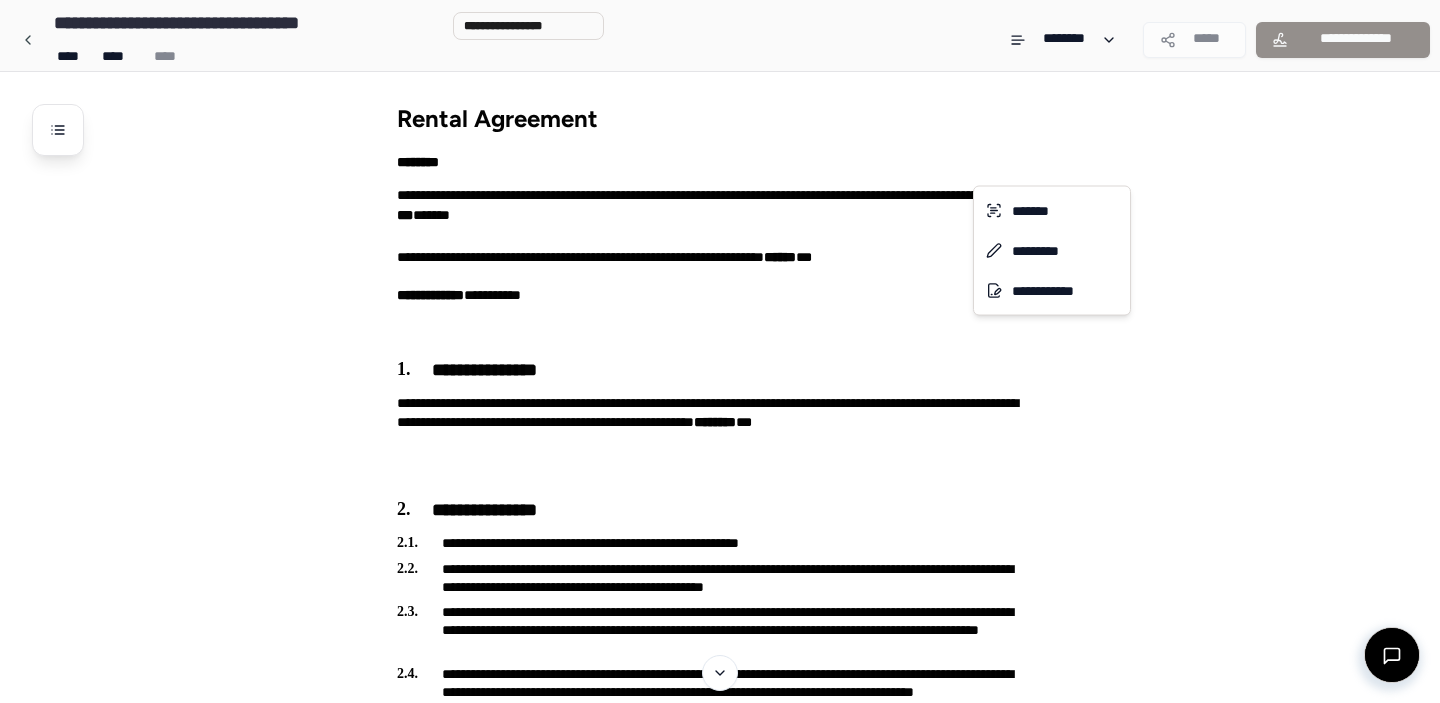 click on "**********" at bounding box center (720, 3256) 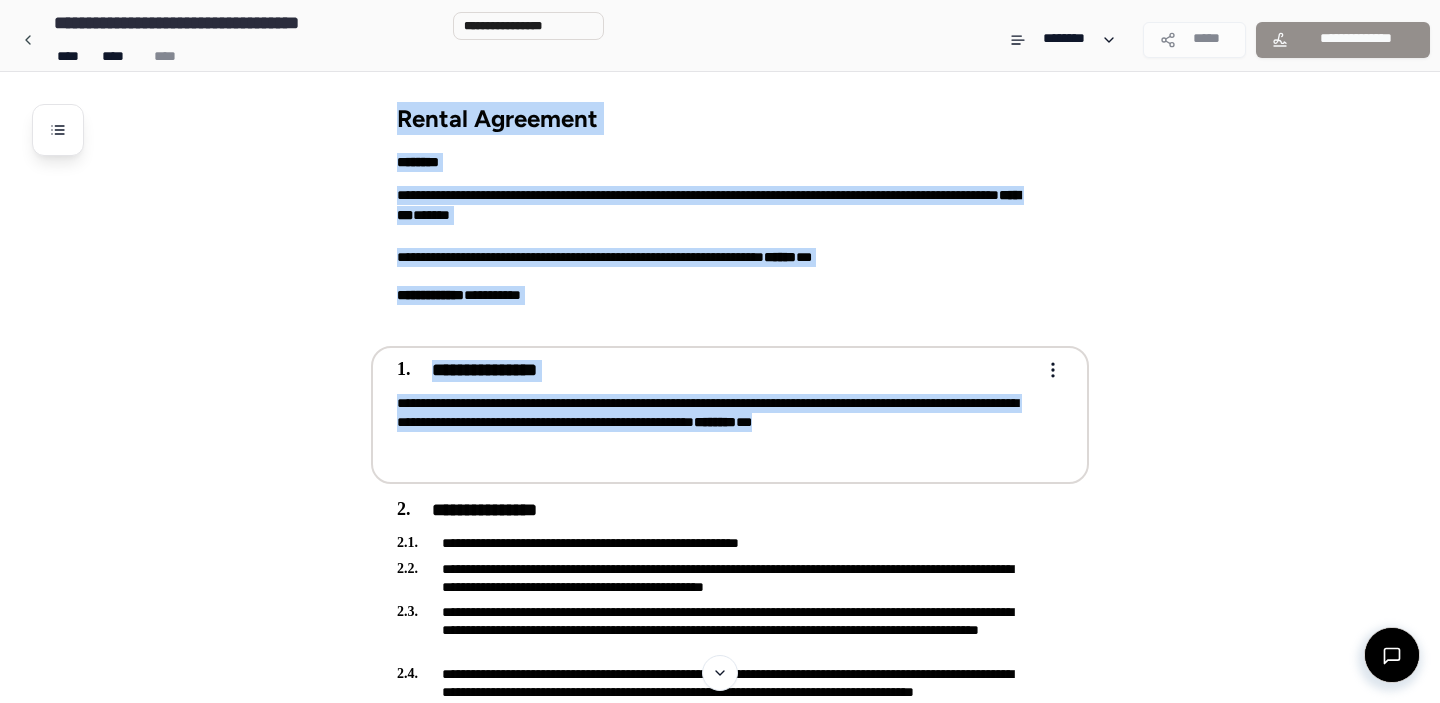 drag, startPoint x: 390, startPoint y: 109, endPoint x: 760, endPoint y: 460, distance: 510.00098 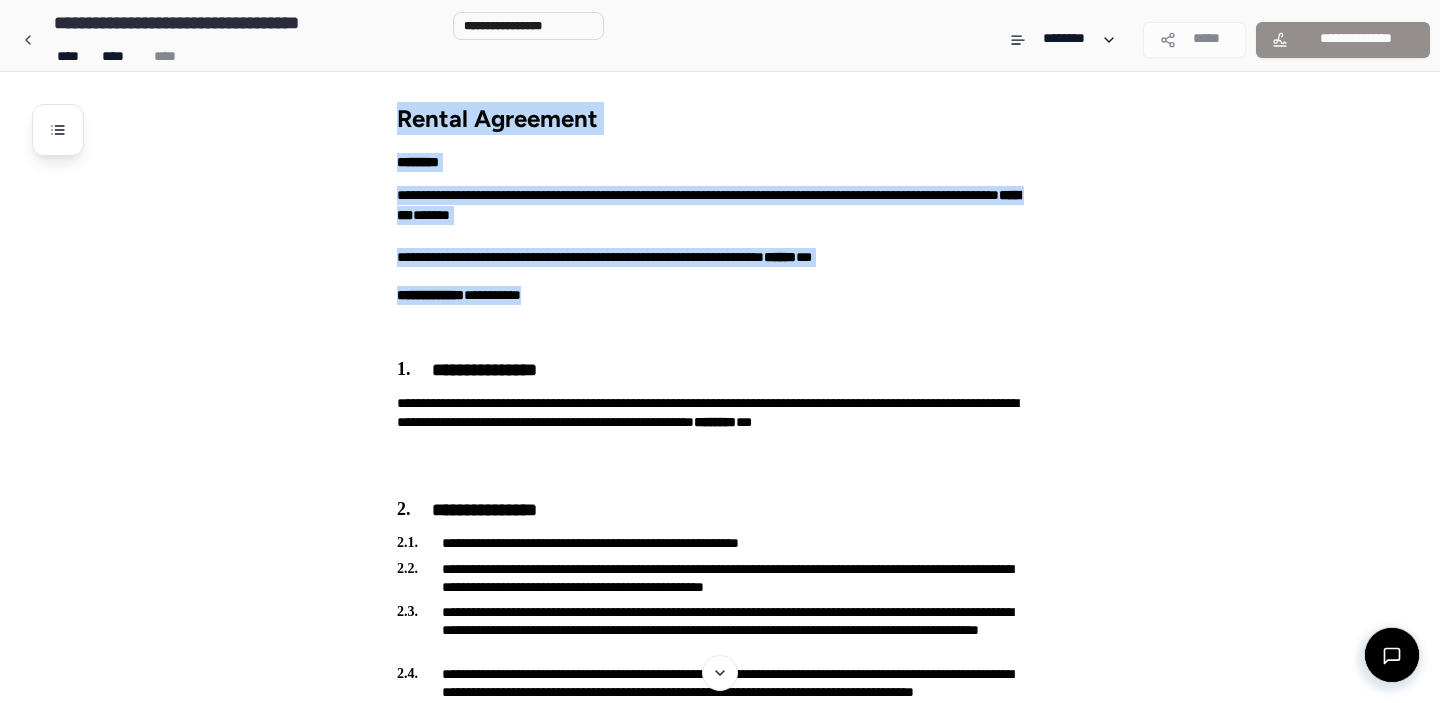 copy on "**********" 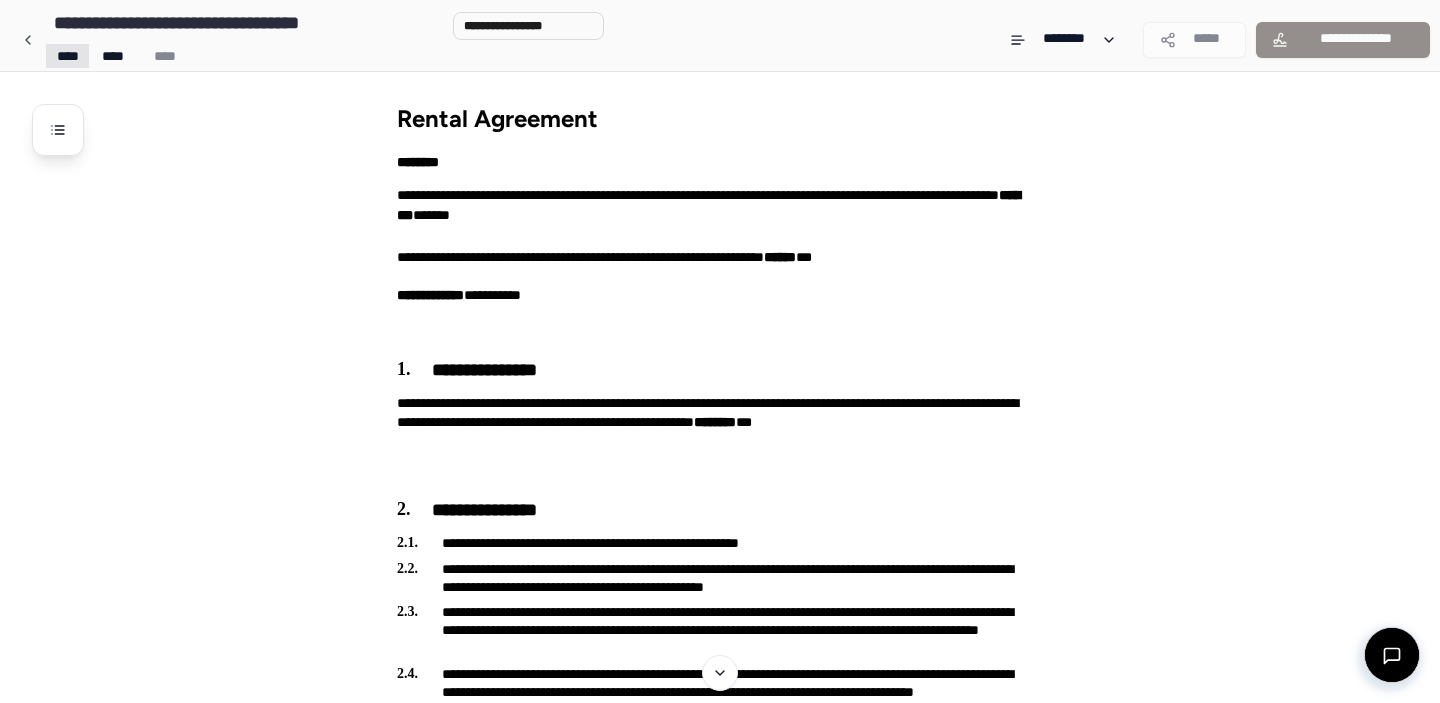 click on "**********" at bounding box center (720, 3256) 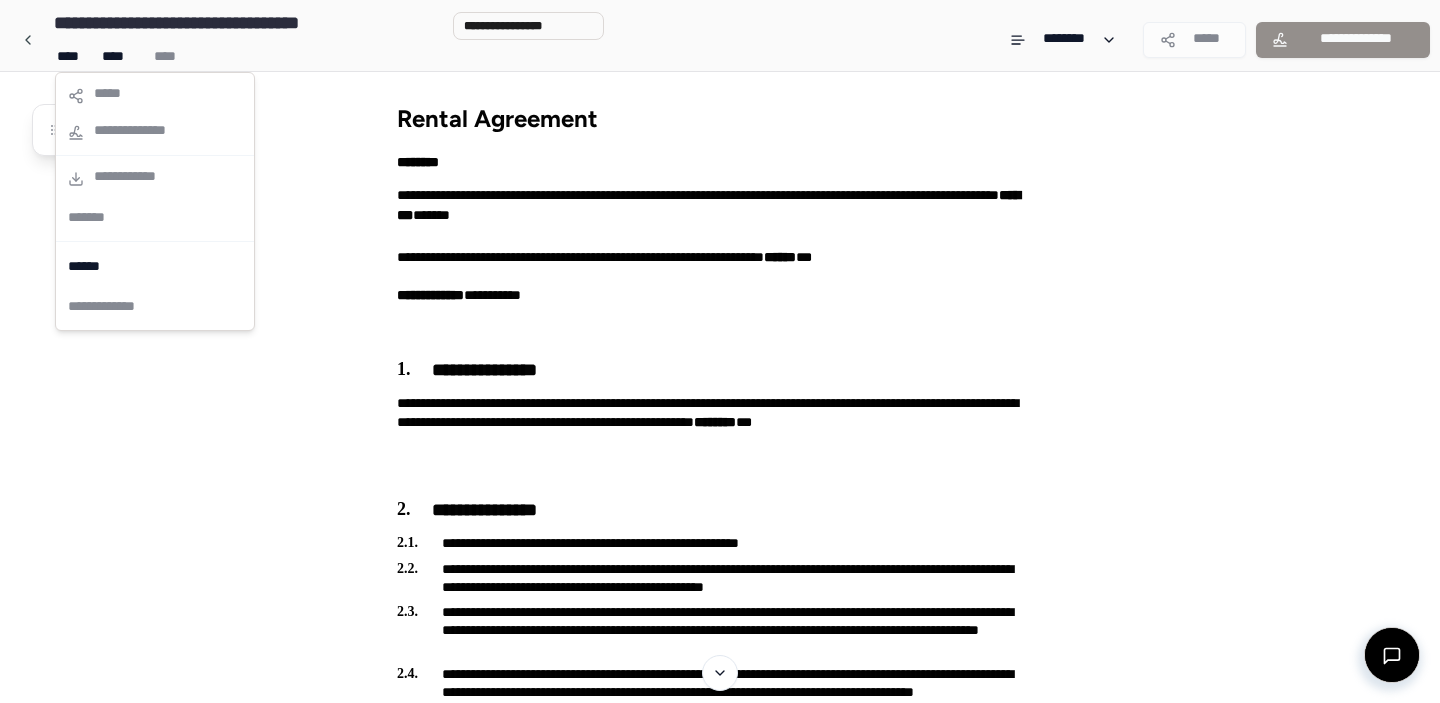 click on "**********" at bounding box center [720, 3256] 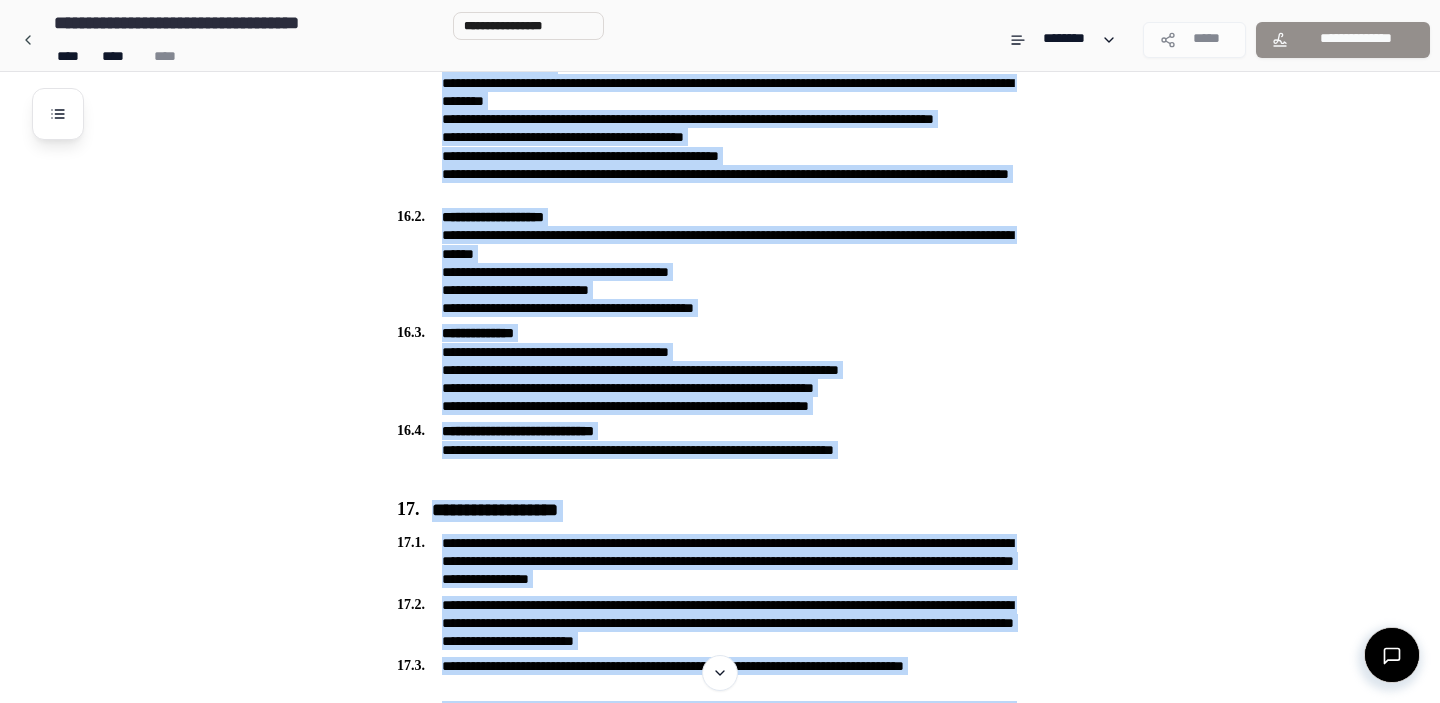 scroll, scrollTop: 5808, scrollLeft: 0, axis: vertical 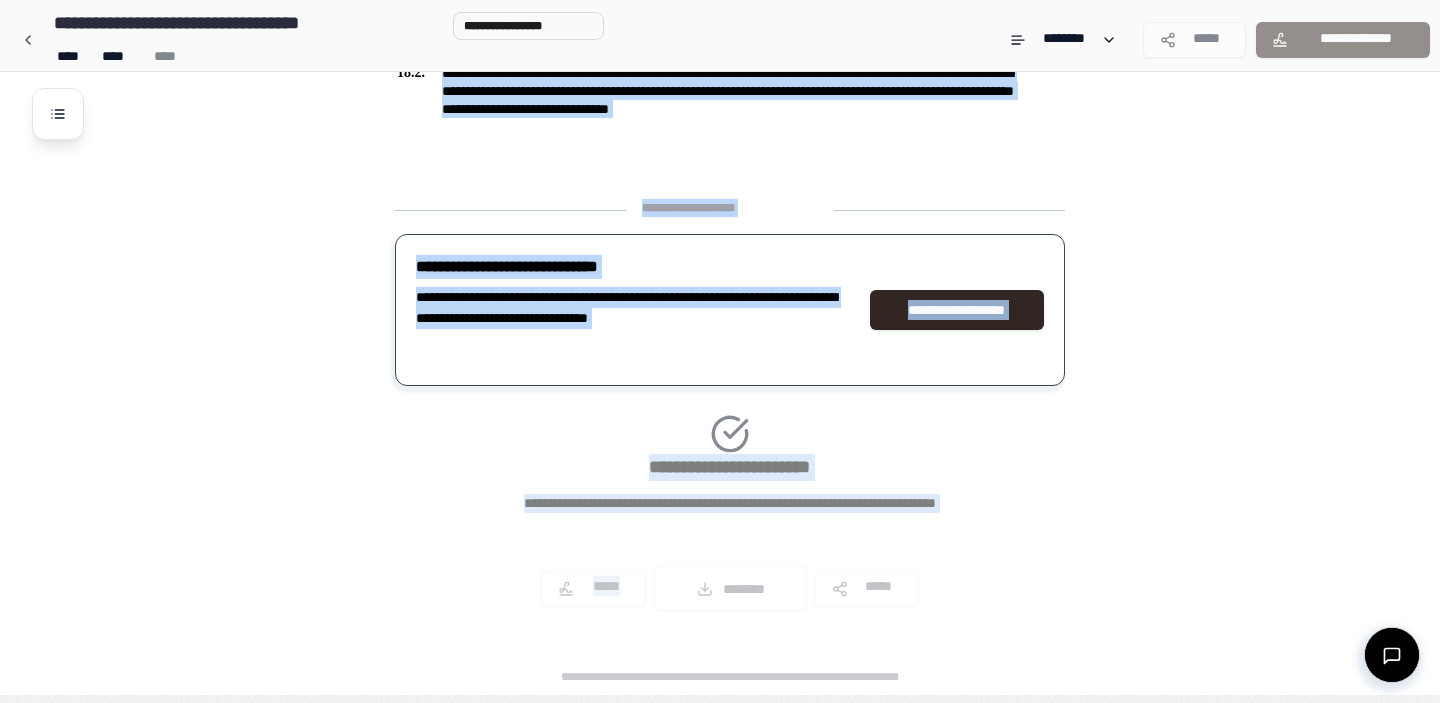 drag, startPoint x: 378, startPoint y: 109, endPoint x: 497, endPoint y: 787, distance: 688.364 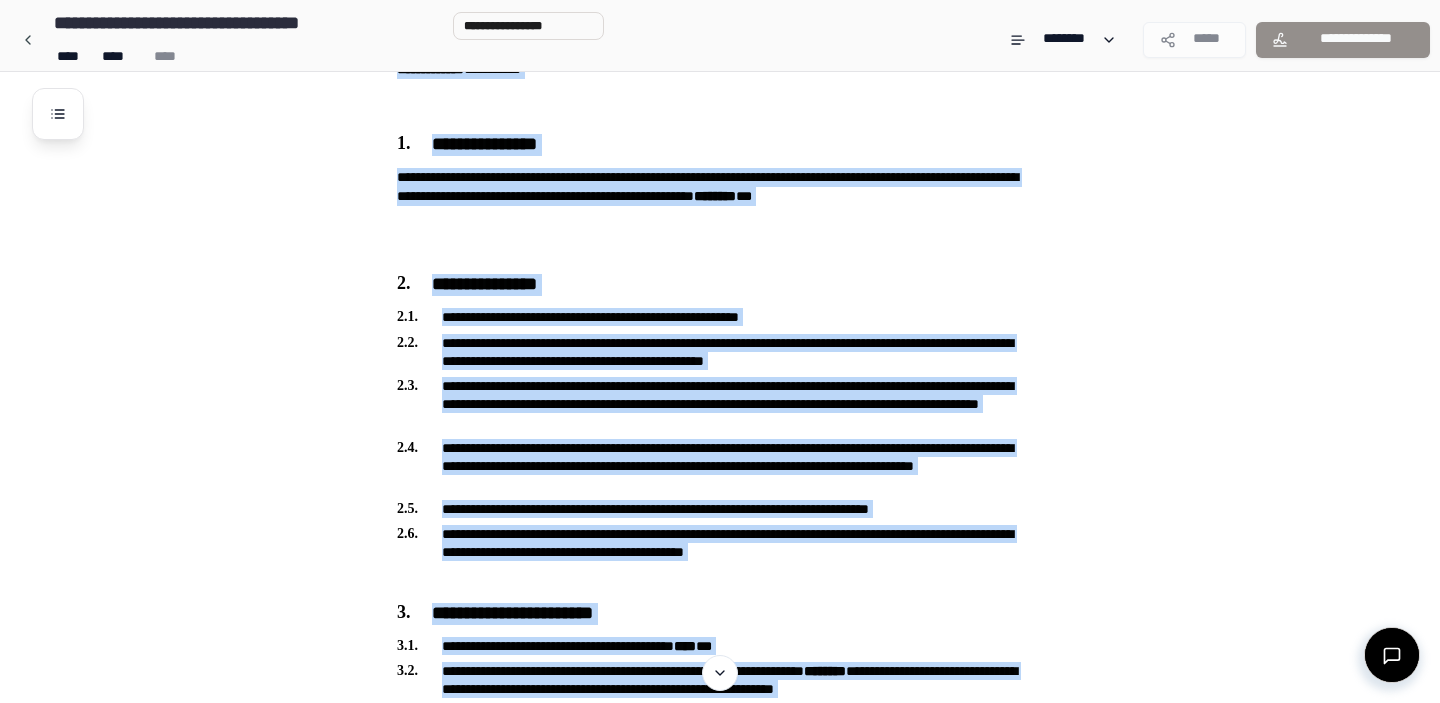 scroll, scrollTop: 0, scrollLeft: 0, axis: both 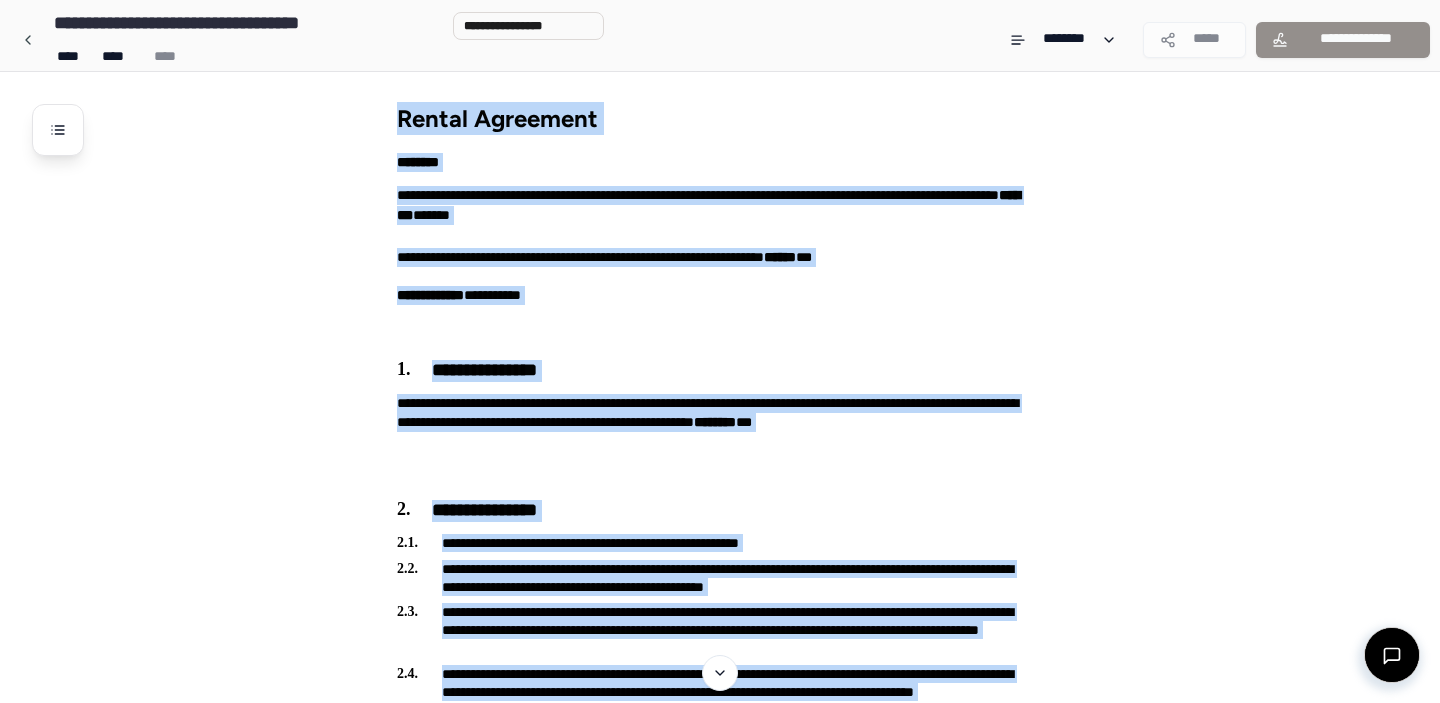 copy on "**********" 